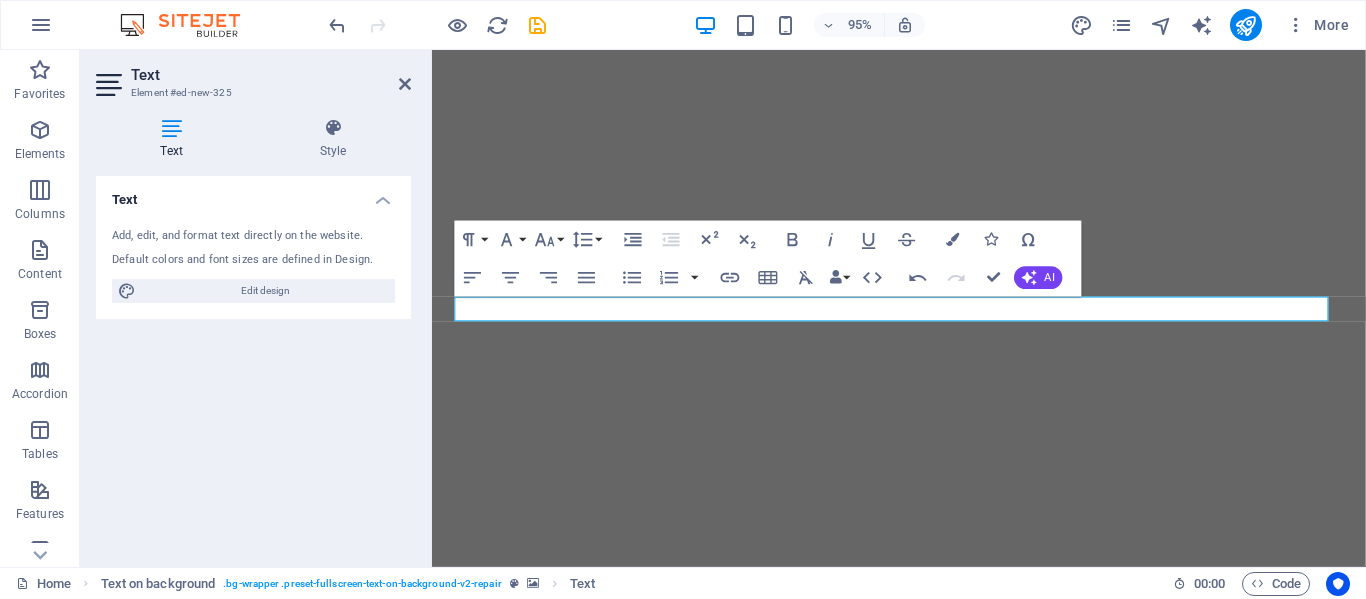 scroll, scrollTop: 0, scrollLeft: 0, axis: both 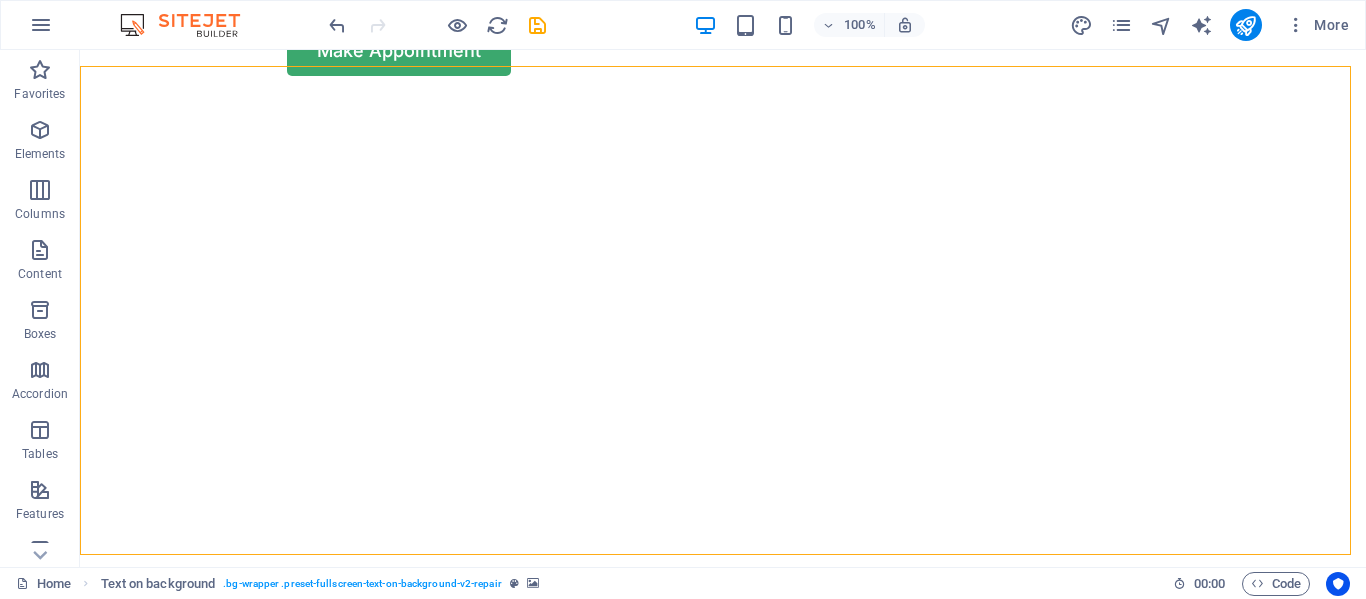 click at bounding box center (715, 98) 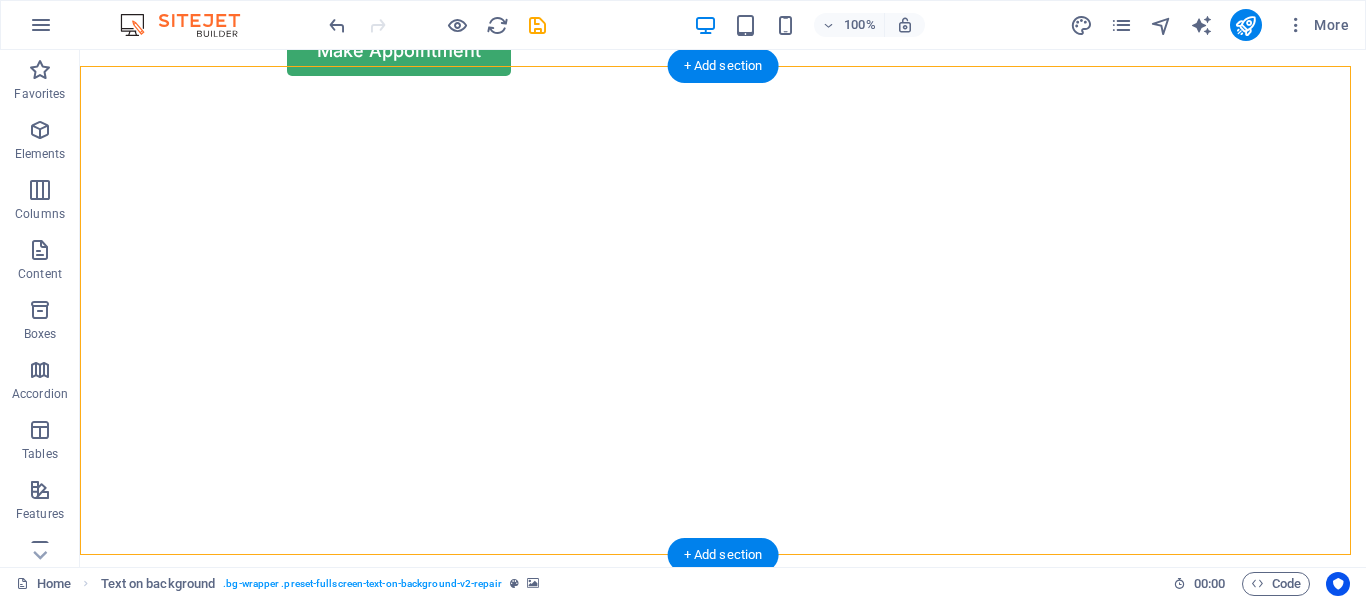 click at bounding box center (715, 98) 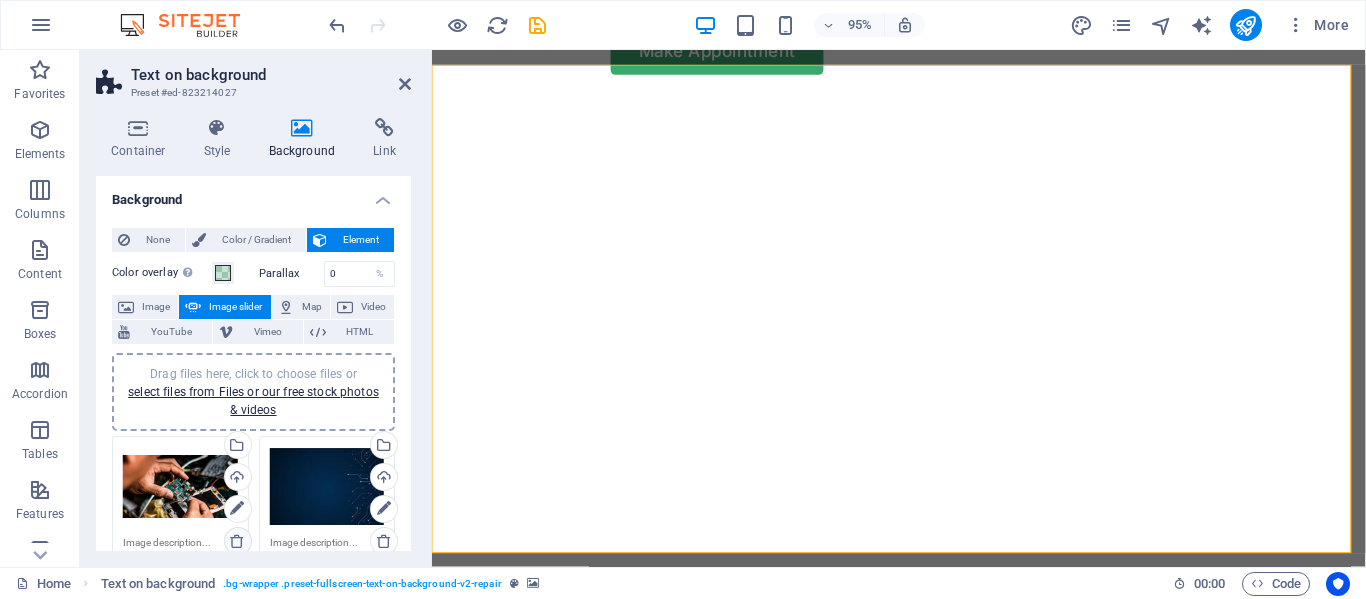 click at bounding box center [237, 541] 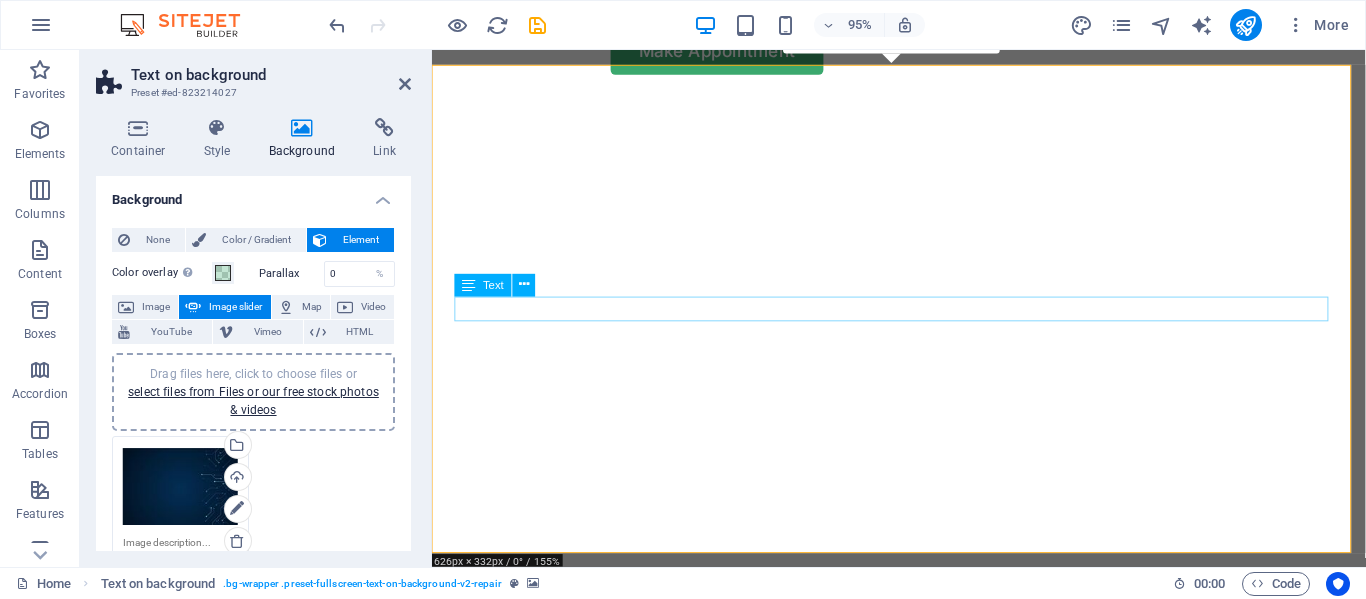 click on "New text element" at bounding box center [923, 625] 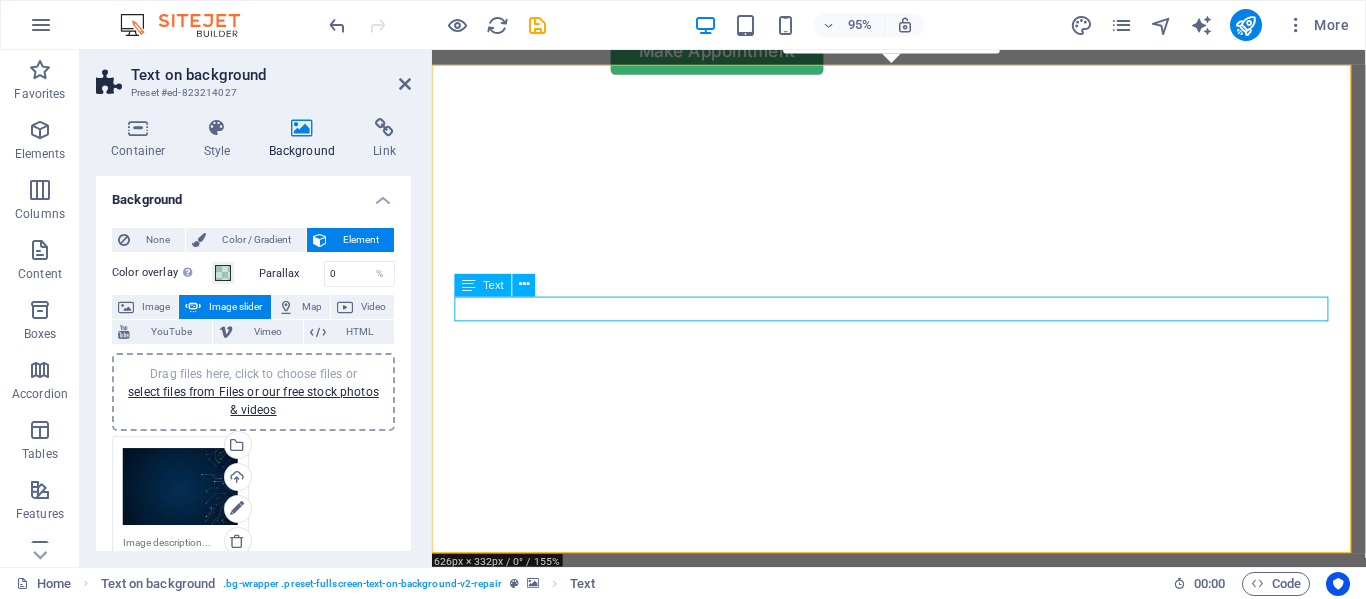 click on "Text" at bounding box center [493, 285] 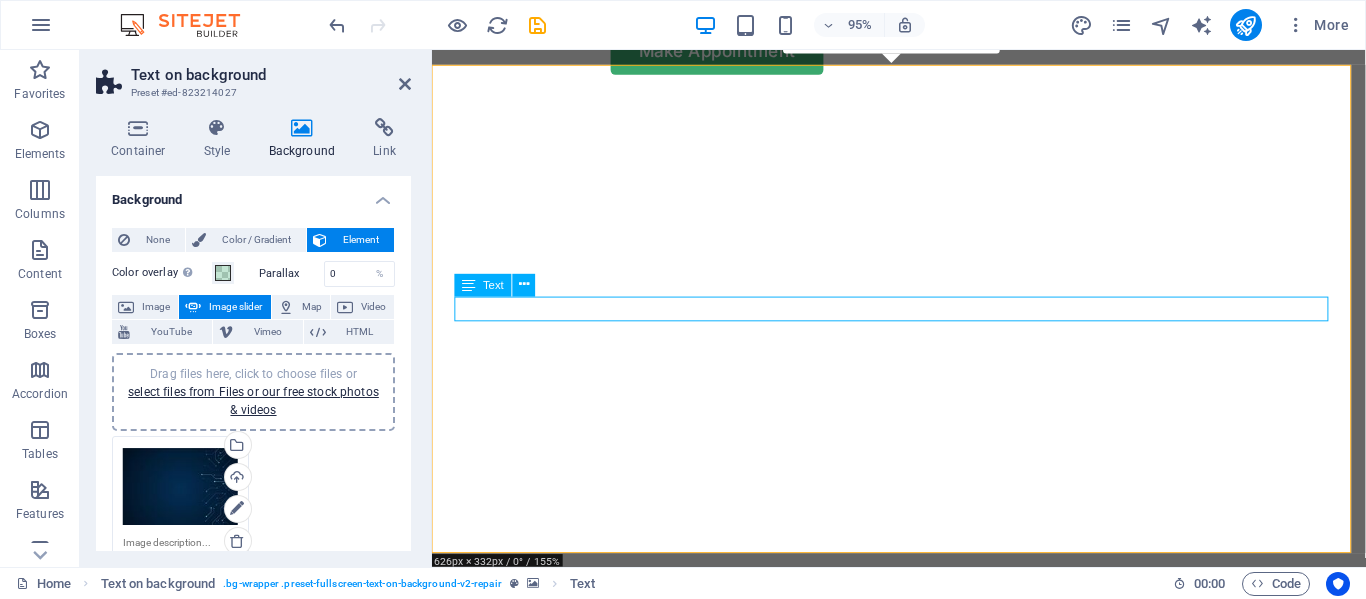 click on "New text element" at bounding box center [923, 625] 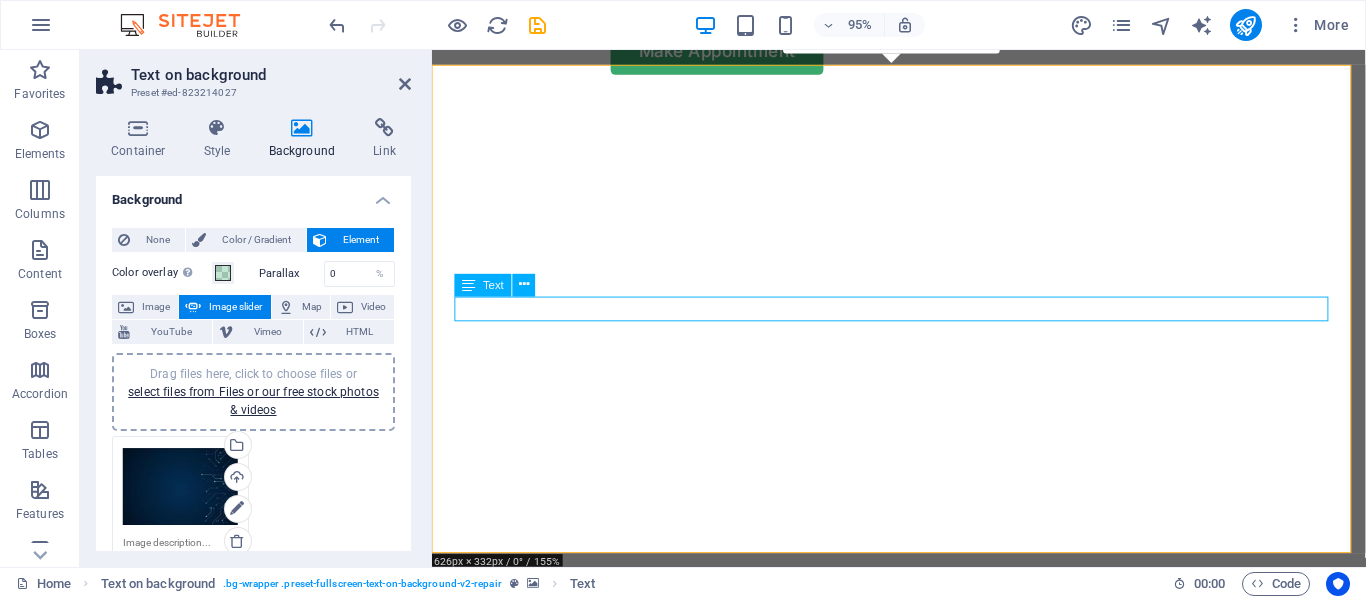 click on "New text element" at bounding box center (923, 625) 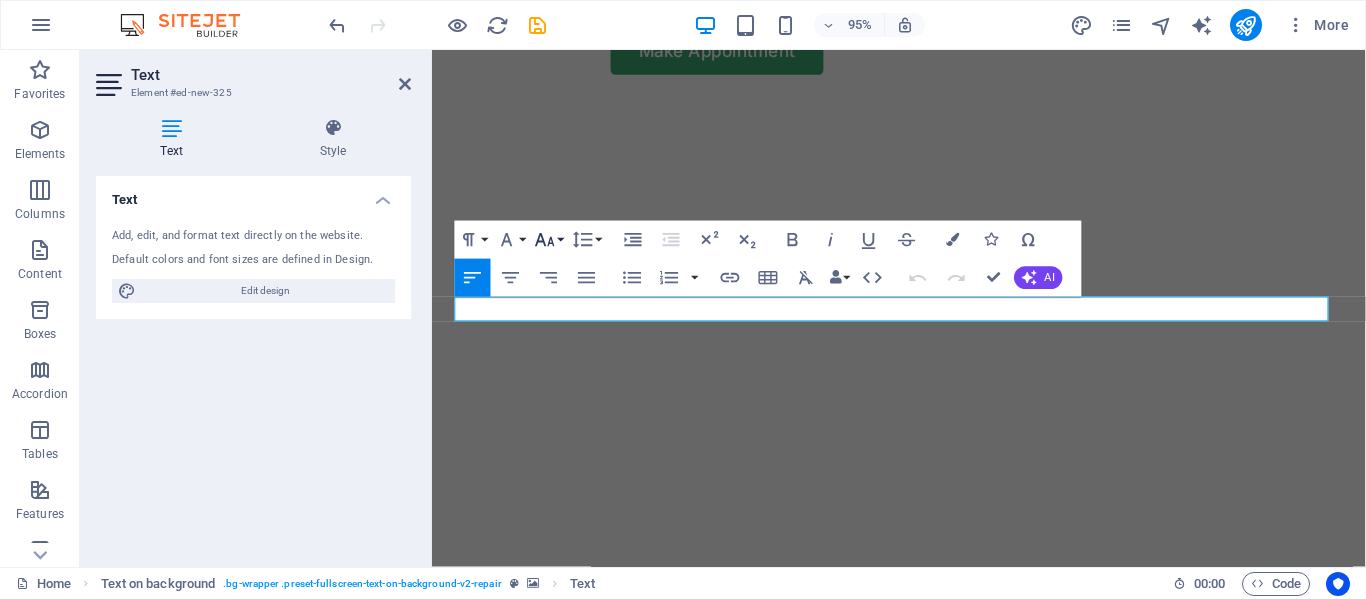 click on "Font Size" at bounding box center [549, 240] 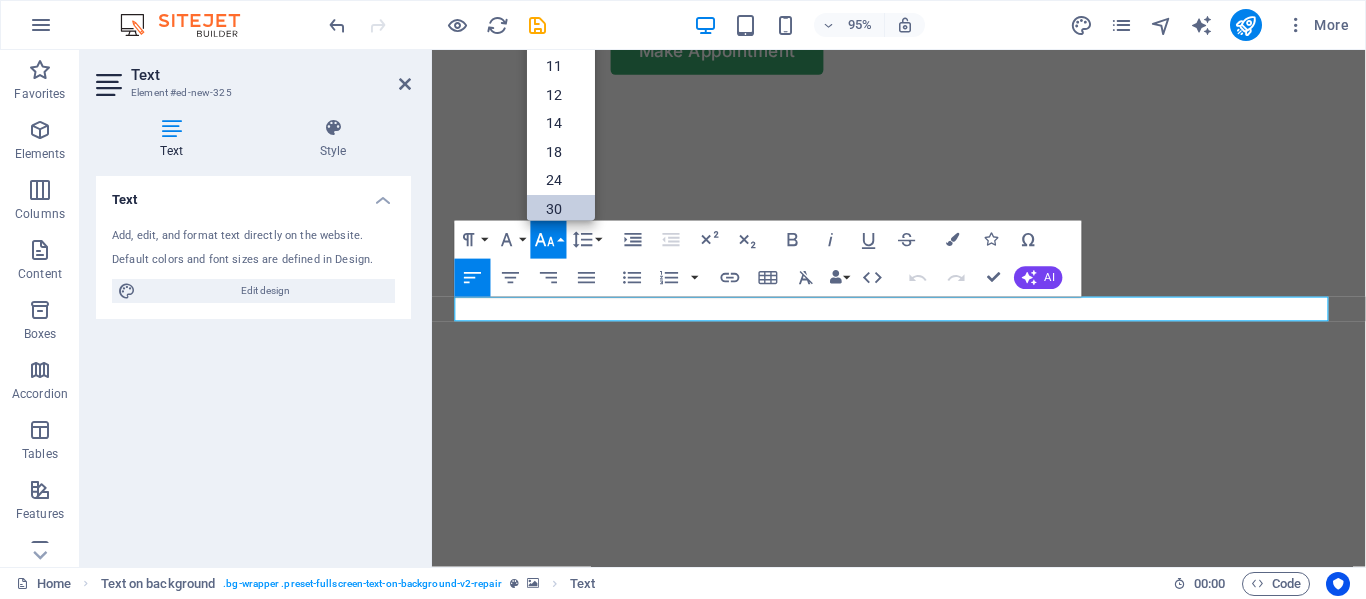 click on "30" at bounding box center (561, 209) 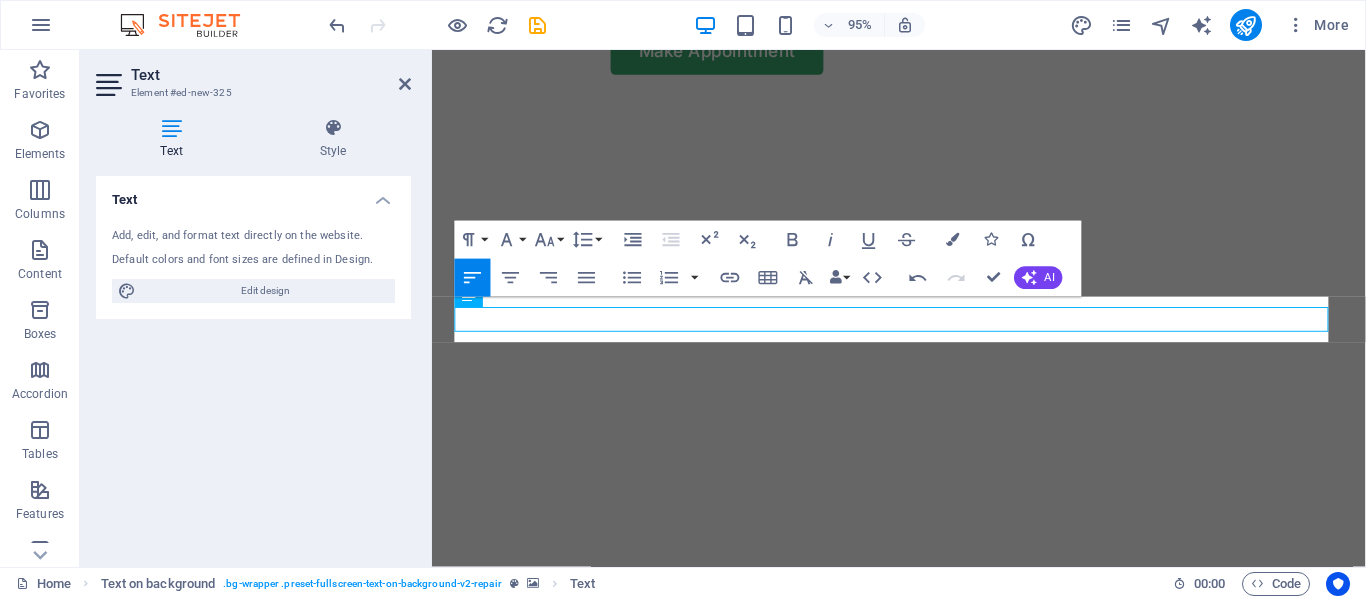 scroll, scrollTop: 67, scrollLeft: 0, axis: vertical 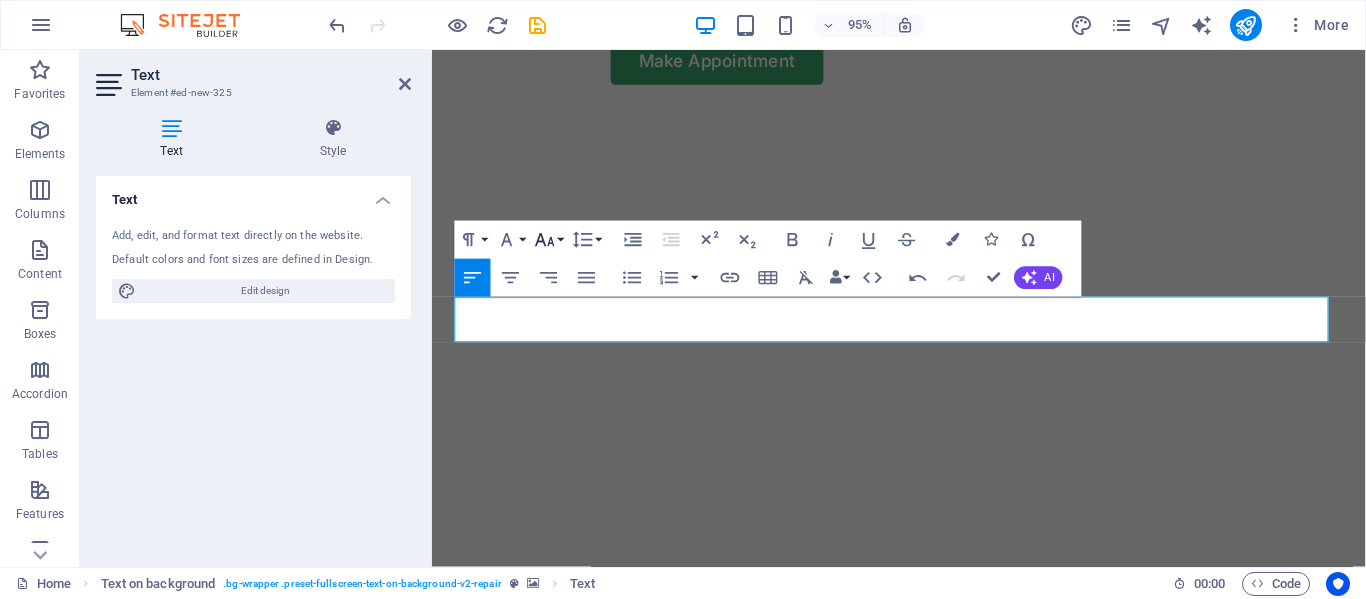 click 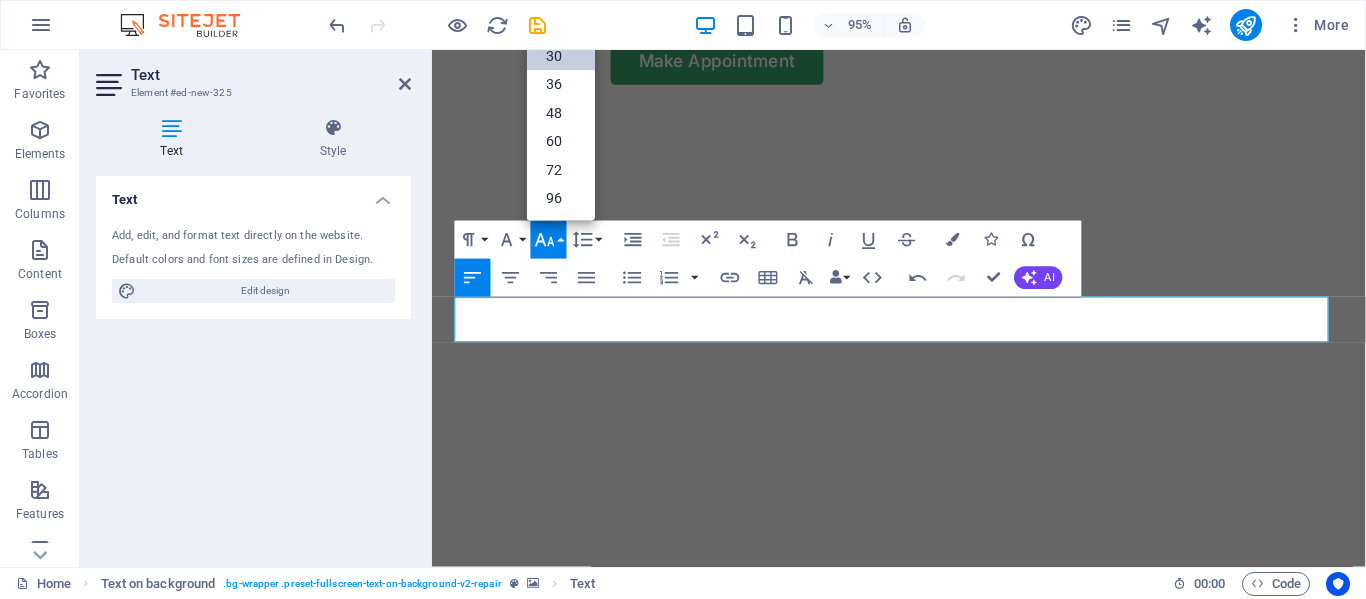 scroll, scrollTop: 161, scrollLeft: 0, axis: vertical 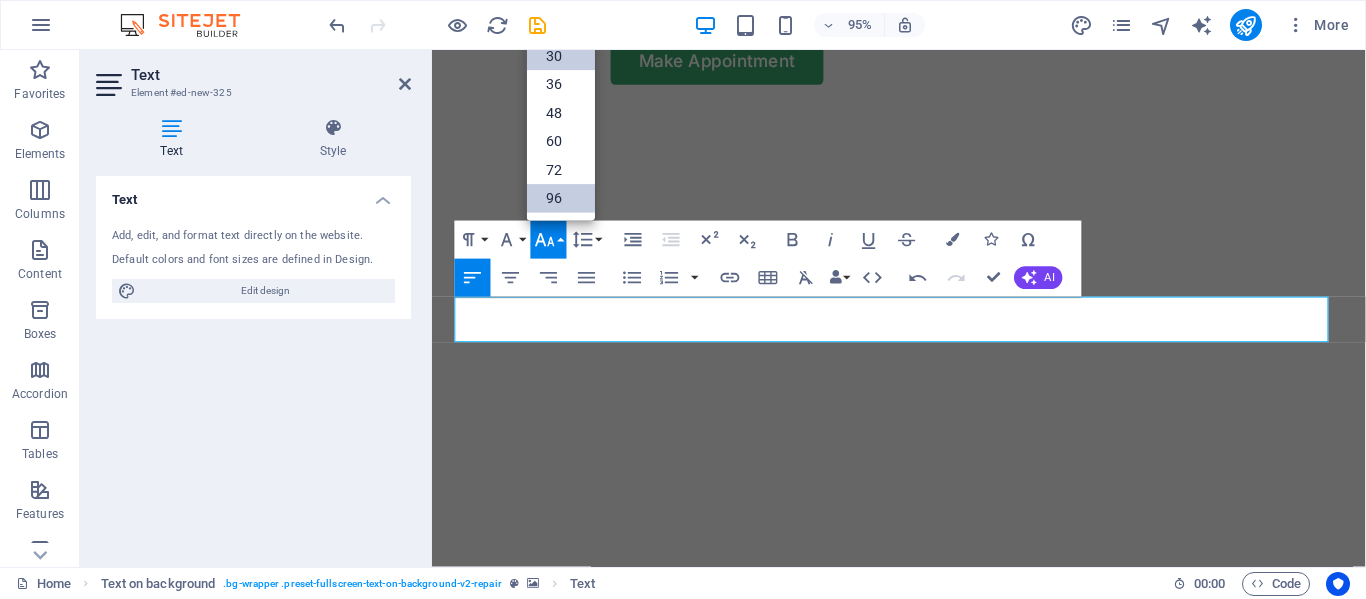 click on "96" at bounding box center (561, 199) 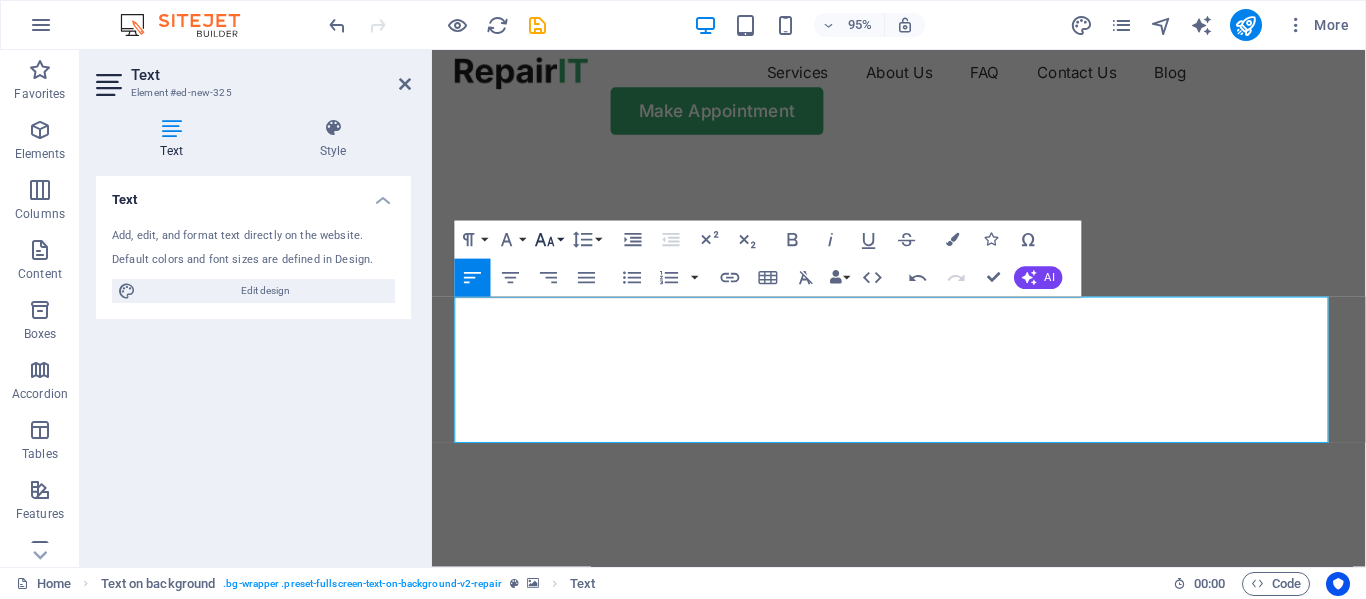 click on "Font Size" at bounding box center (549, 240) 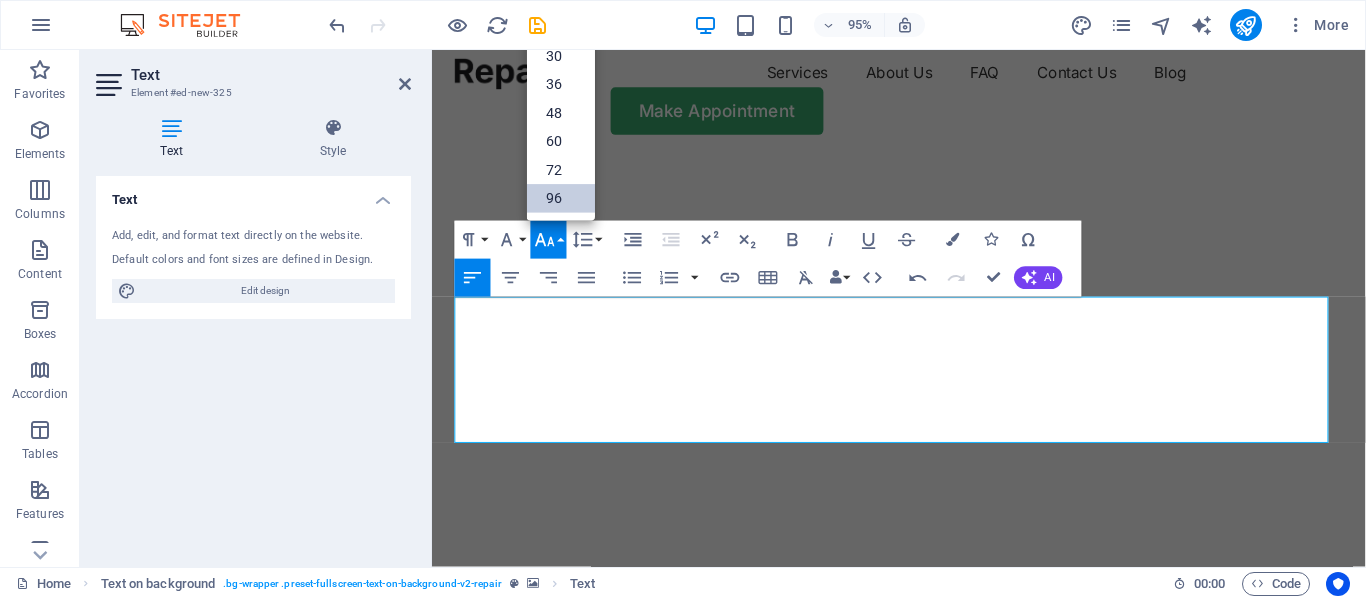 scroll, scrollTop: 161, scrollLeft: 0, axis: vertical 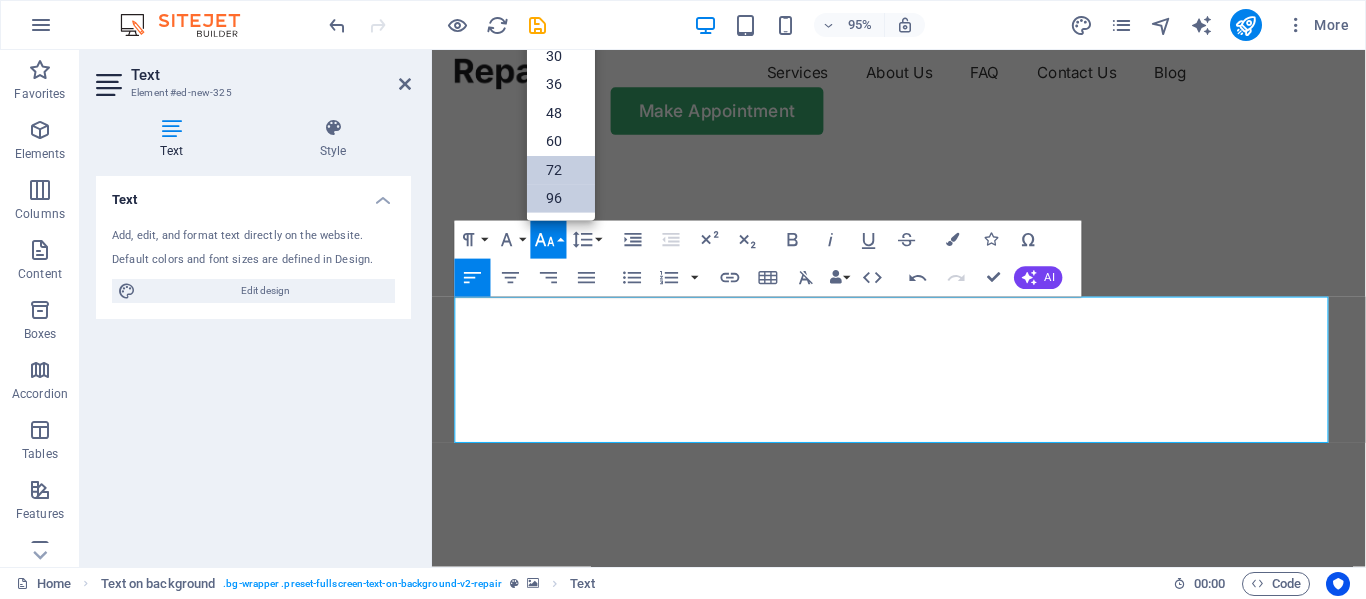 click on "72" at bounding box center (561, 171) 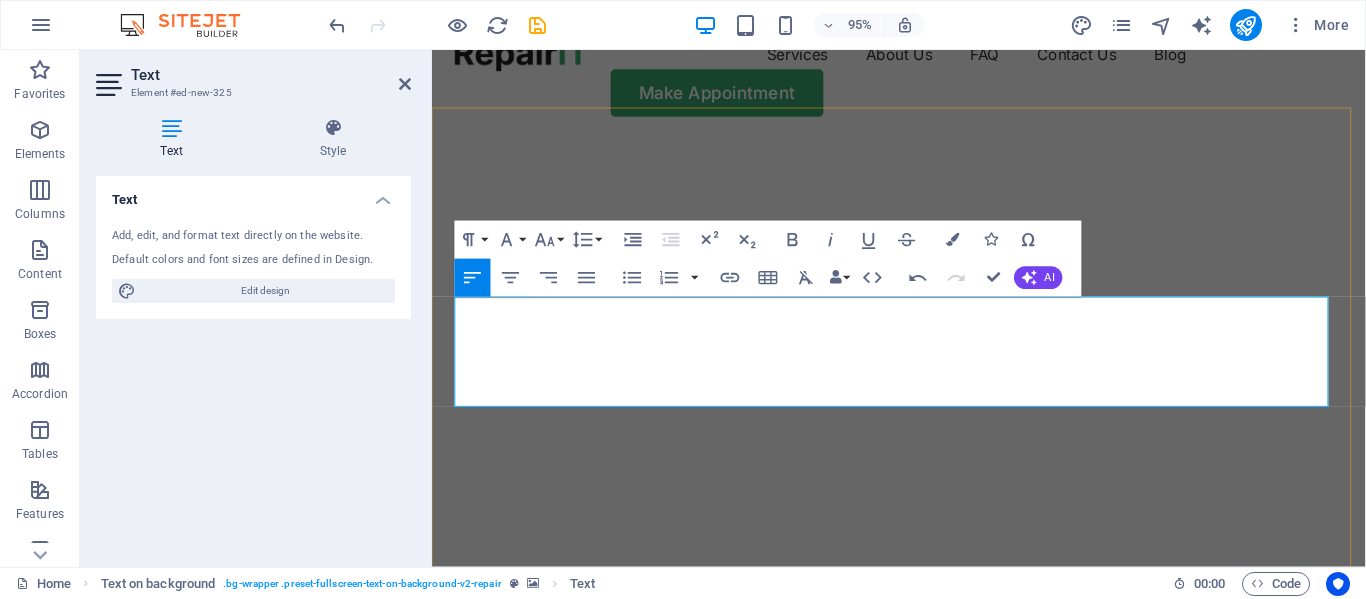 scroll, scrollTop: 78, scrollLeft: 0, axis: vertical 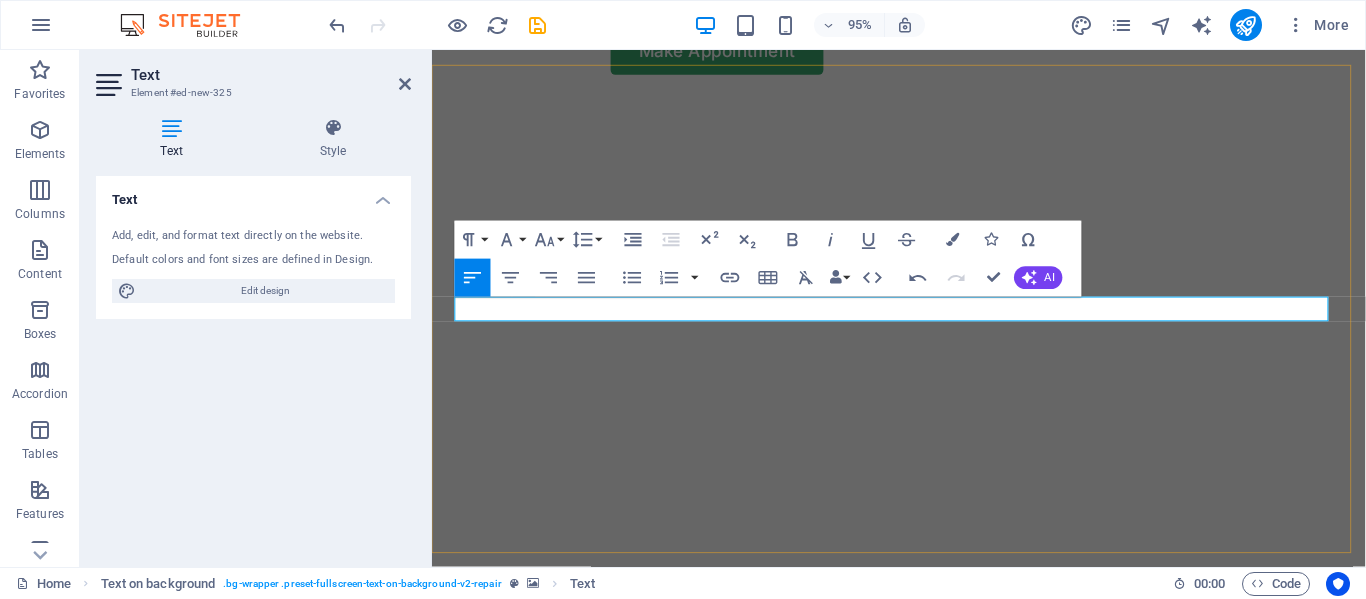 type 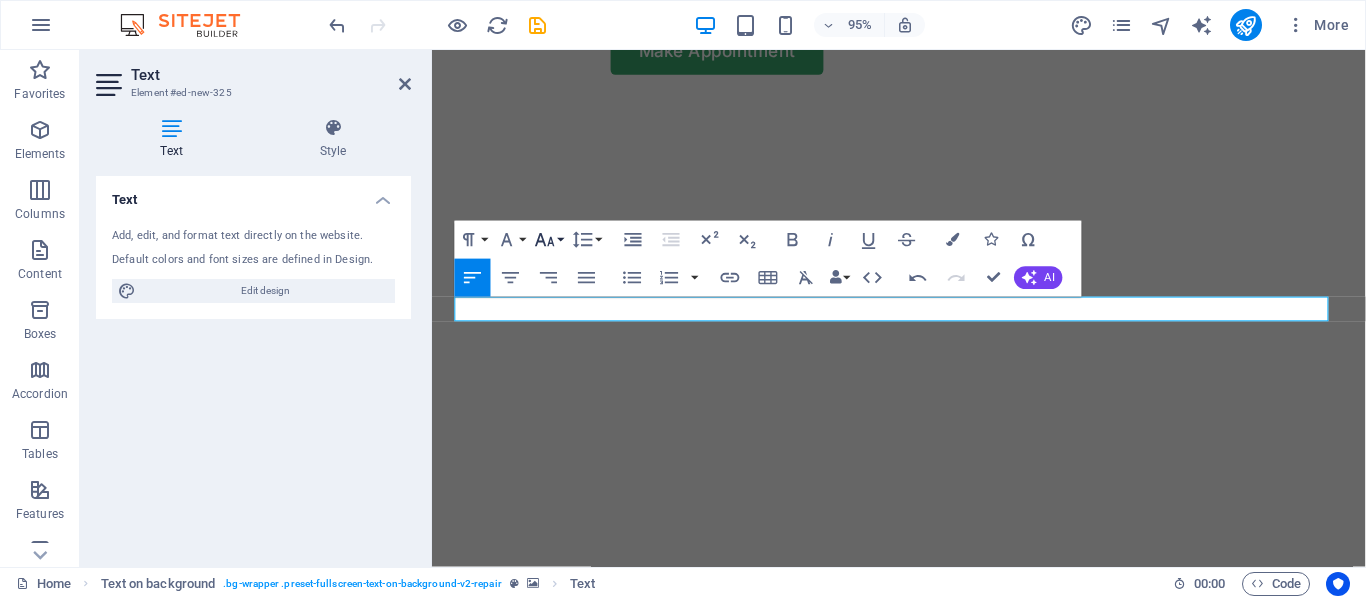 click on "Font Size" at bounding box center (549, 240) 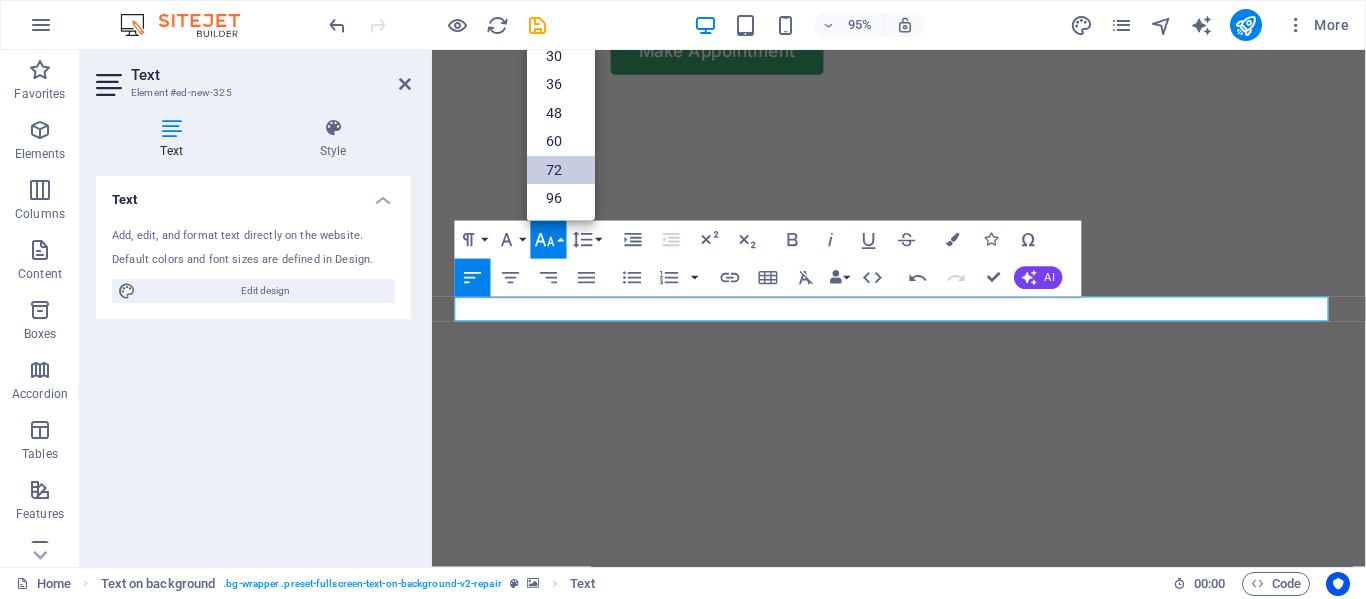 click on "72" at bounding box center (561, 171) 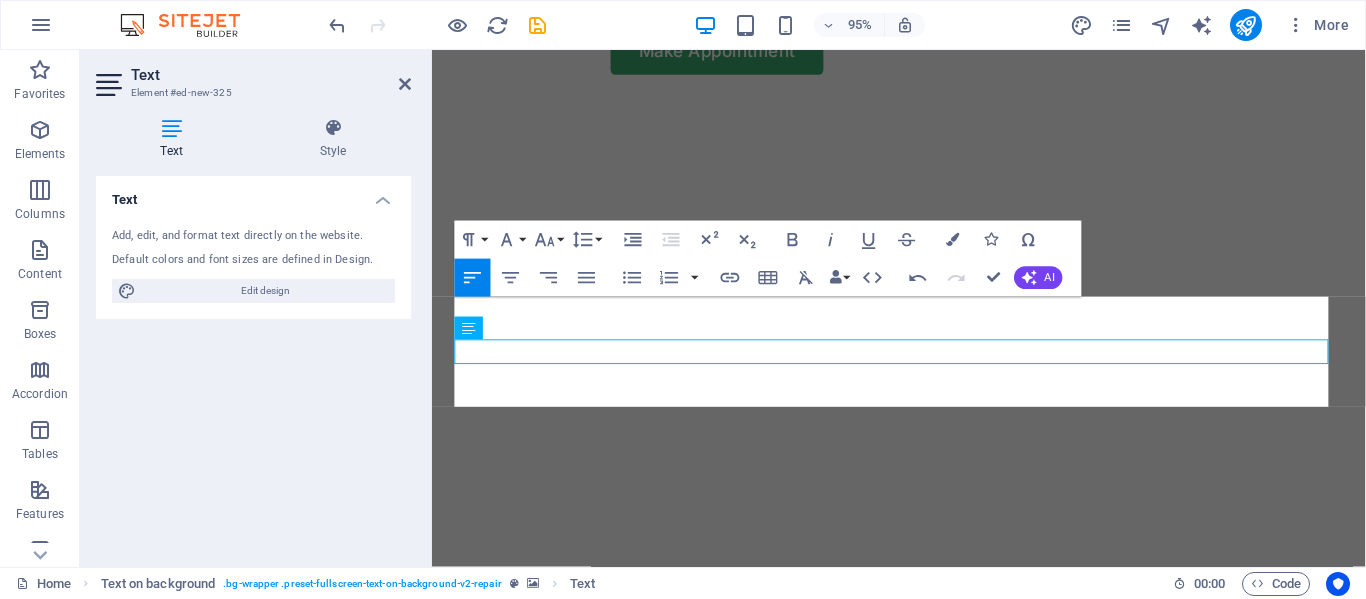 scroll, scrollTop: 33, scrollLeft: 0, axis: vertical 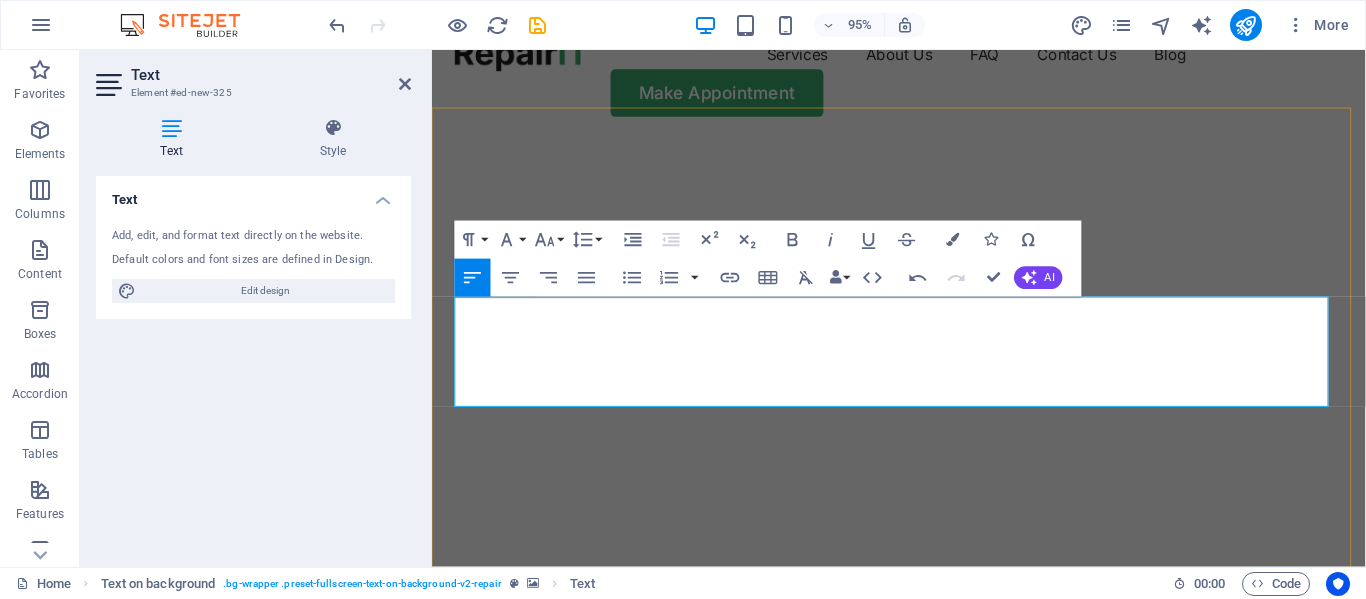 click on "​ ​" at bounding box center [923, 714] 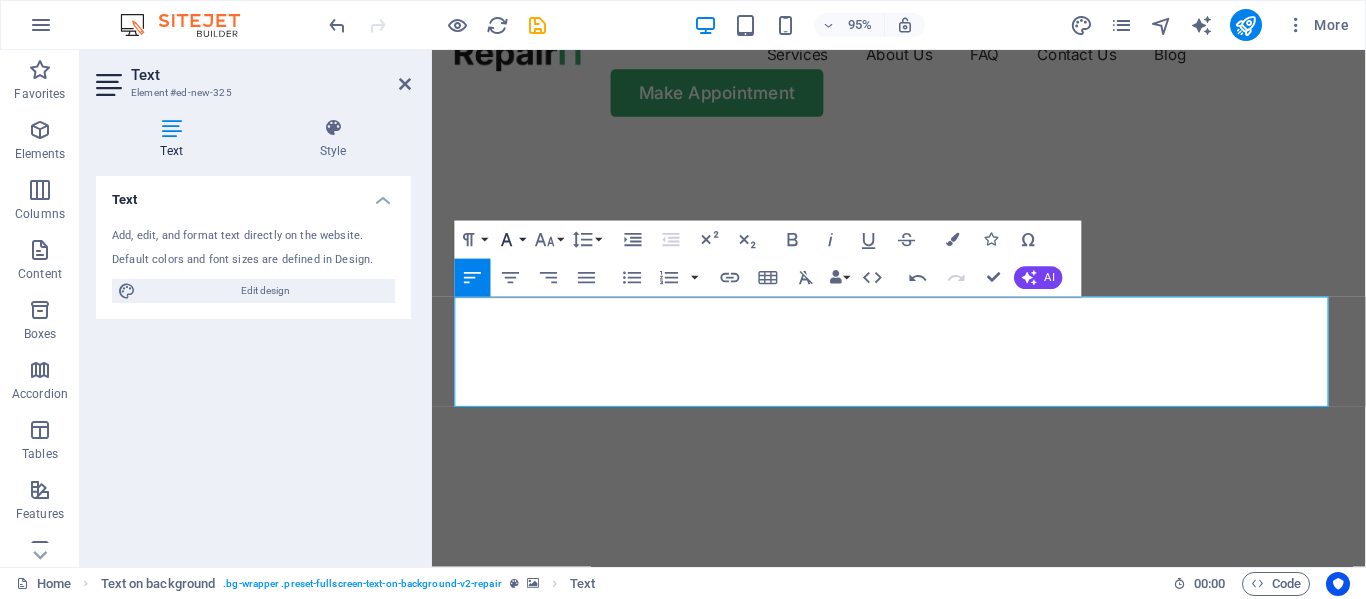 click 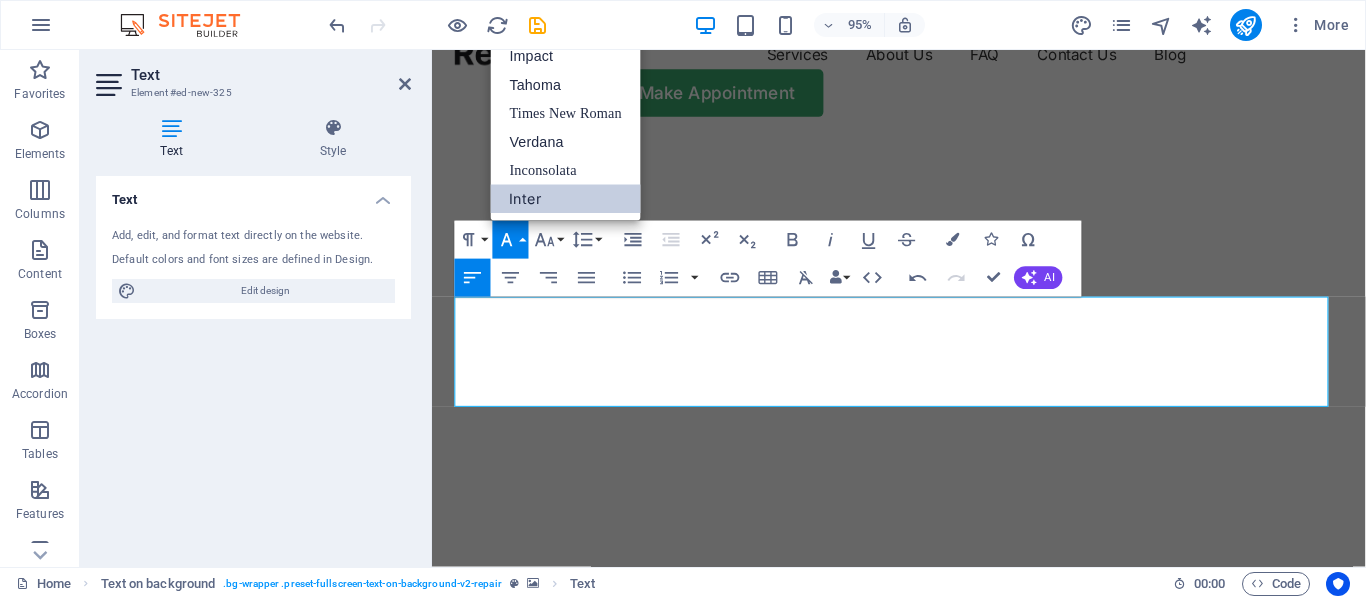 scroll, scrollTop: 0, scrollLeft: 0, axis: both 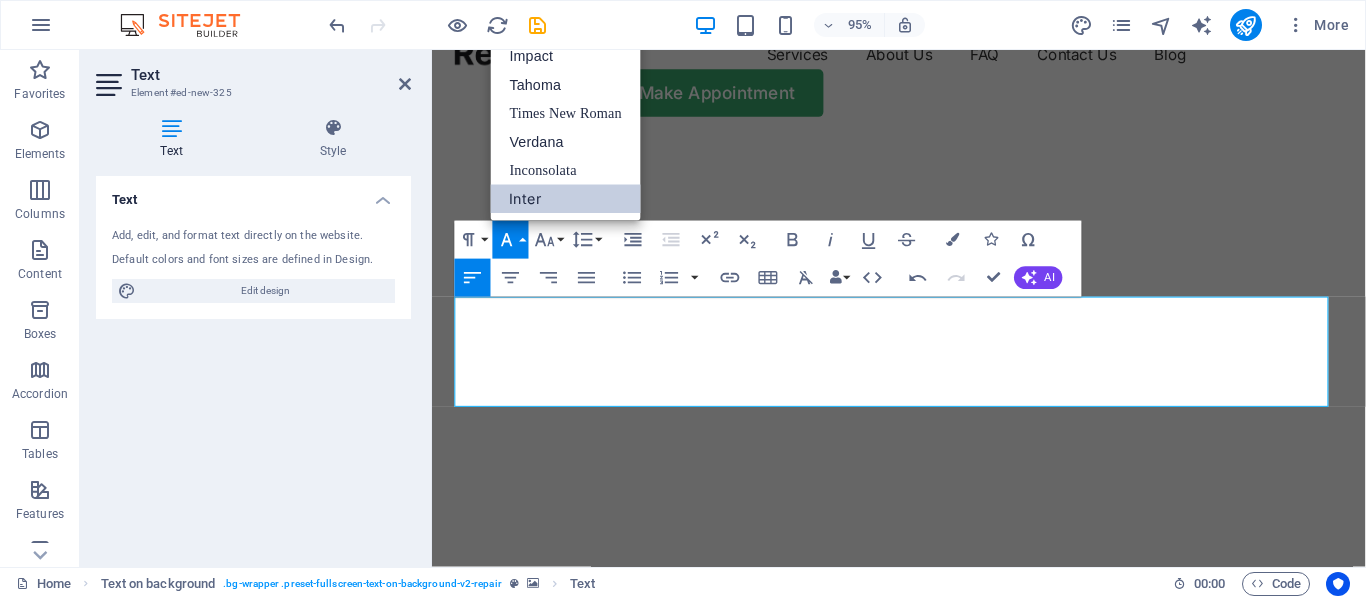 click on "Inter" at bounding box center [566, 199] 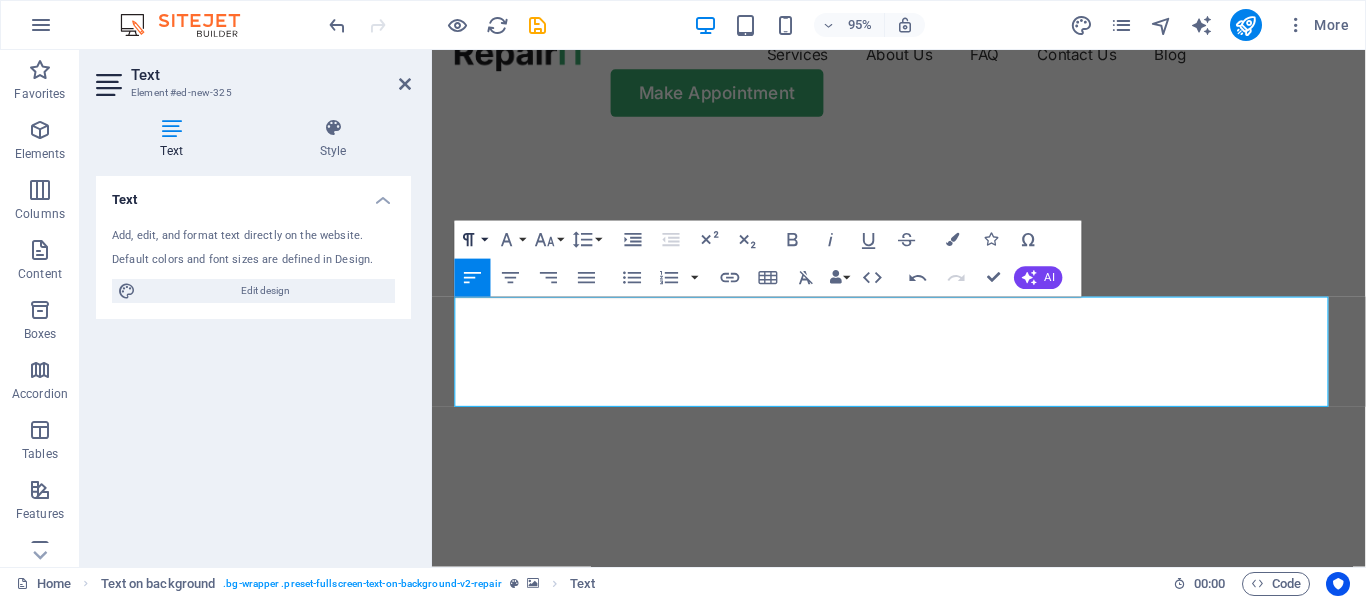 click on "Paragraph Format" at bounding box center (473, 240) 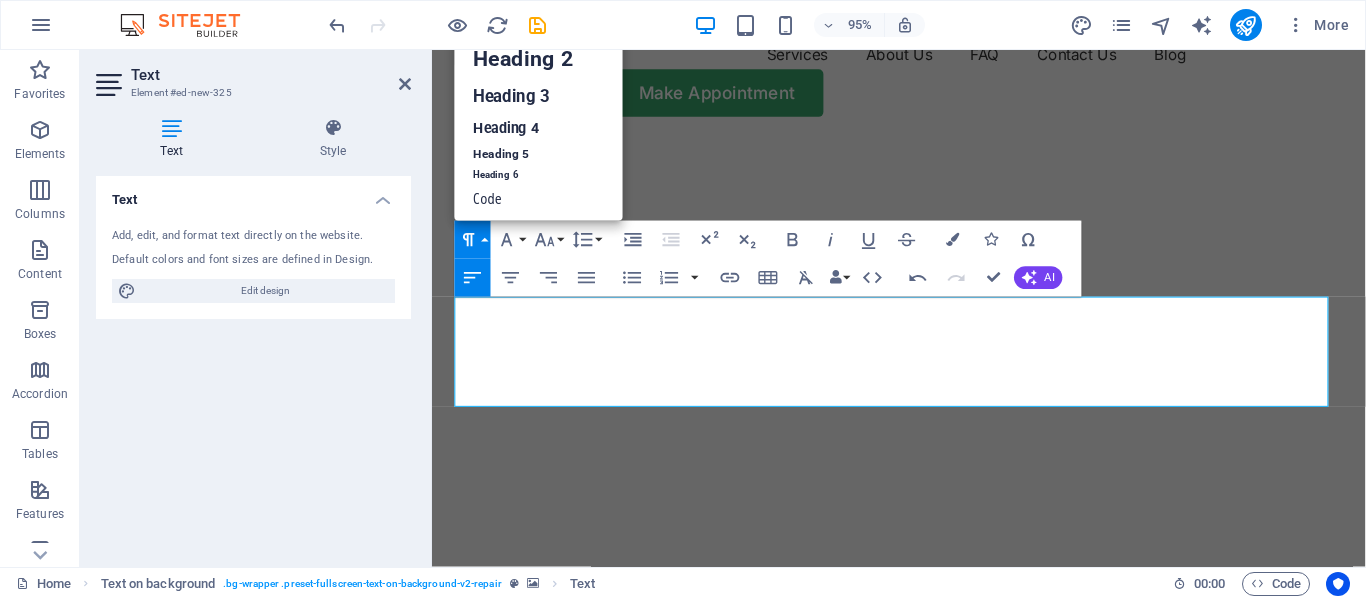 scroll, scrollTop: 16, scrollLeft: 0, axis: vertical 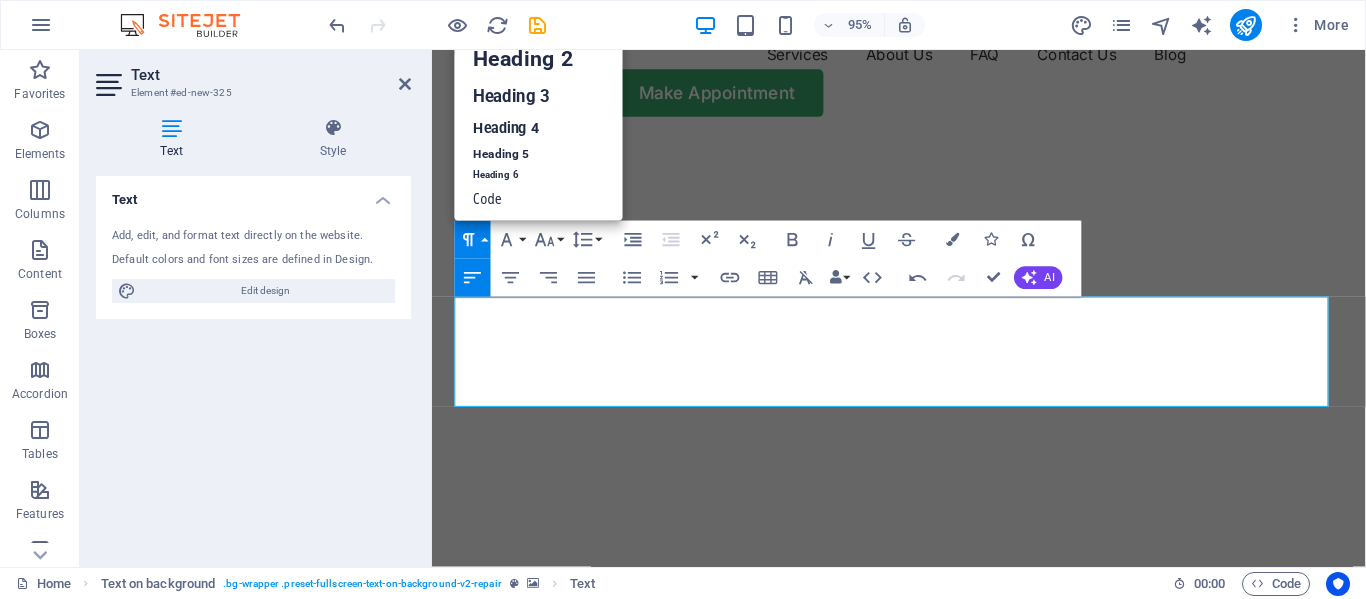 click on "Paragraph Format" at bounding box center [473, 240] 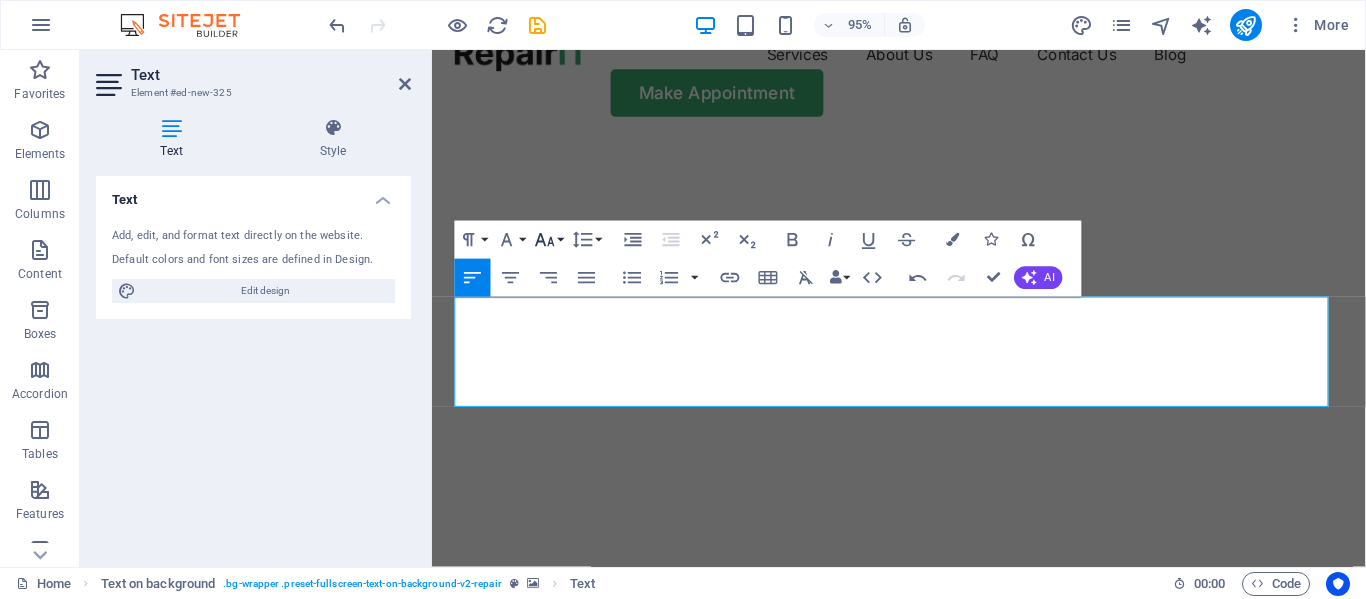 click 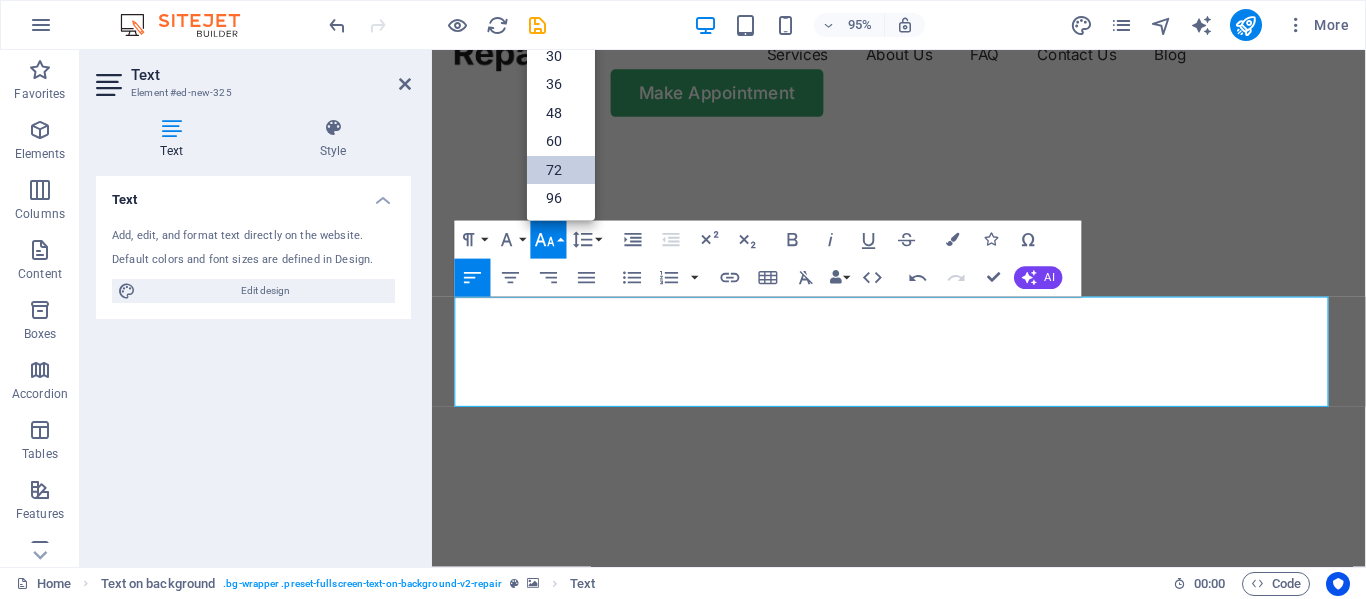 click on "72" at bounding box center [561, 171] 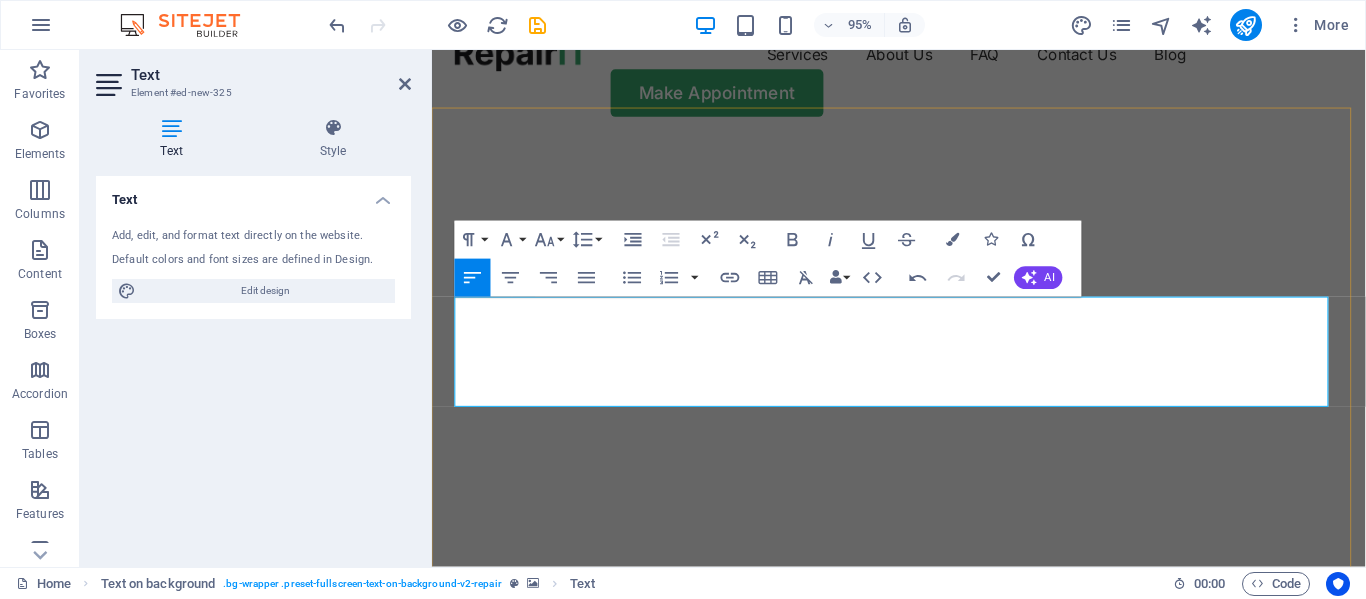 drag, startPoint x: 476, startPoint y: 382, endPoint x: 535, endPoint y: 382, distance: 59 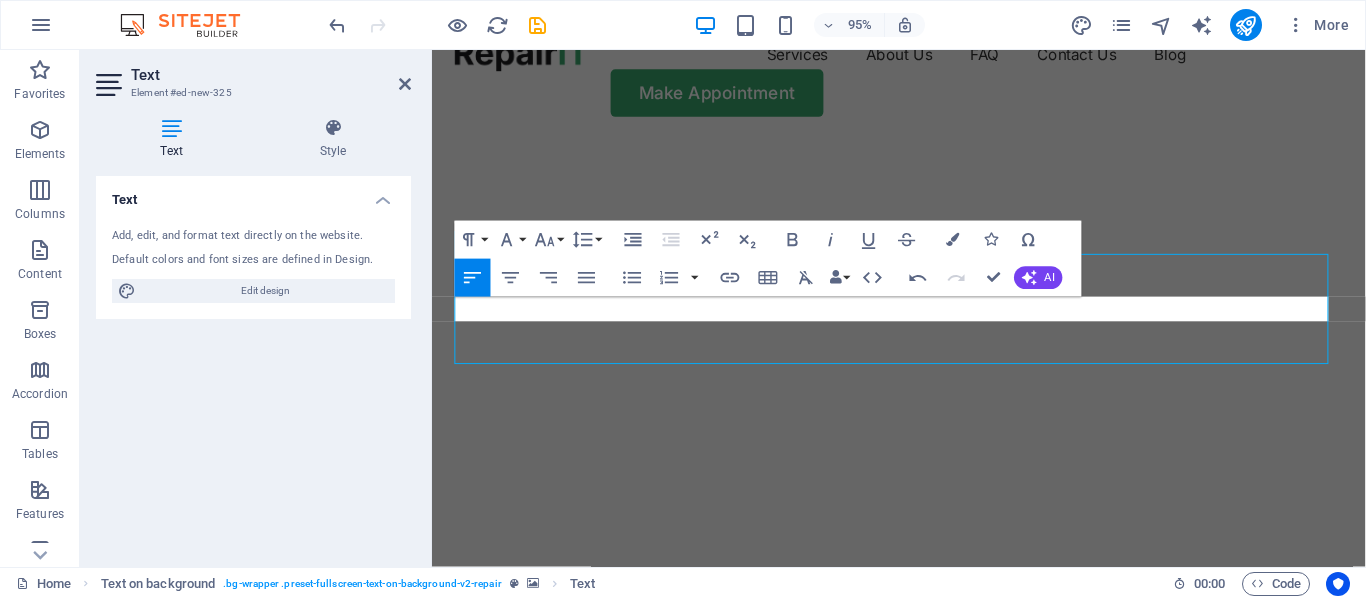 scroll, scrollTop: 78, scrollLeft: 0, axis: vertical 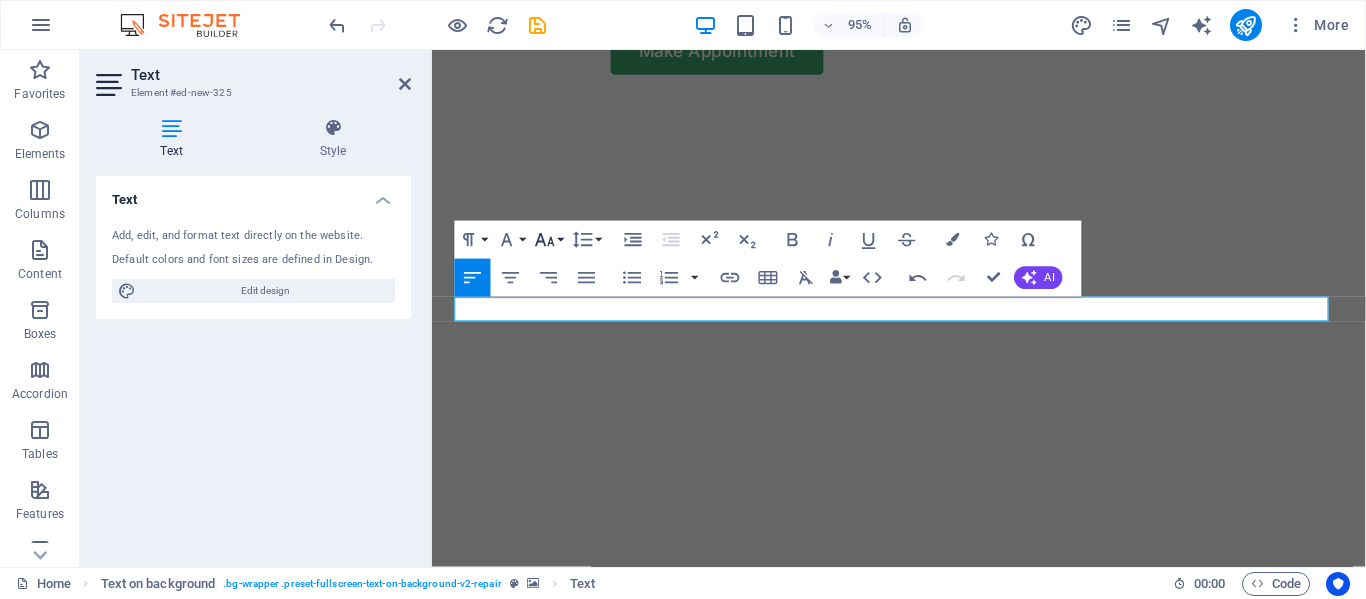 click 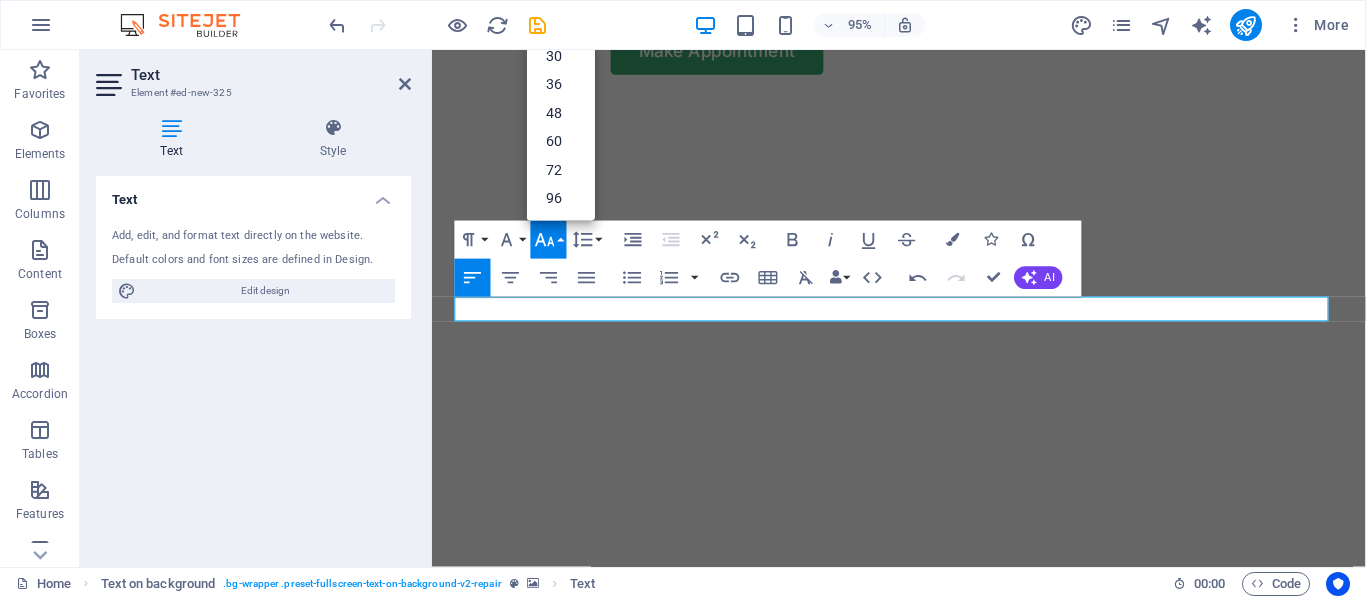 click 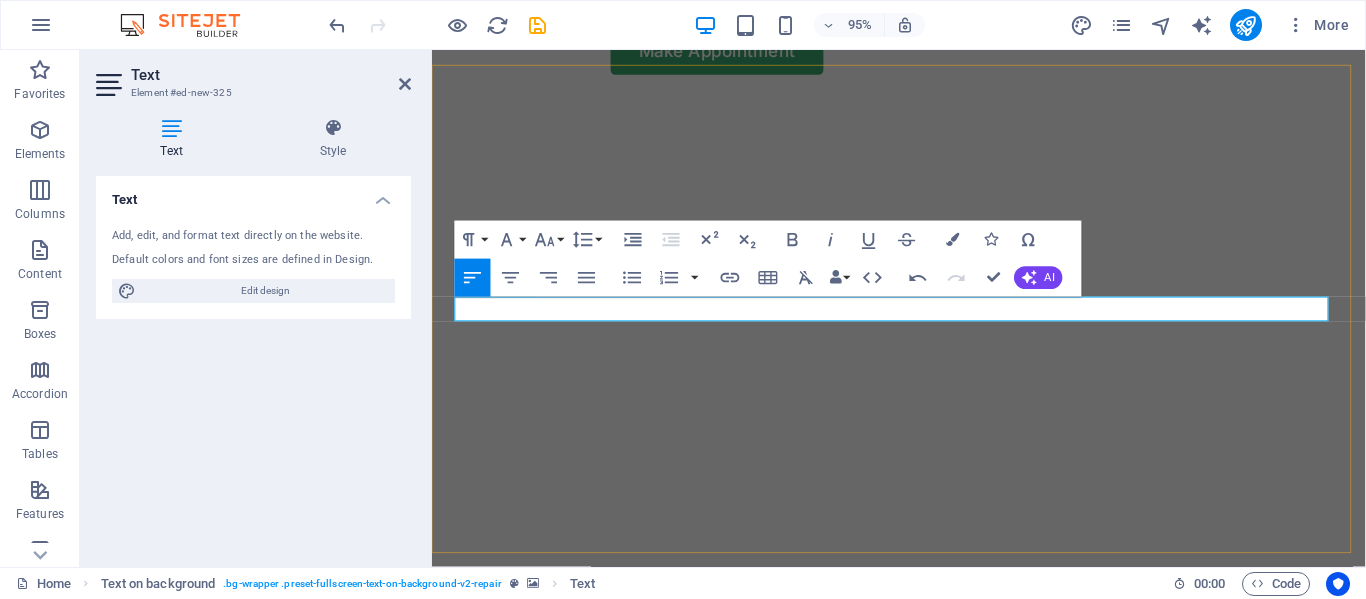 click at bounding box center [923, 625] 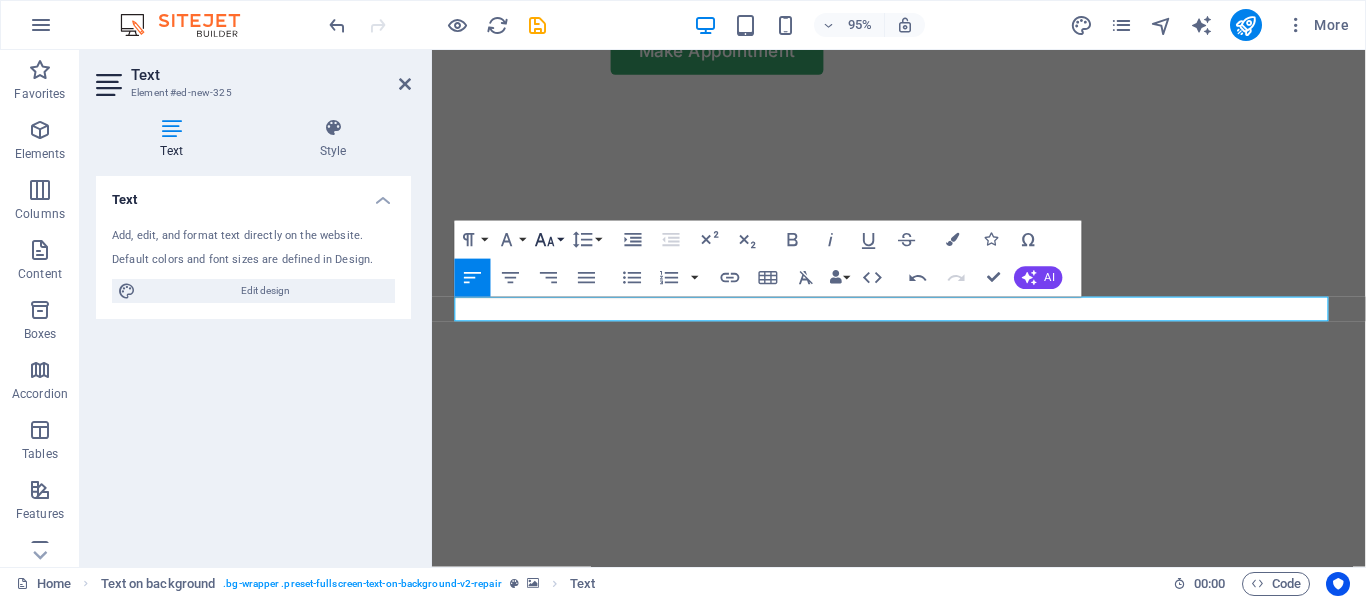 click 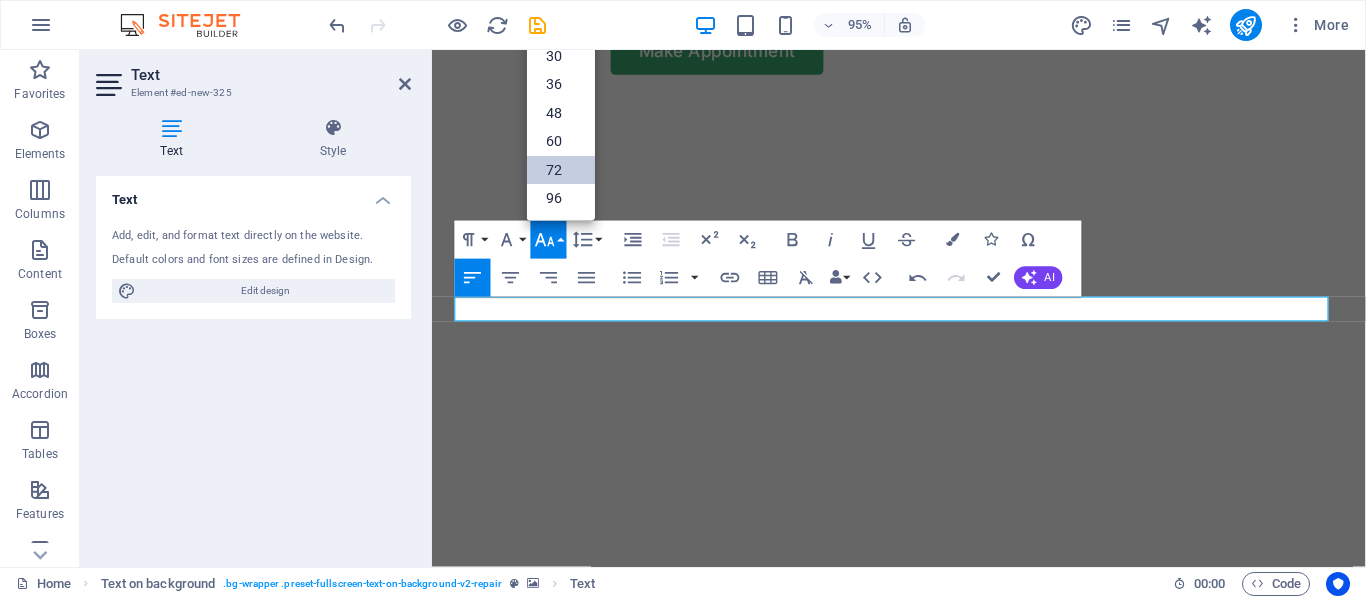 click on "72" at bounding box center (561, 171) 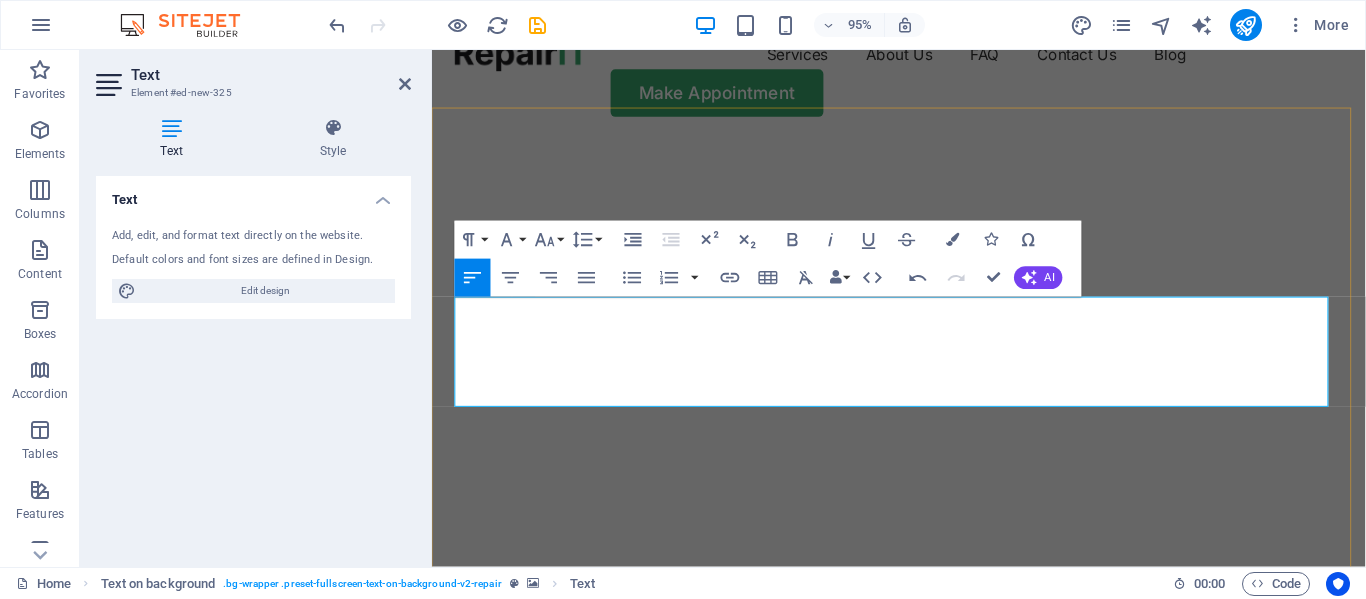 drag, startPoint x: 608, startPoint y: 380, endPoint x: 433, endPoint y: 371, distance: 175.23128 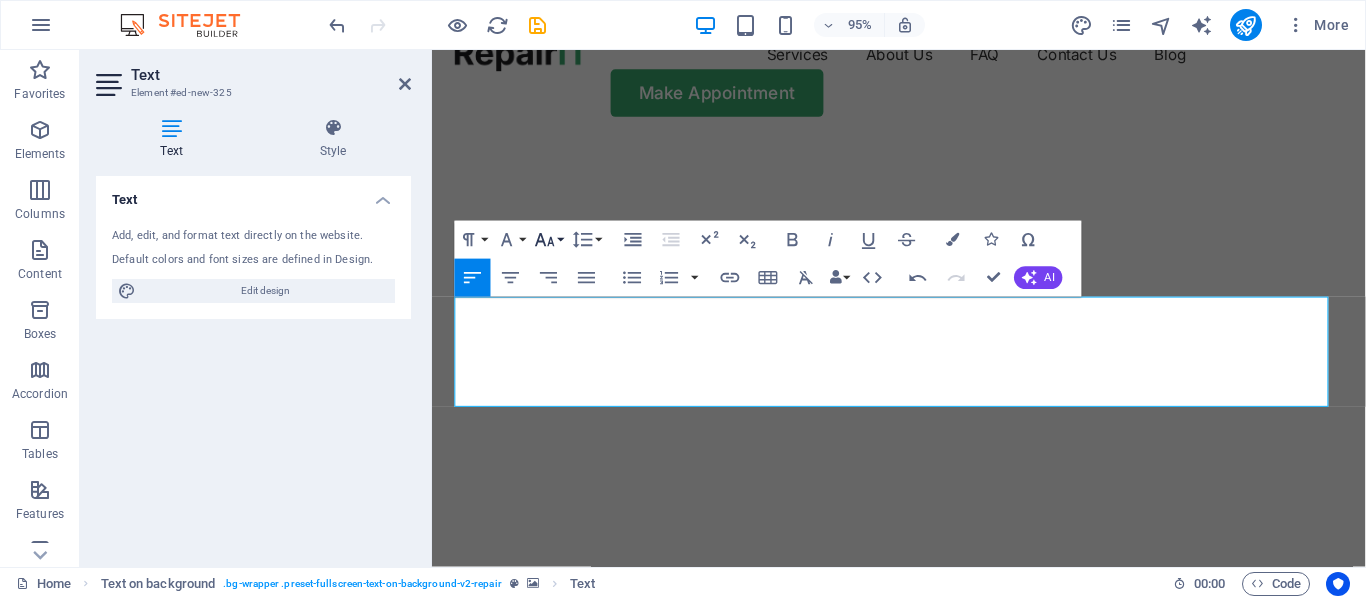 click 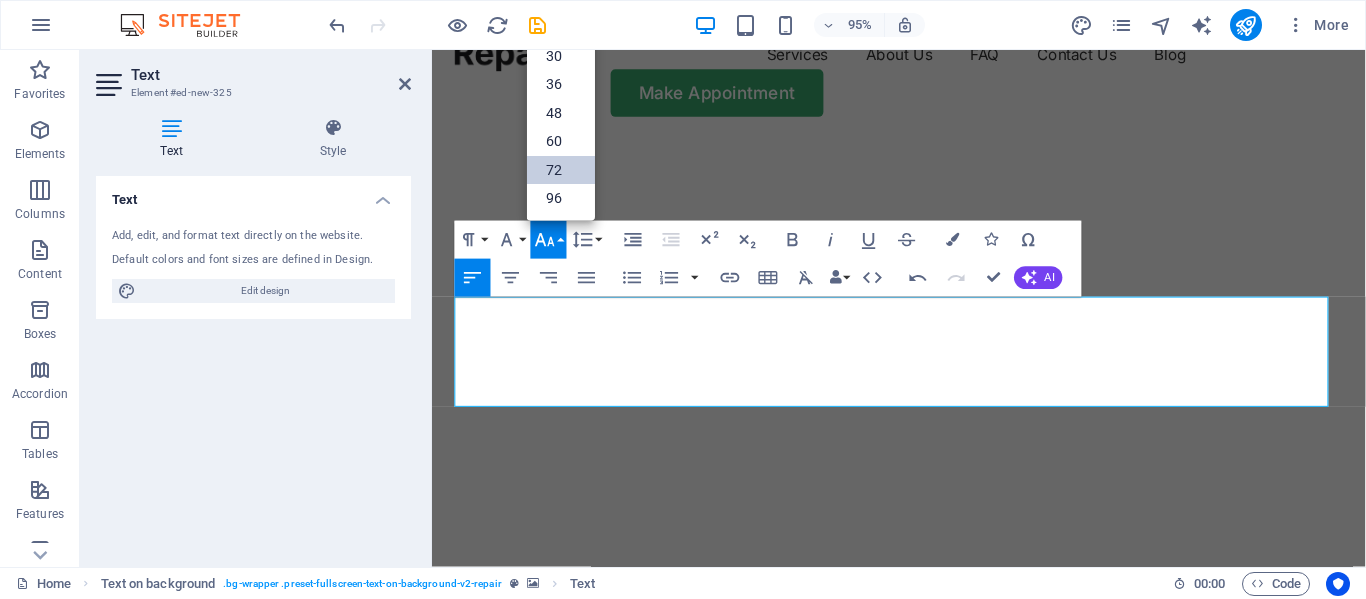 click on "72" at bounding box center (561, 171) 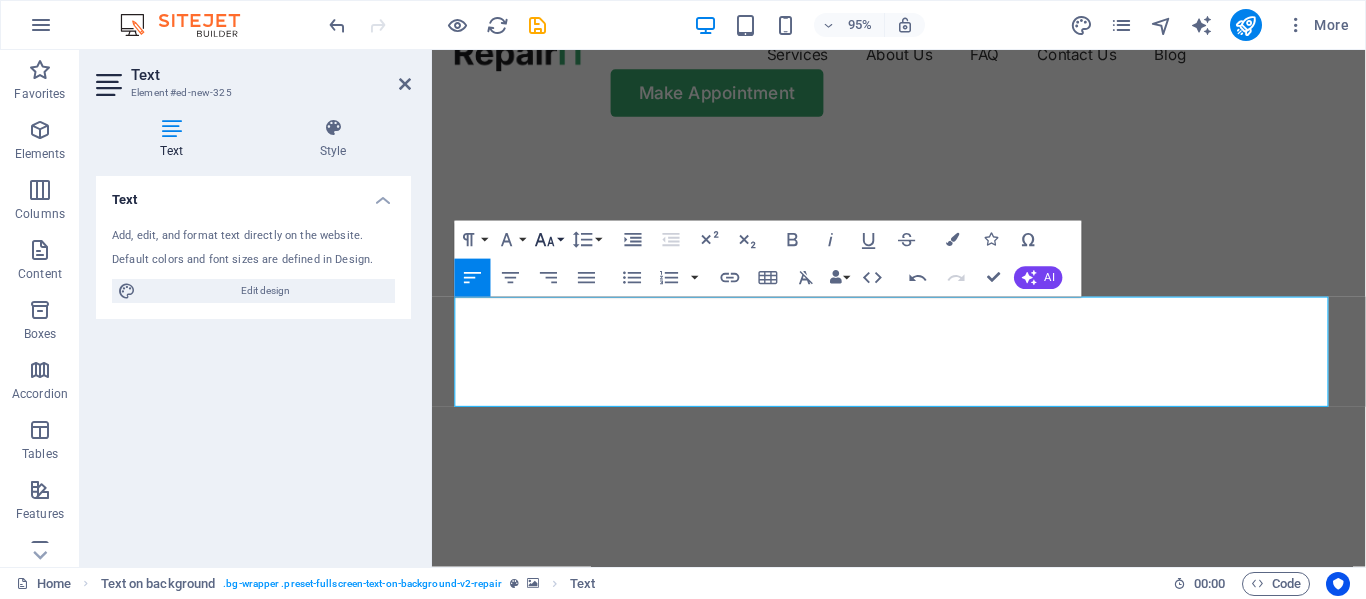 click on "Font Size" at bounding box center (549, 240) 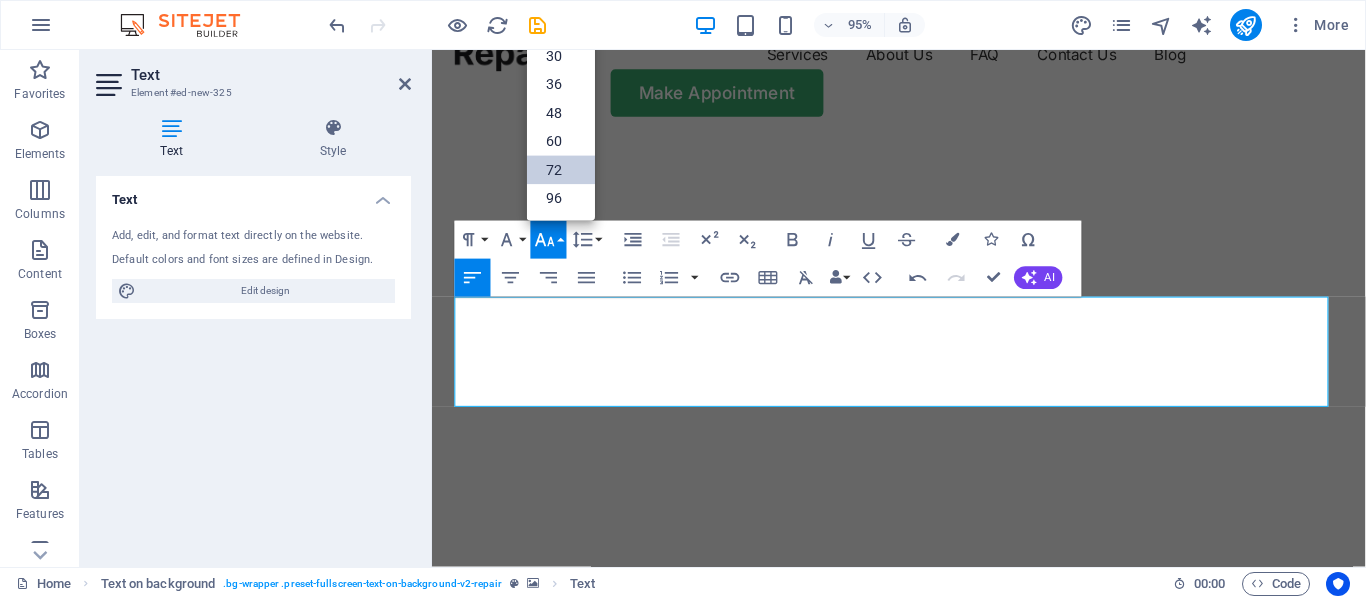 scroll, scrollTop: 161, scrollLeft: 0, axis: vertical 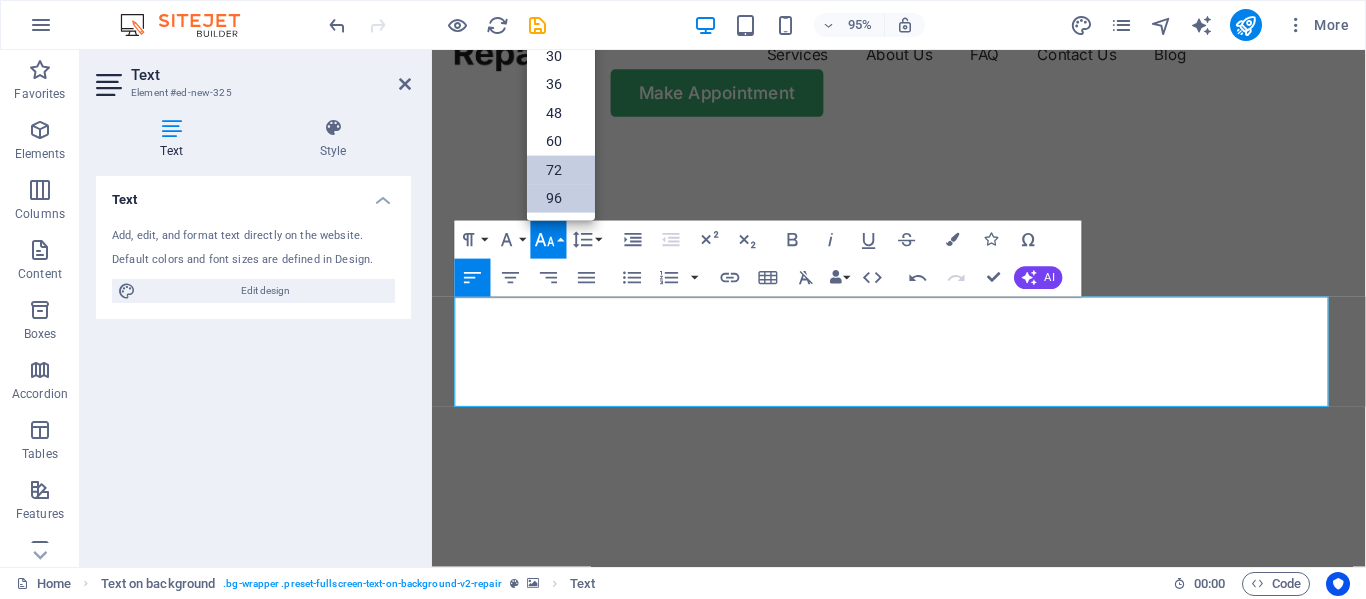 click on "96" at bounding box center [561, 199] 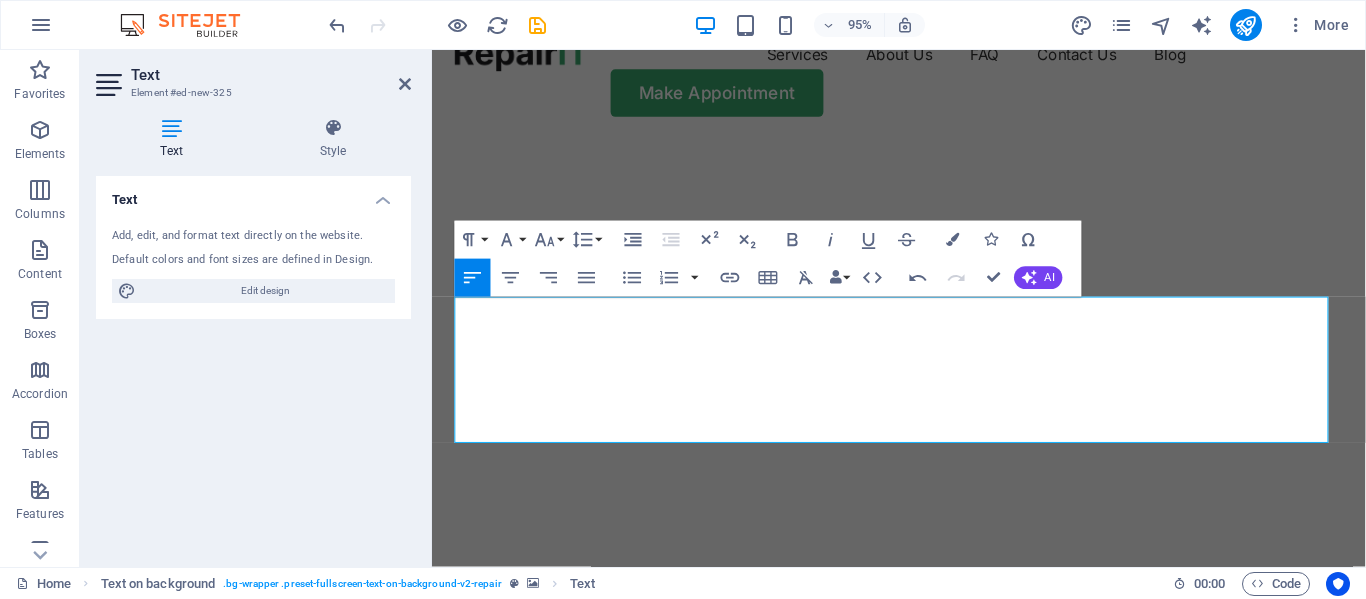 scroll, scrollTop: 14, scrollLeft: 0, axis: vertical 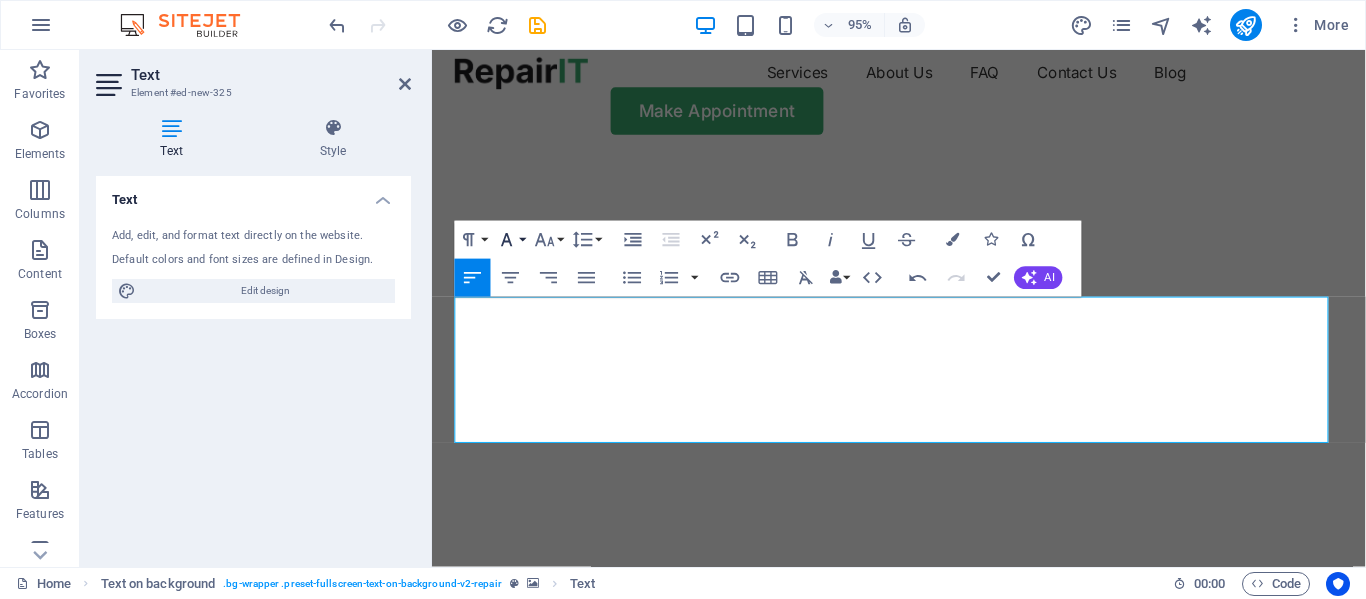 click on "Font Family" at bounding box center [511, 240] 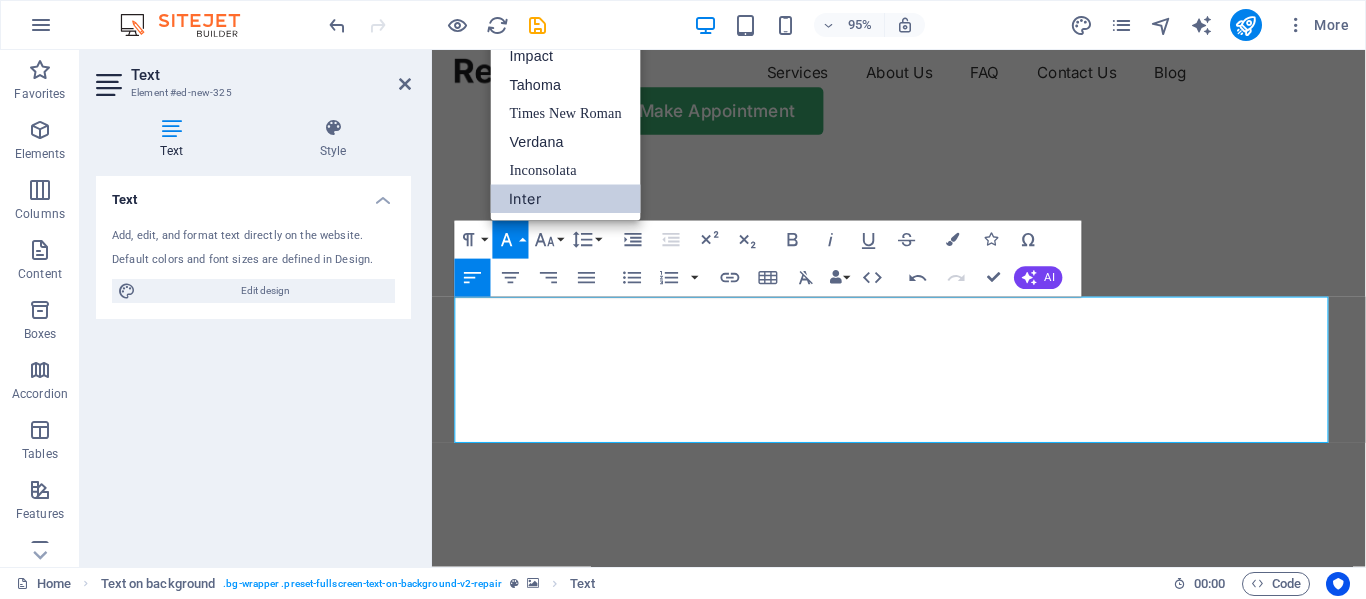 scroll, scrollTop: 0, scrollLeft: 0, axis: both 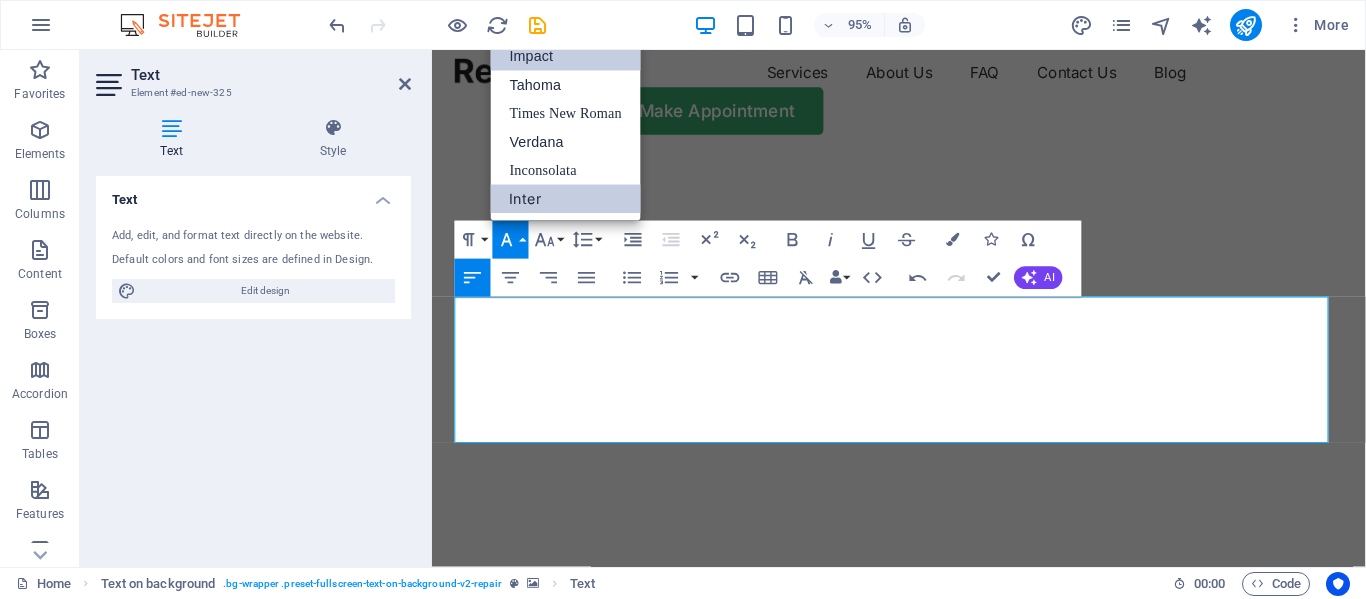 click on "Impact" at bounding box center [566, 57] 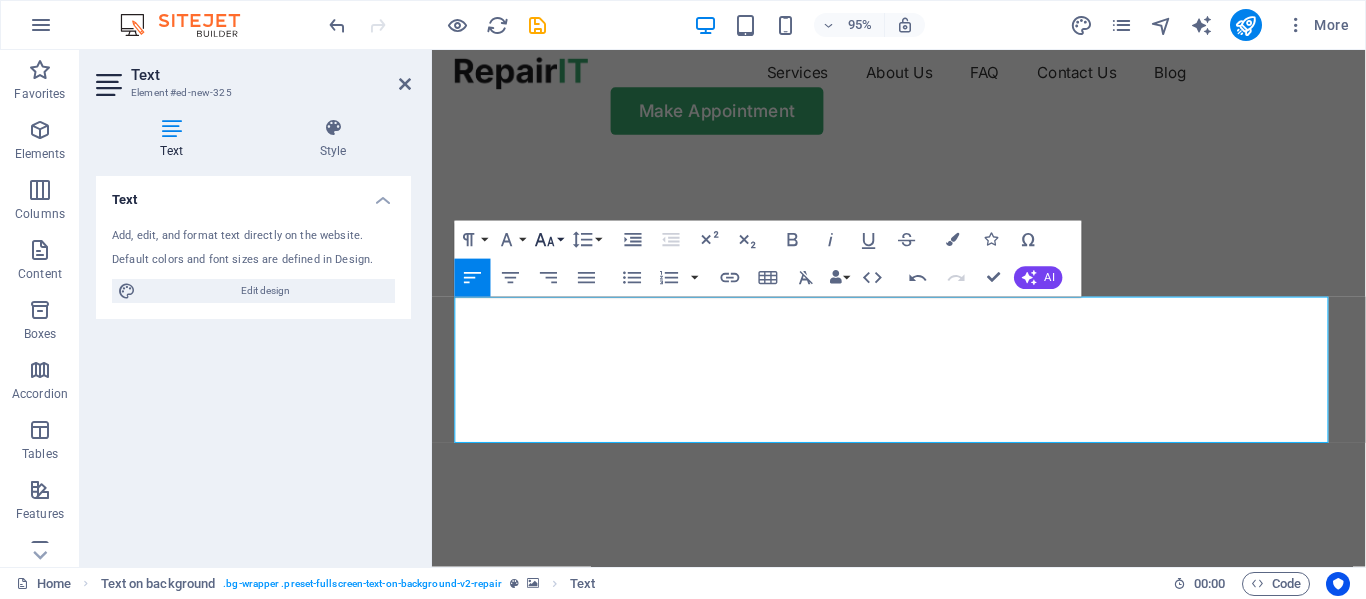 click 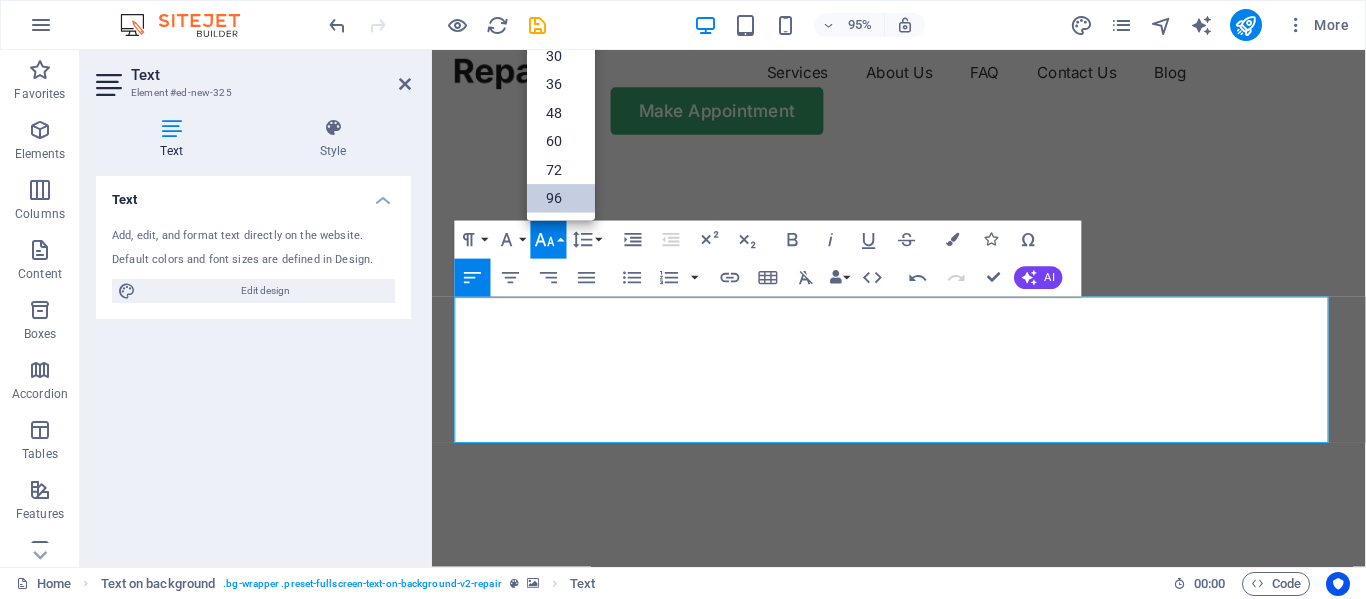 scroll, scrollTop: 161, scrollLeft: 0, axis: vertical 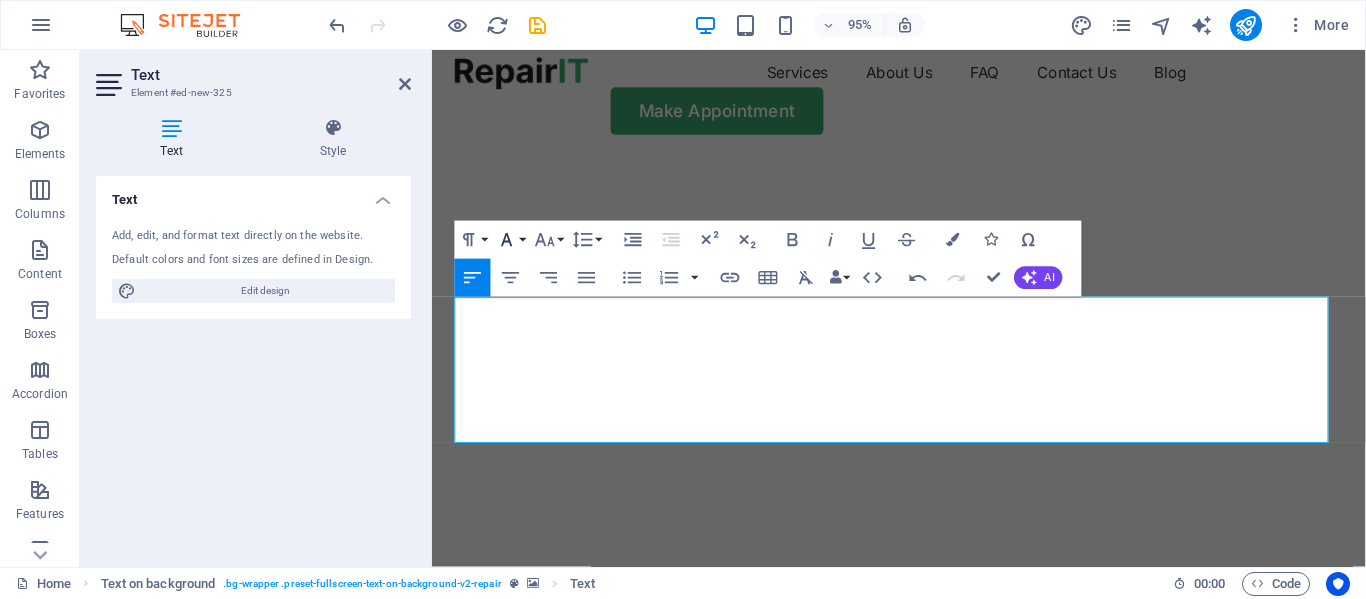 click 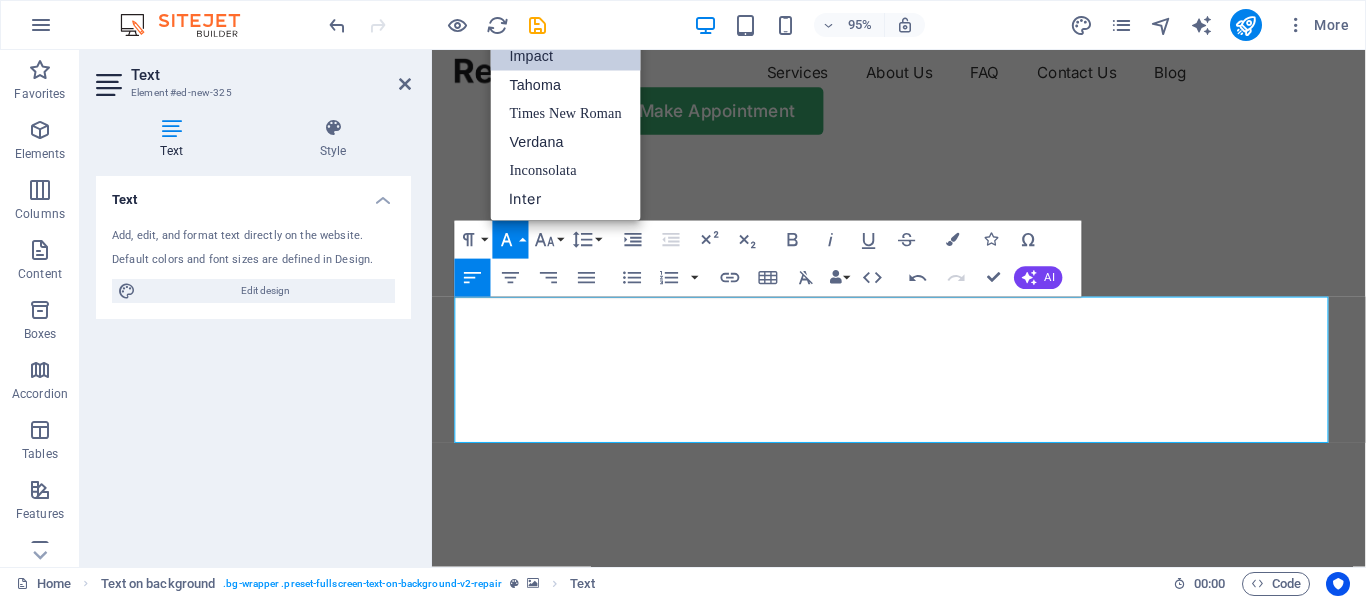 scroll, scrollTop: 0, scrollLeft: 0, axis: both 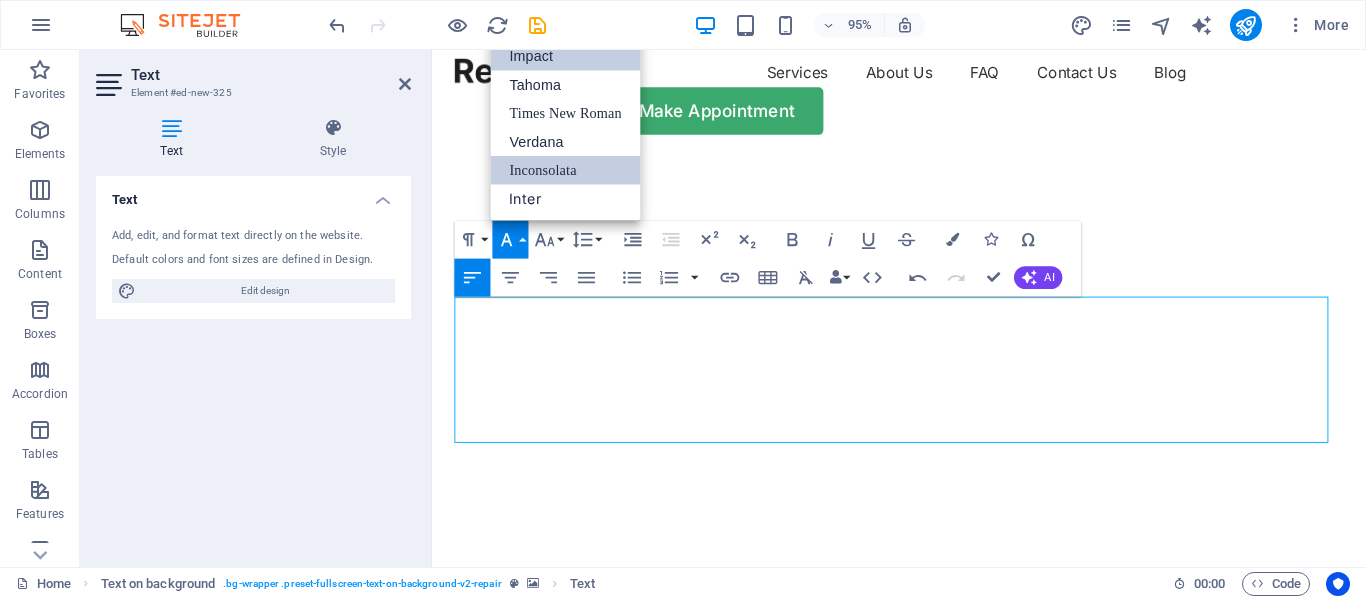click on "Inconsolata" at bounding box center (566, 171) 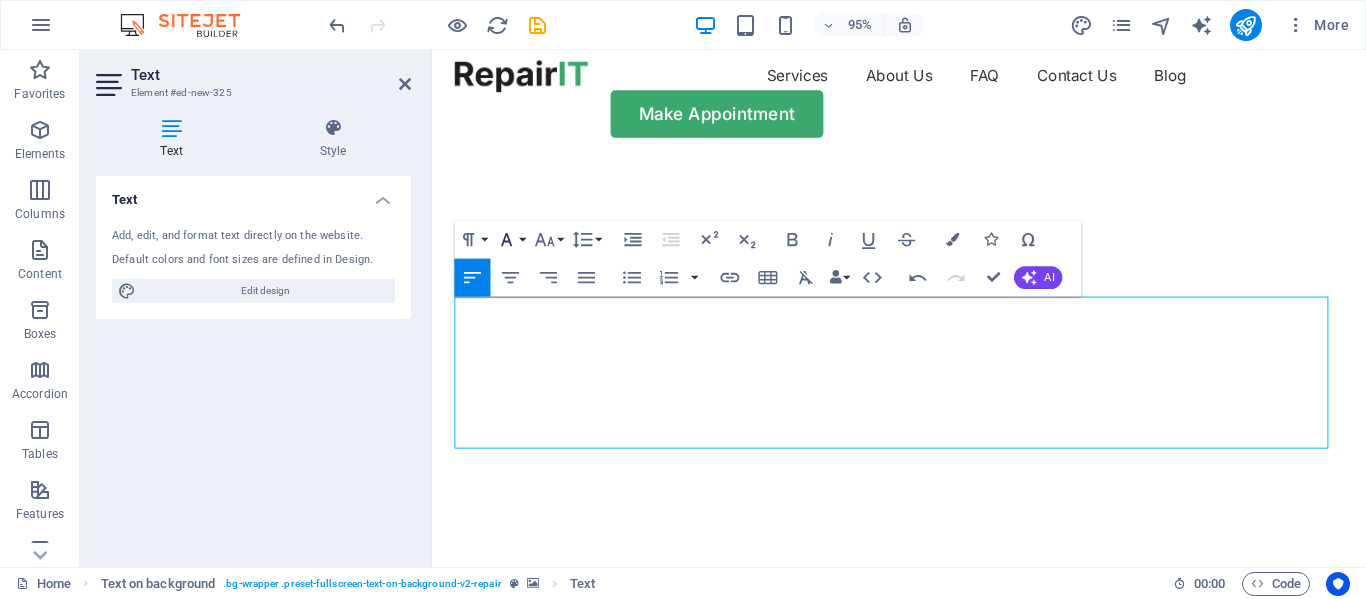 click 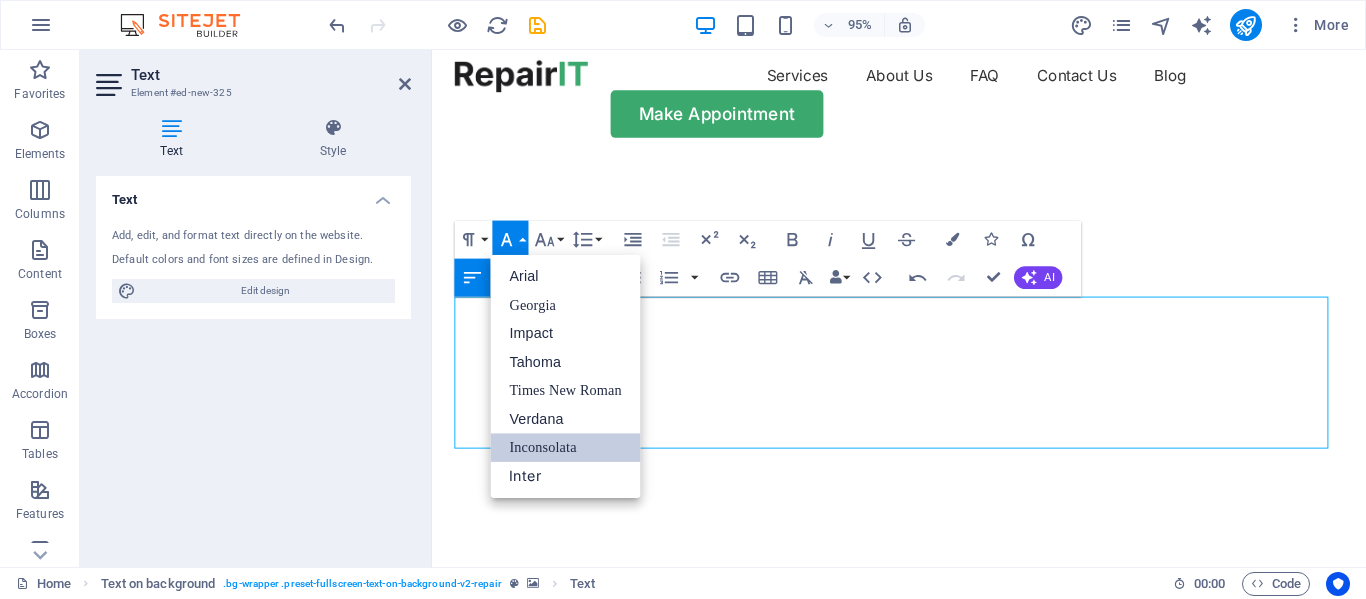 scroll, scrollTop: 0, scrollLeft: 0, axis: both 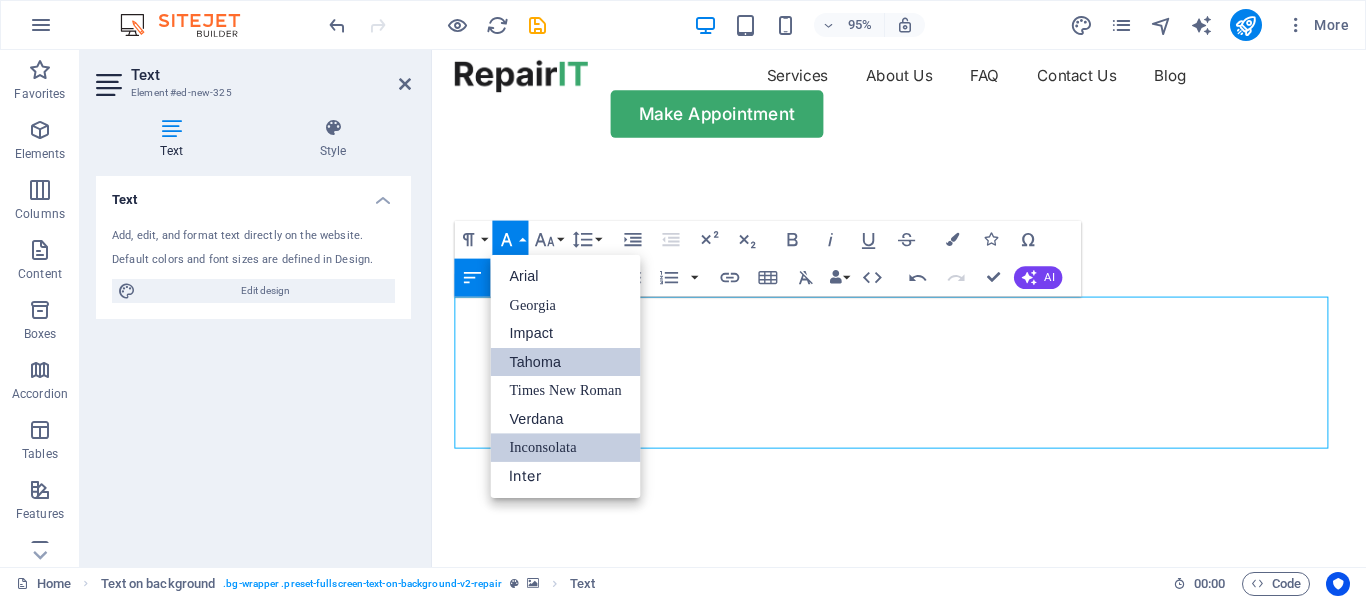 click on "Tahoma" at bounding box center (566, 362) 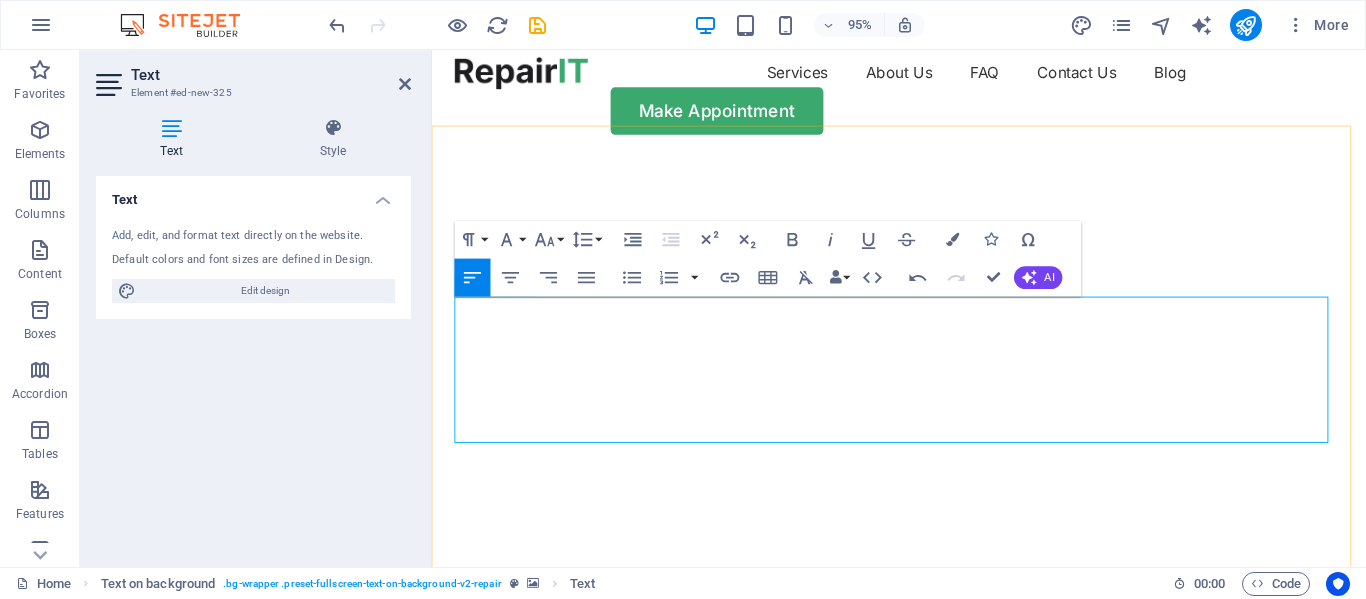 click on "TEKSOL PAKISTAN" at bounding box center [923, 753] 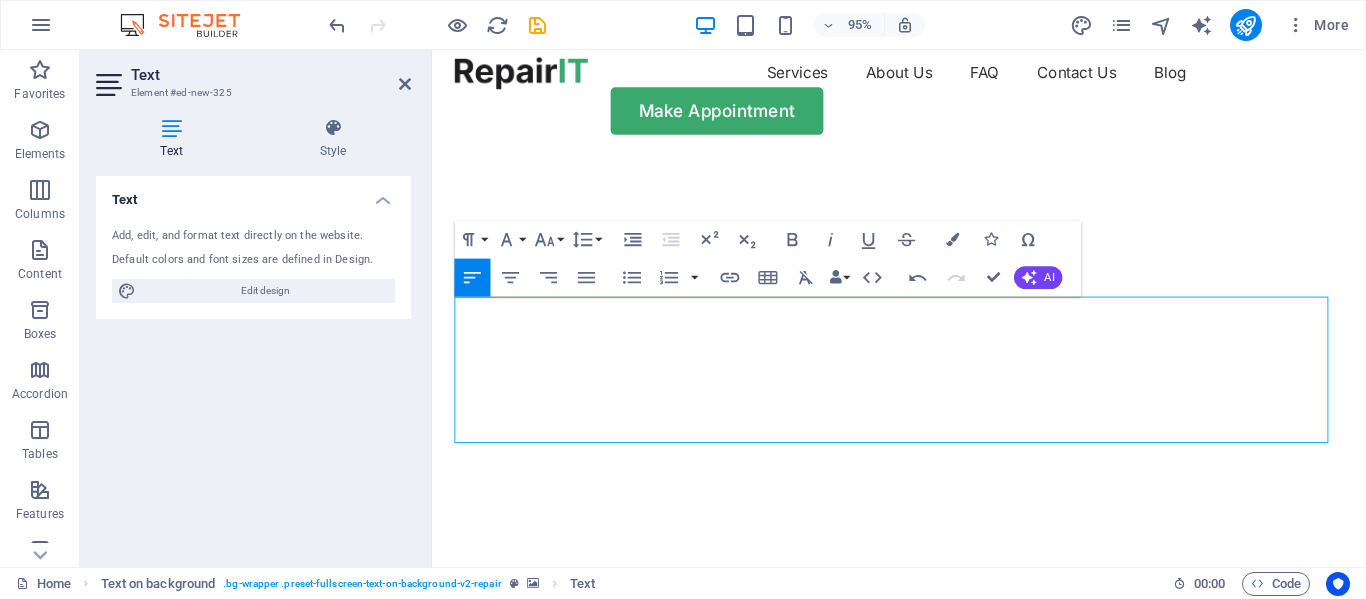 drag, startPoint x: 1117, startPoint y: 391, endPoint x: 444, endPoint y: 463, distance: 676.84045 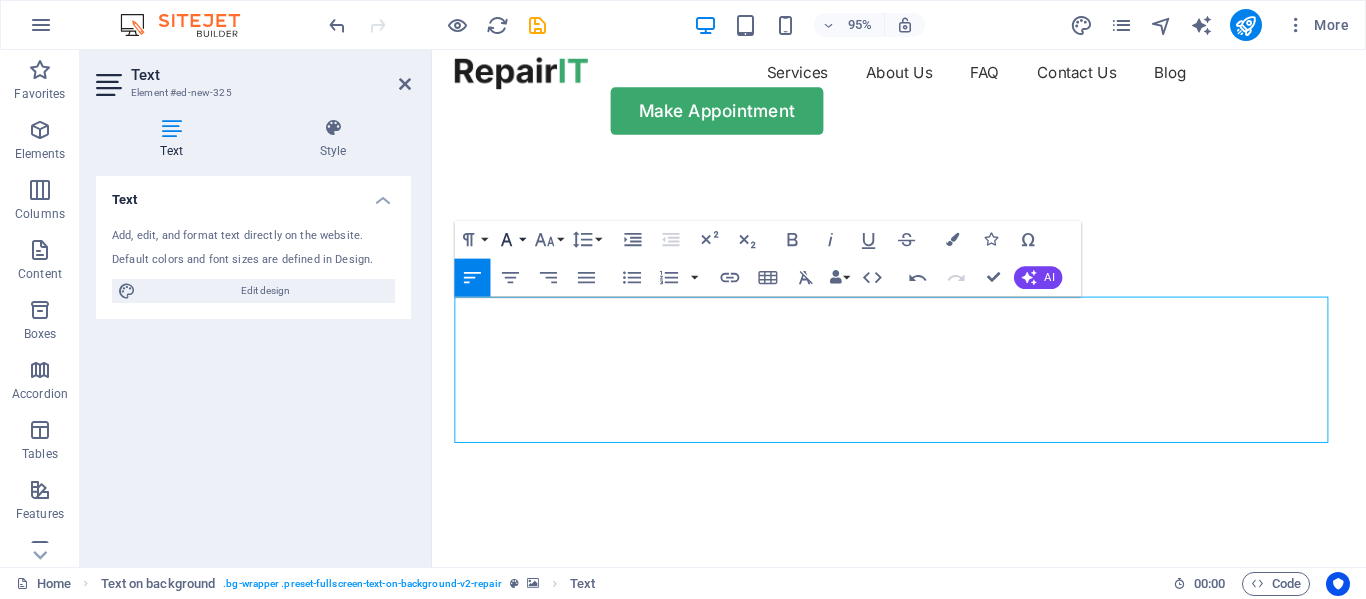 click 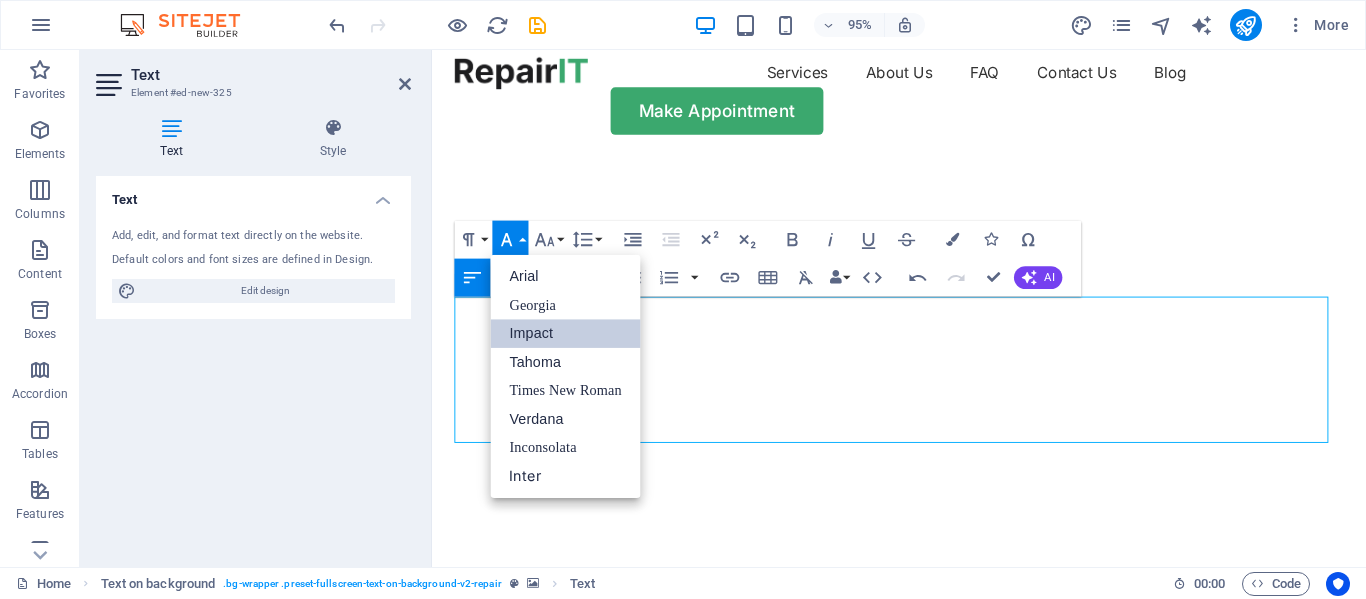 scroll, scrollTop: 0, scrollLeft: 0, axis: both 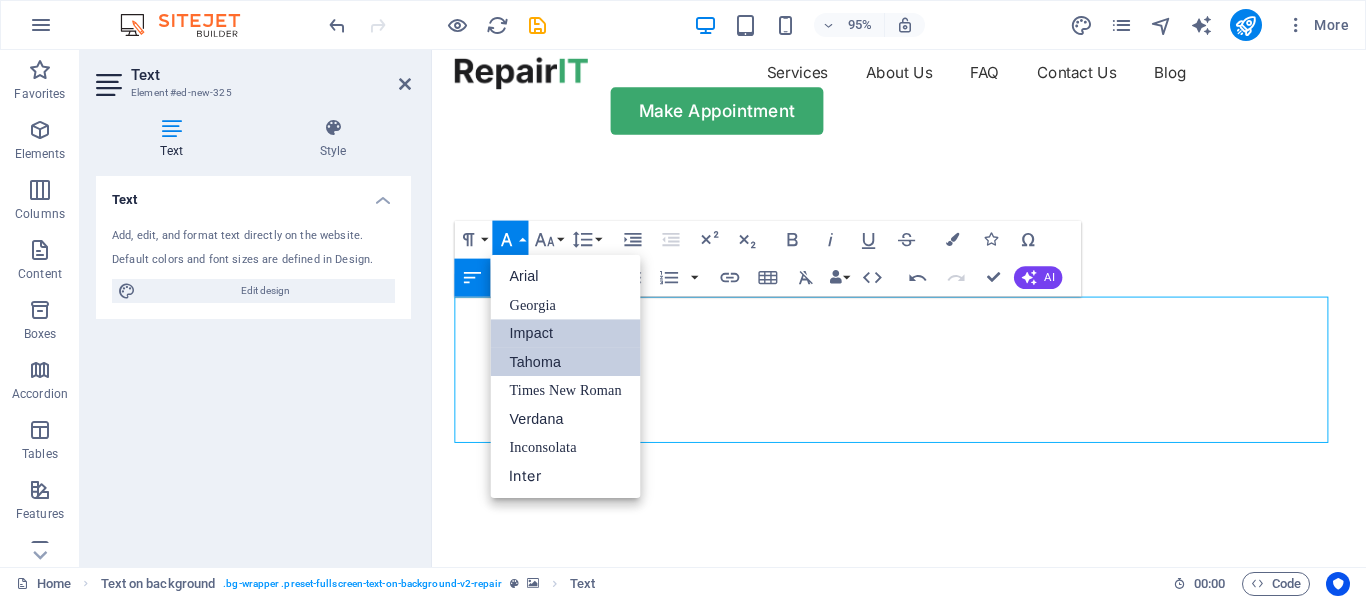 click on "Tahoma" at bounding box center [566, 362] 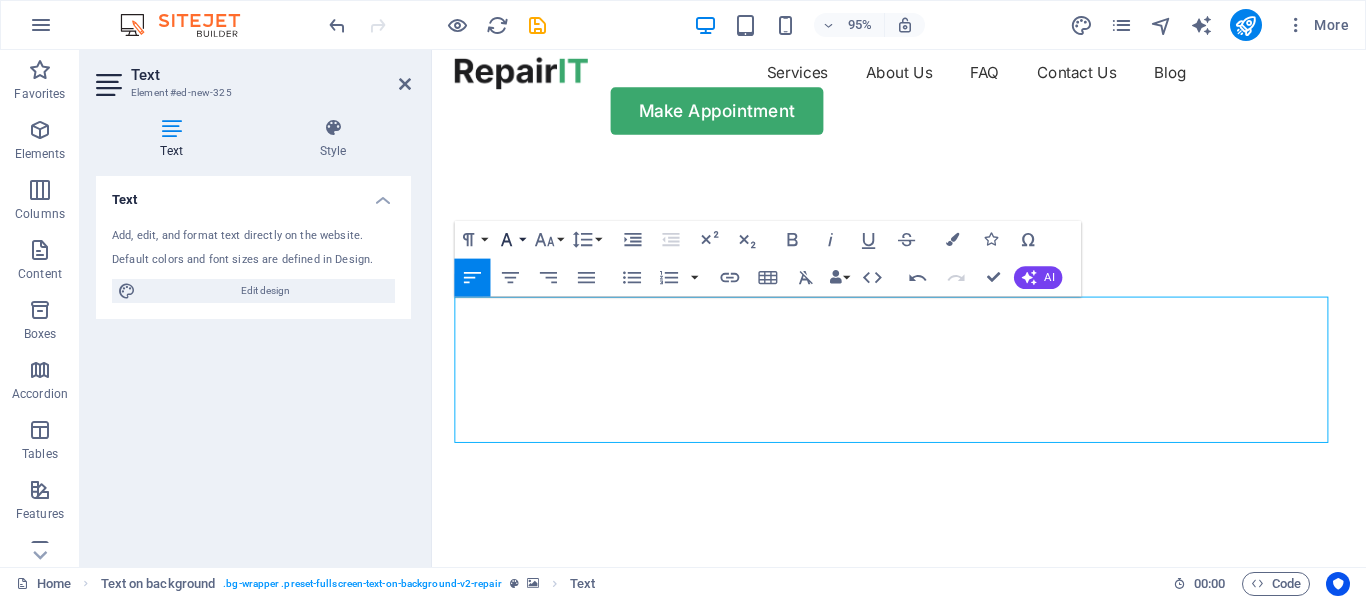 click 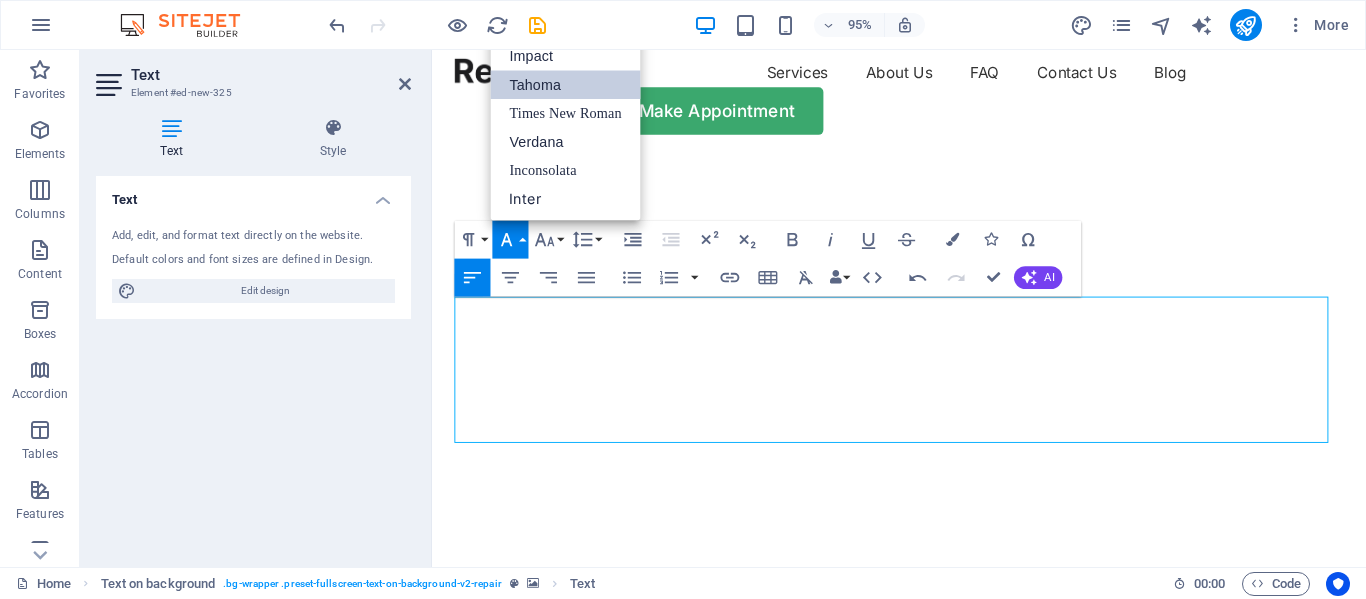 scroll, scrollTop: 0, scrollLeft: 0, axis: both 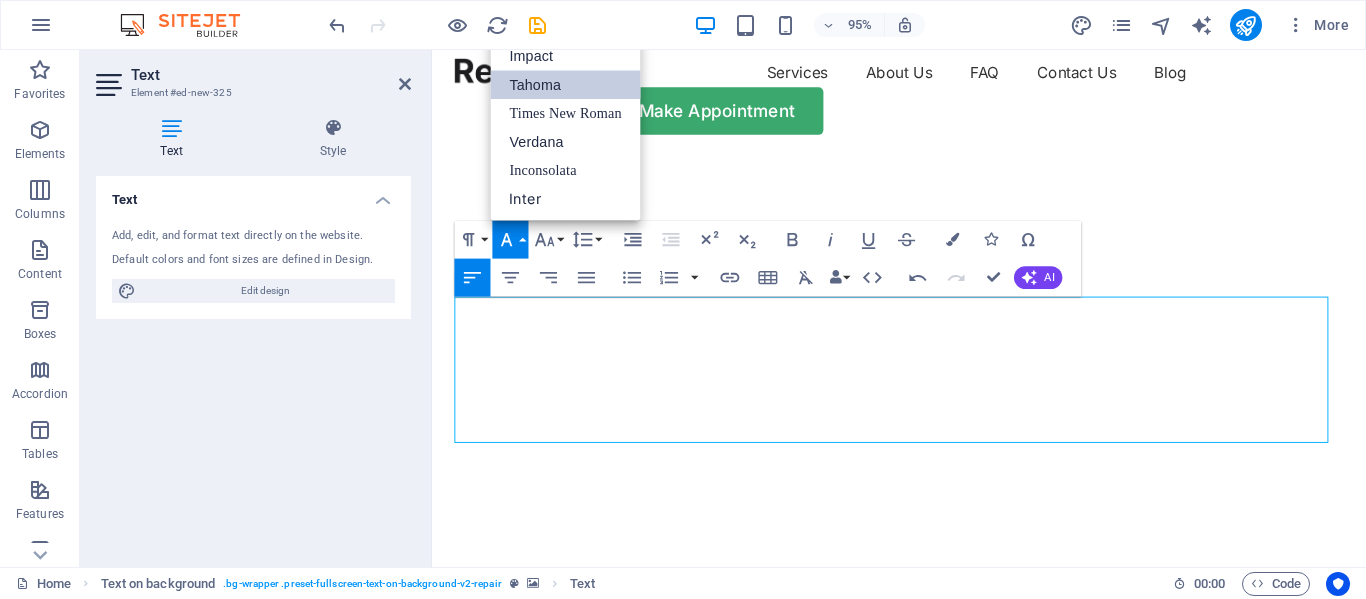 click on "Tahoma" at bounding box center [566, 85] 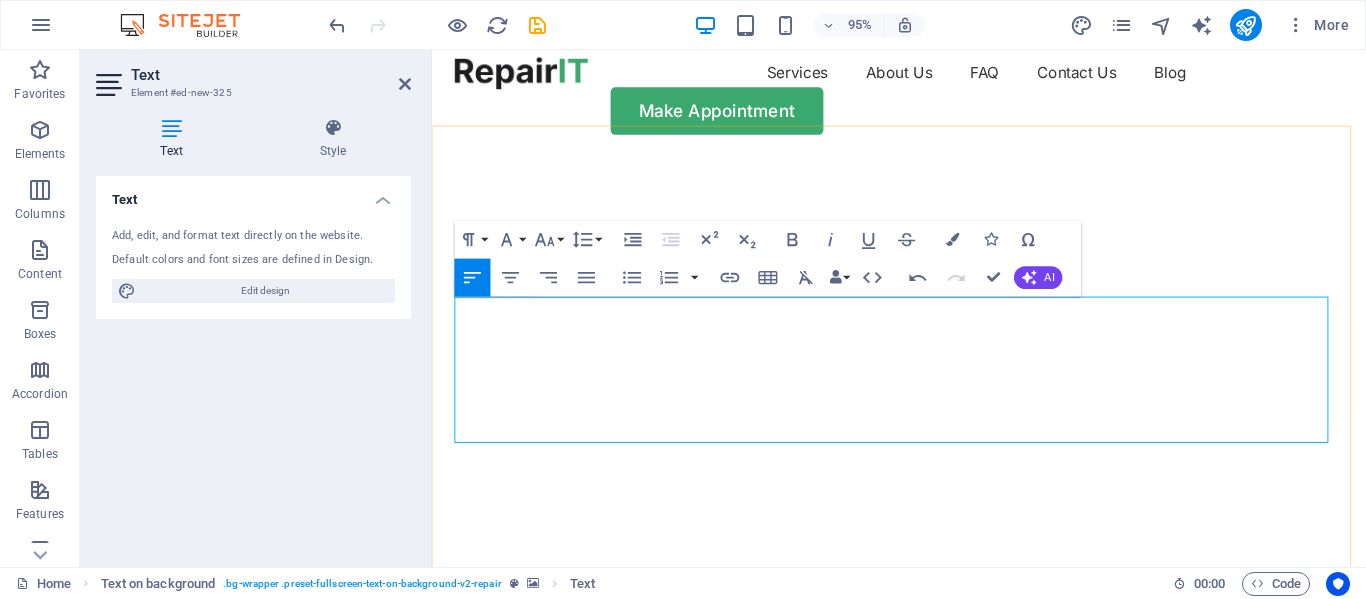 click on "TEKSOL PAKIS N TA" at bounding box center [923, 753] 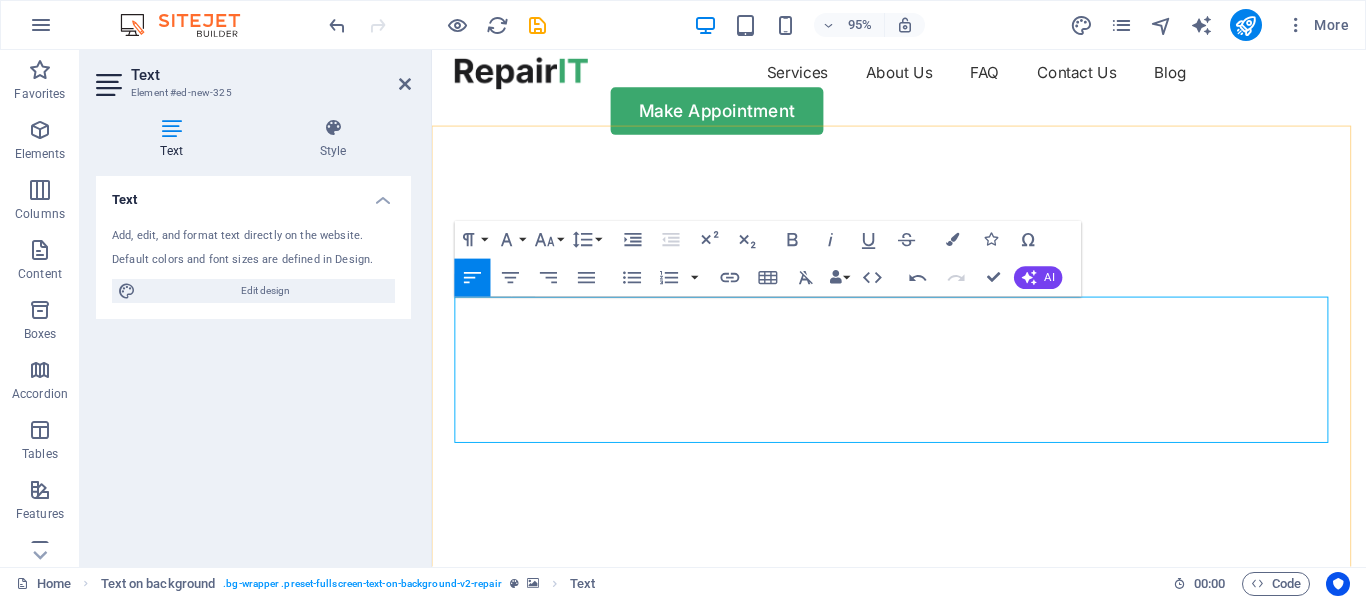 click on "TA" at bounding box center (1261, 752) 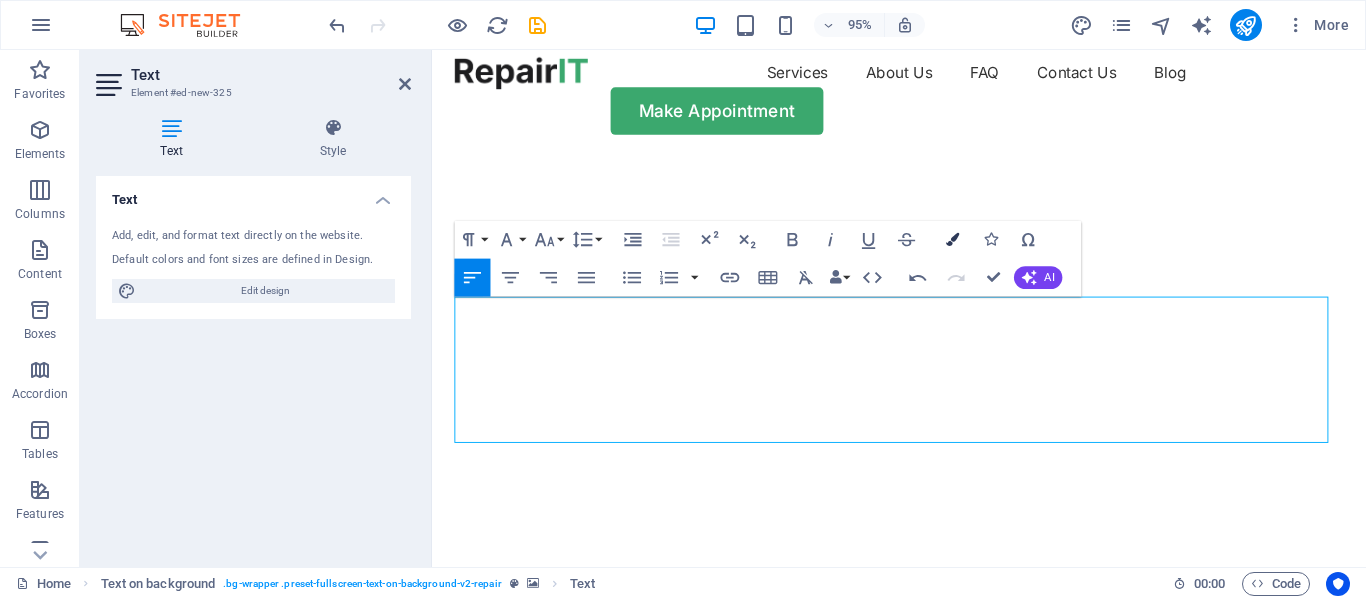 click at bounding box center (952, 240) 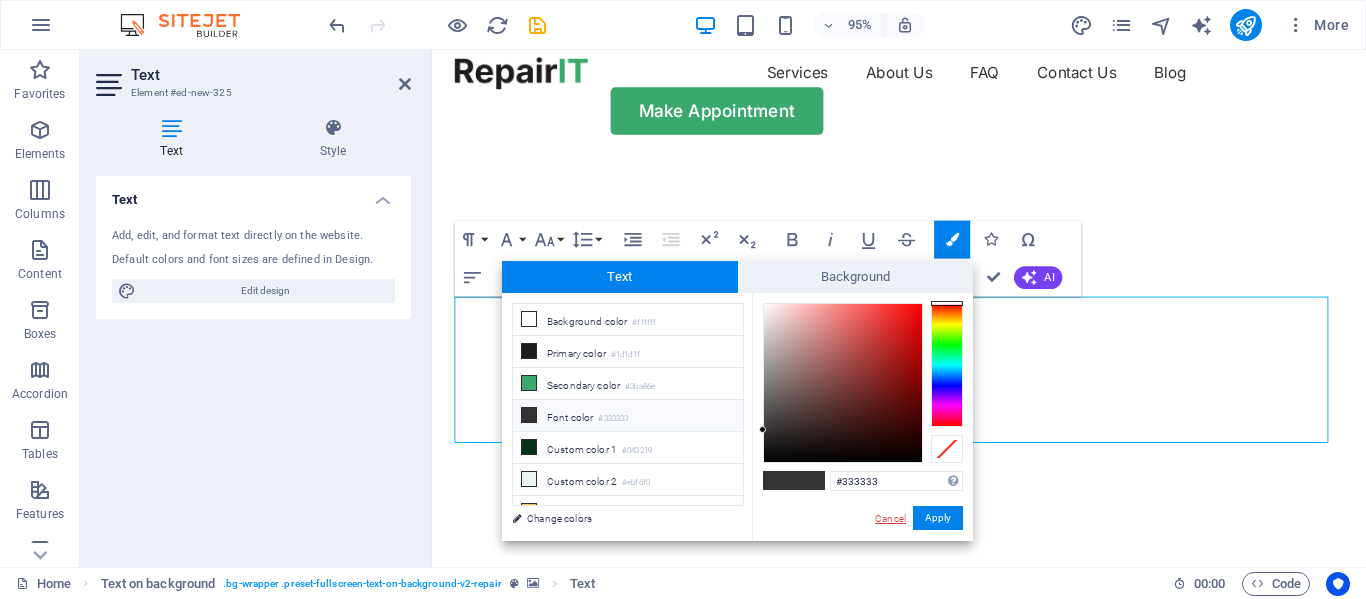 click on "Cancel" at bounding box center (890, 518) 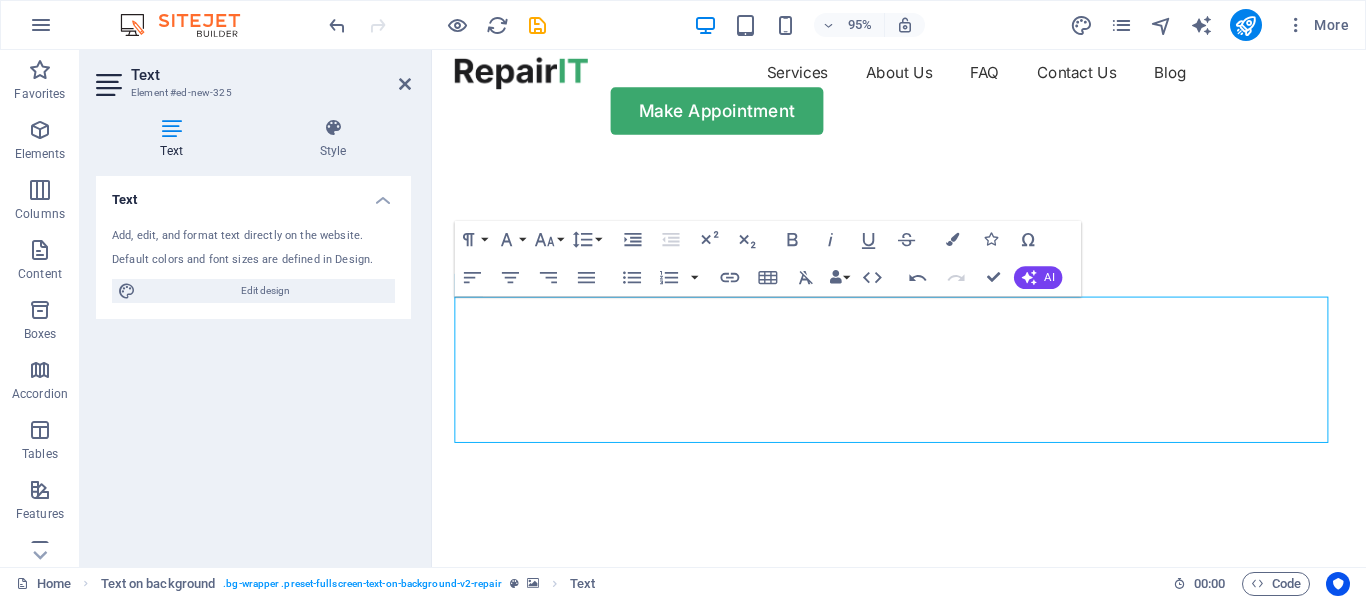 click at bounding box center (916, 162) 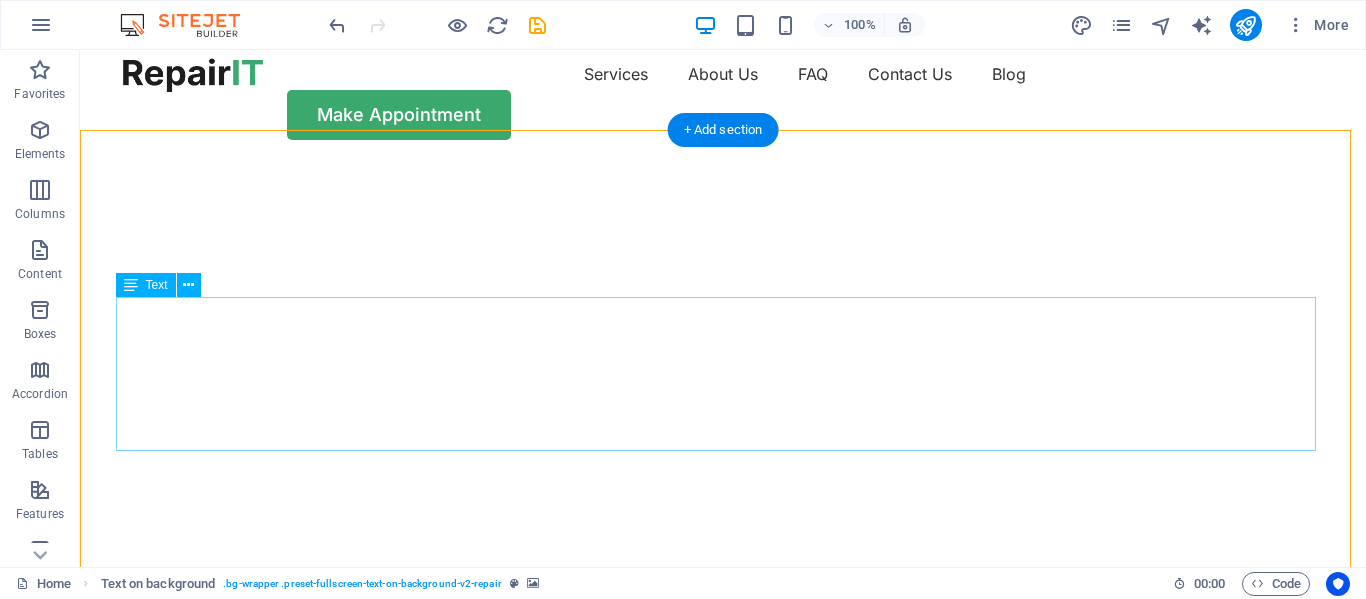 click on "TEKSOL PAKIS TAN" at bounding box center [723, 728] 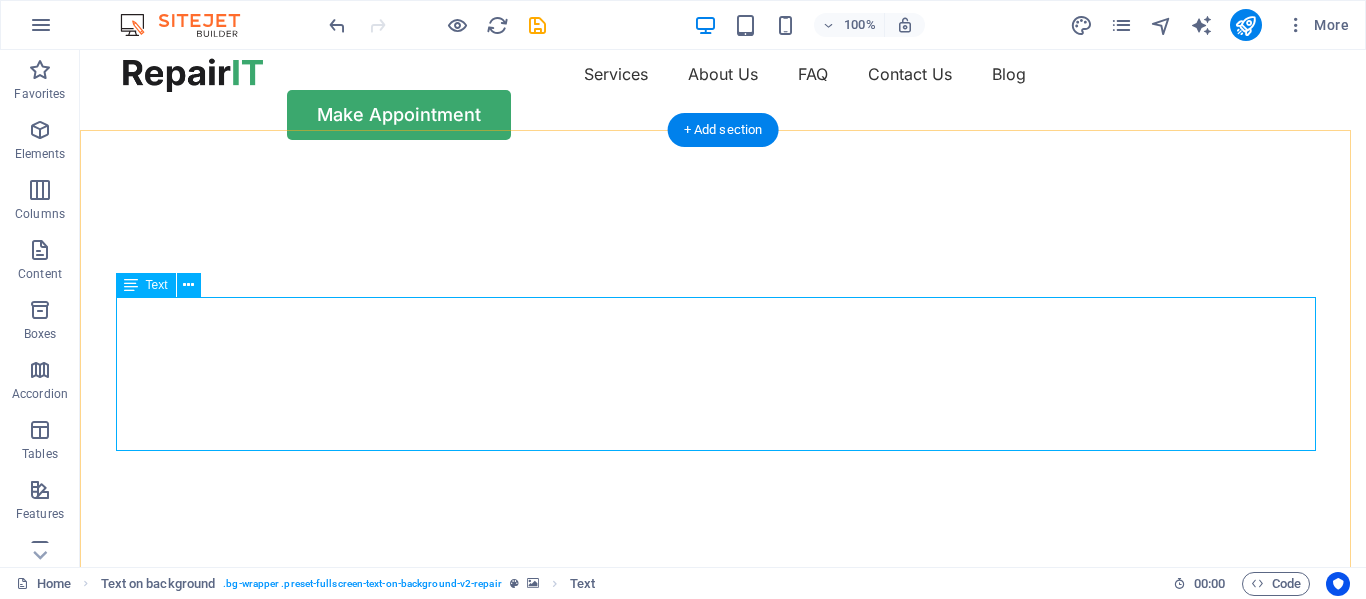click on "TEKSOL PAKIS TAN" at bounding box center (723, 728) 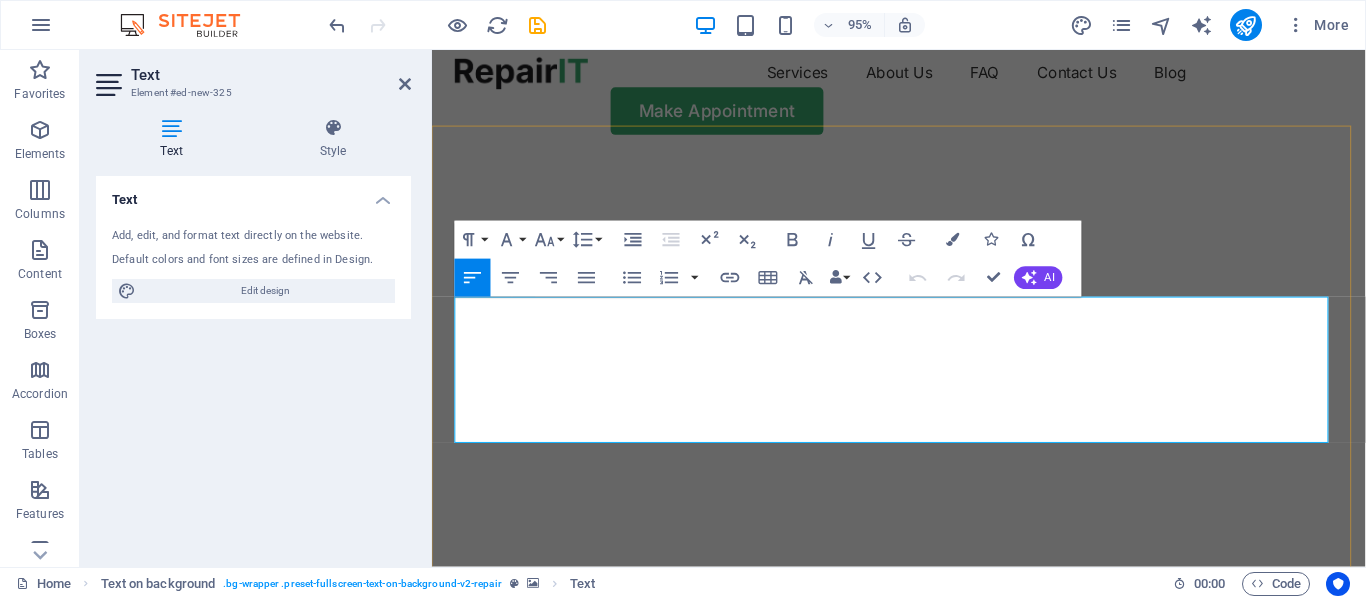 drag, startPoint x: 1247, startPoint y: 394, endPoint x: 476, endPoint y: 385, distance: 771.05255 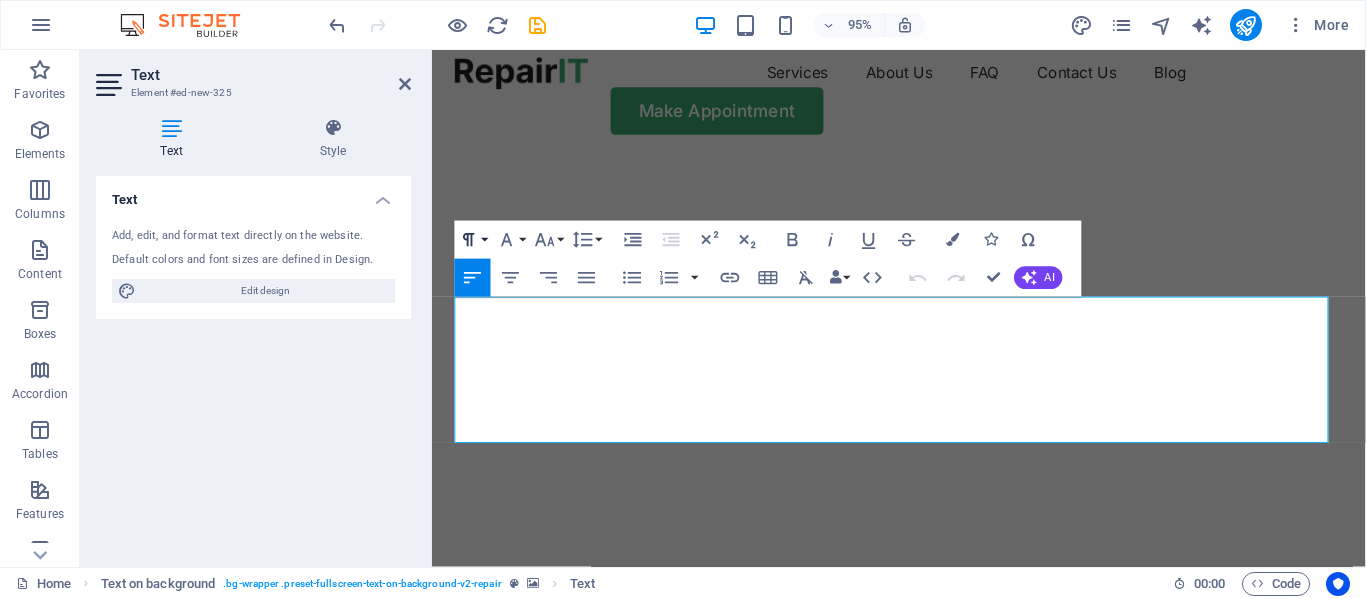 click 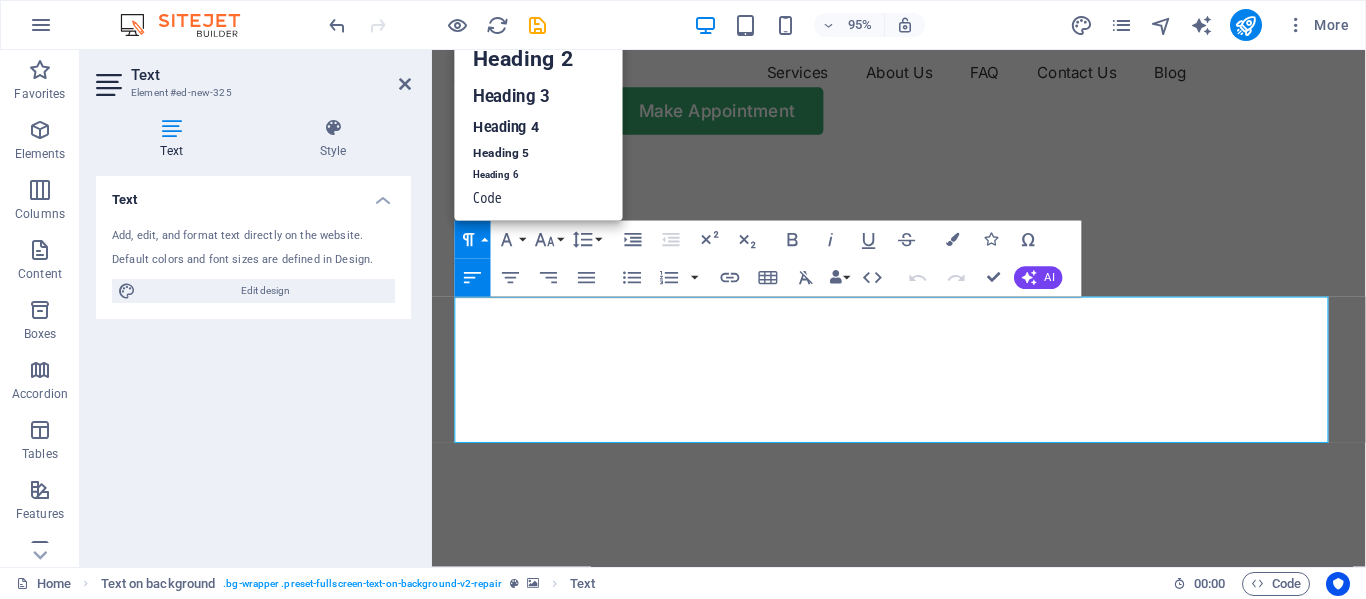 scroll, scrollTop: 16, scrollLeft: 0, axis: vertical 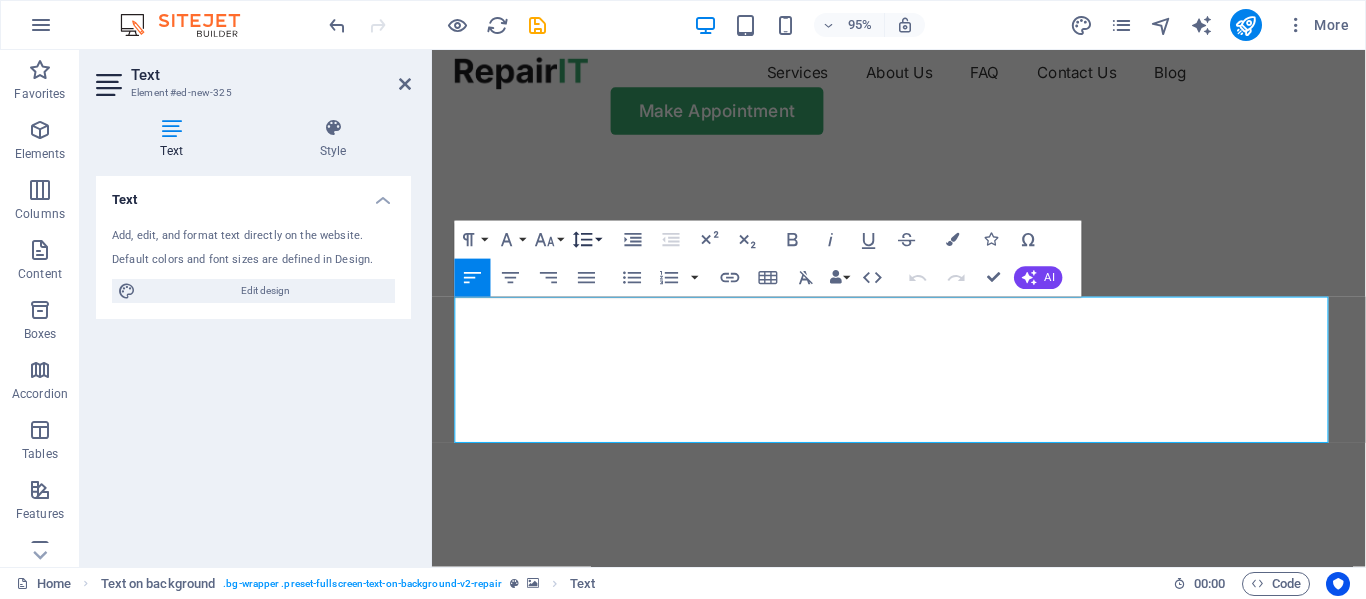 click on "Line Height" at bounding box center (587, 240) 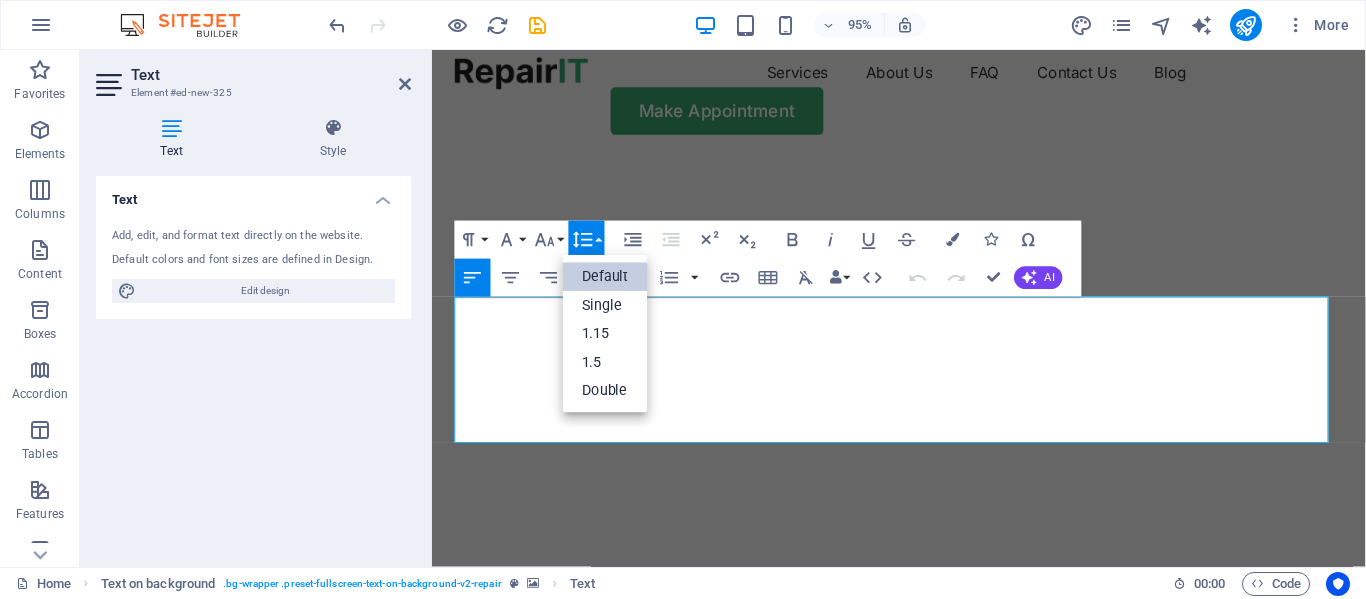 scroll, scrollTop: 0, scrollLeft: 0, axis: both 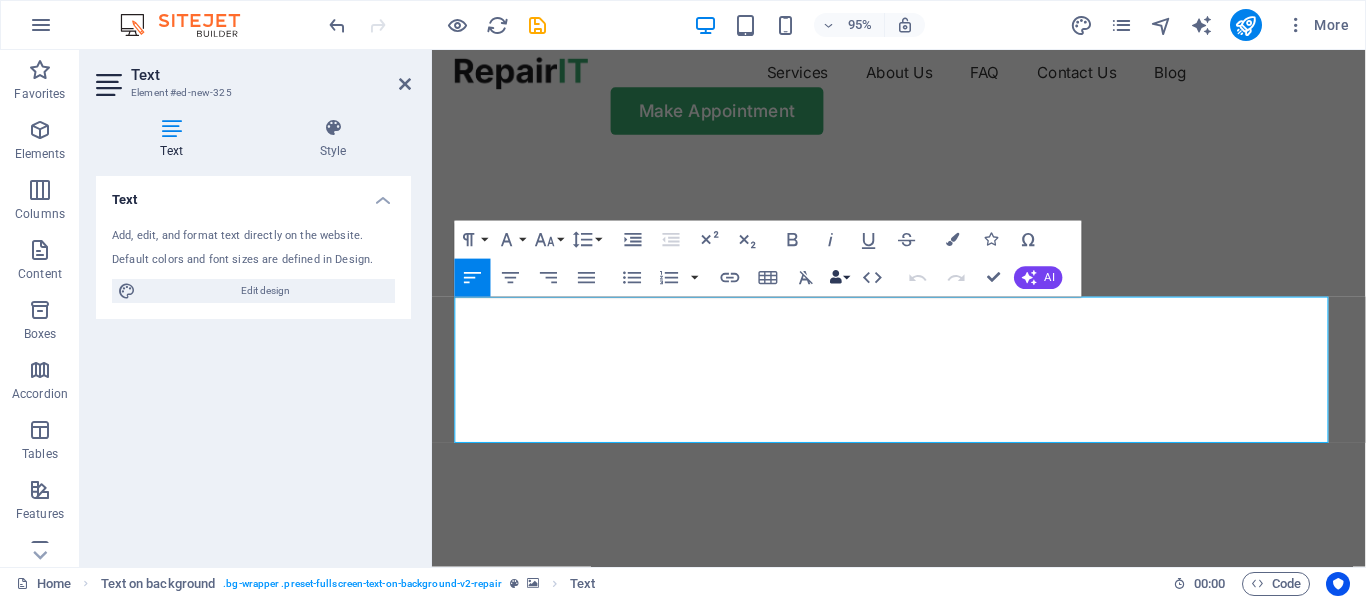 click on "Data Bindings" at bounding box center [839, 278] 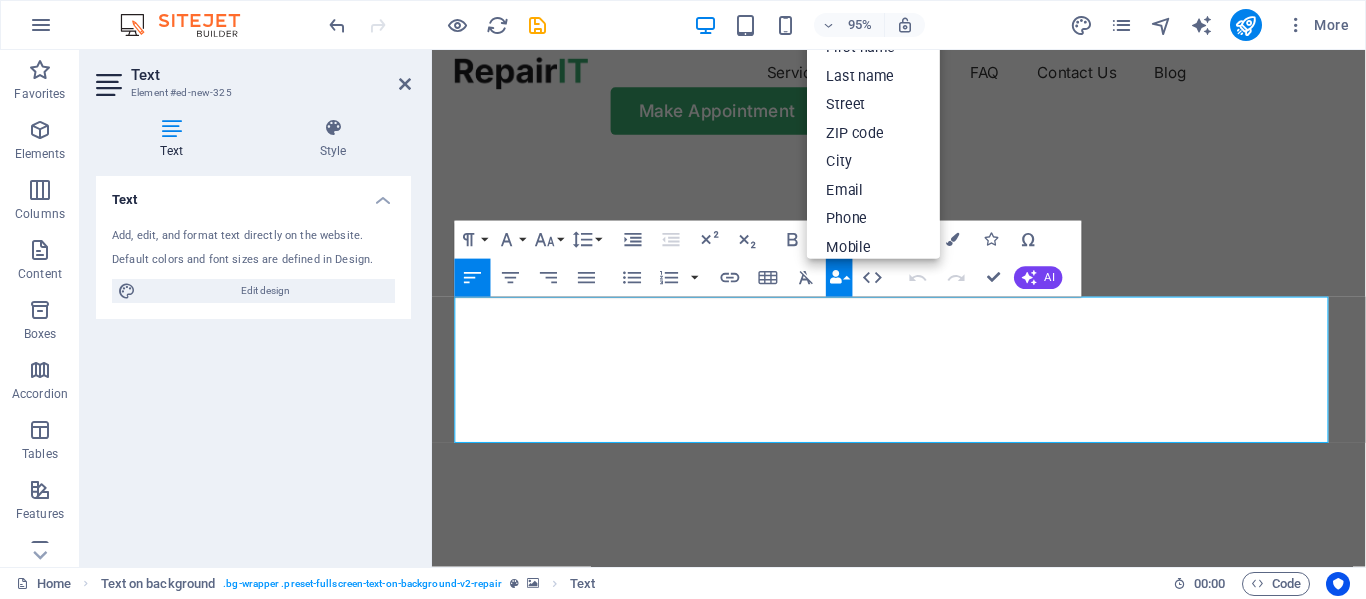 click on "Data Bindings" at bounding box center [839, 278] 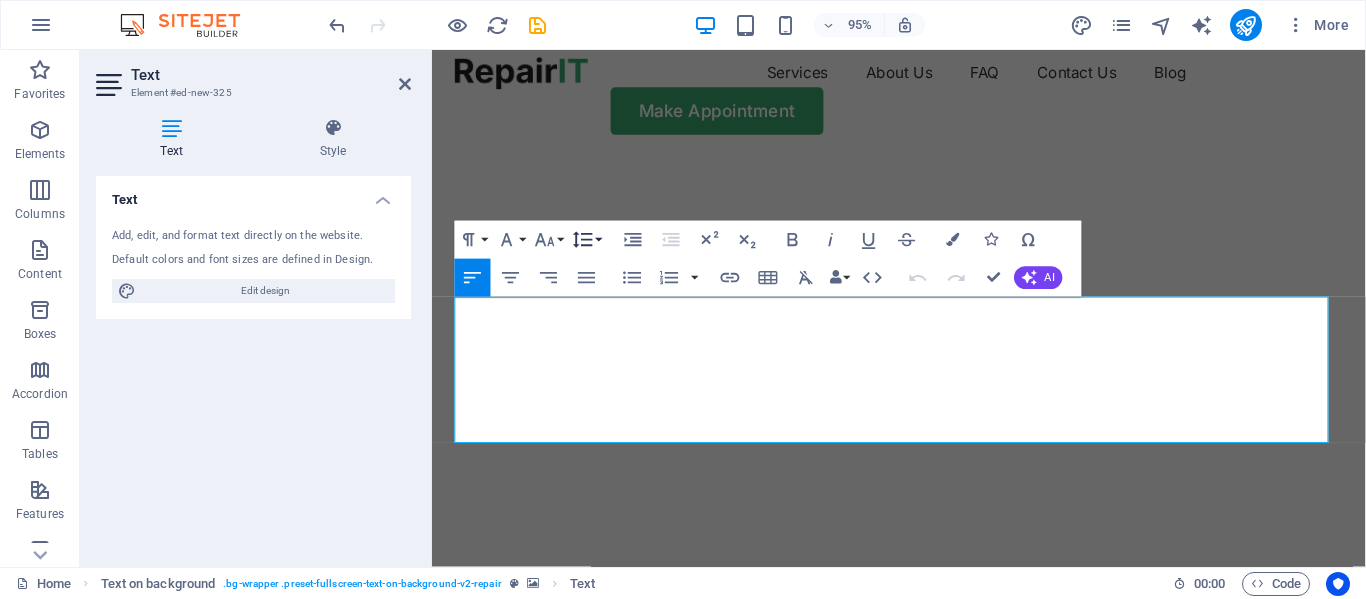click 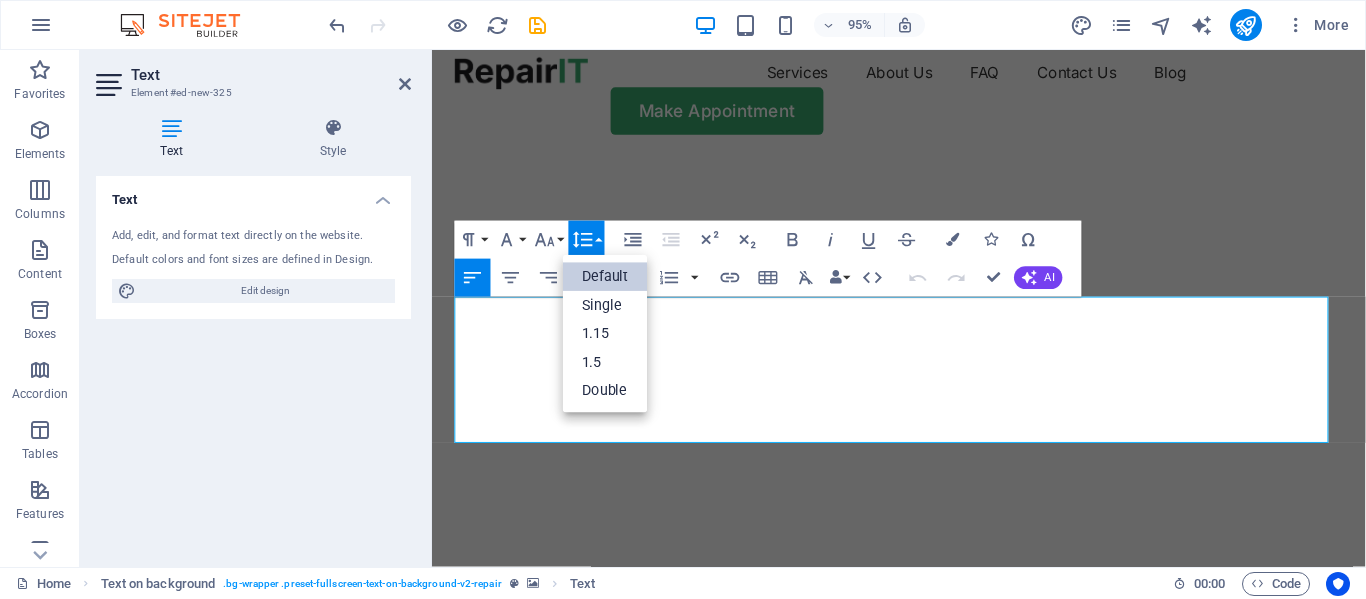 scroll, scrollTop: 0, scrollLeft: 0, axis: both 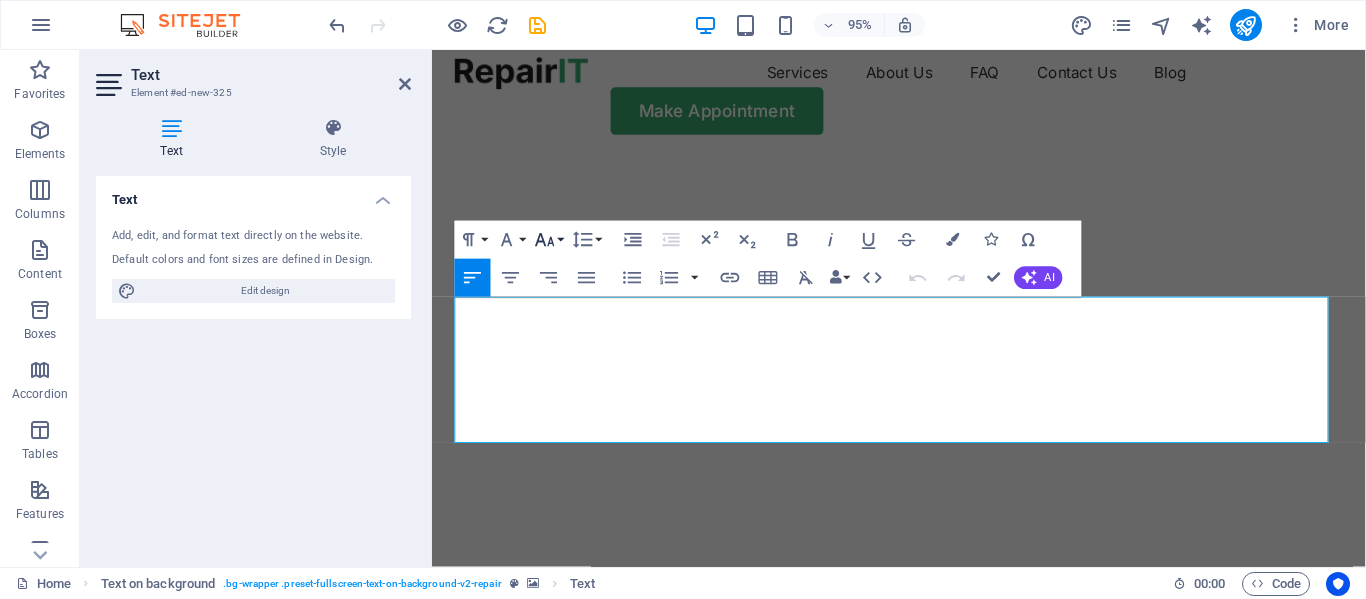 click 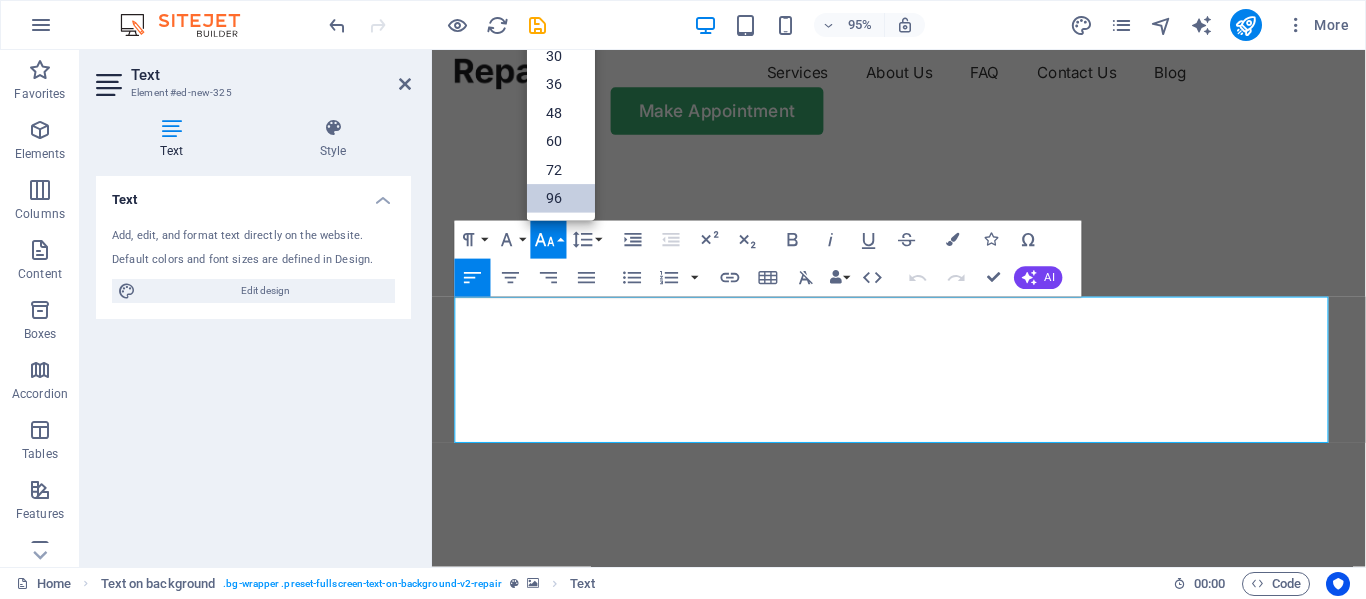 scroll, scrollTop: 161, scrollLeft: 0, axis: vertical 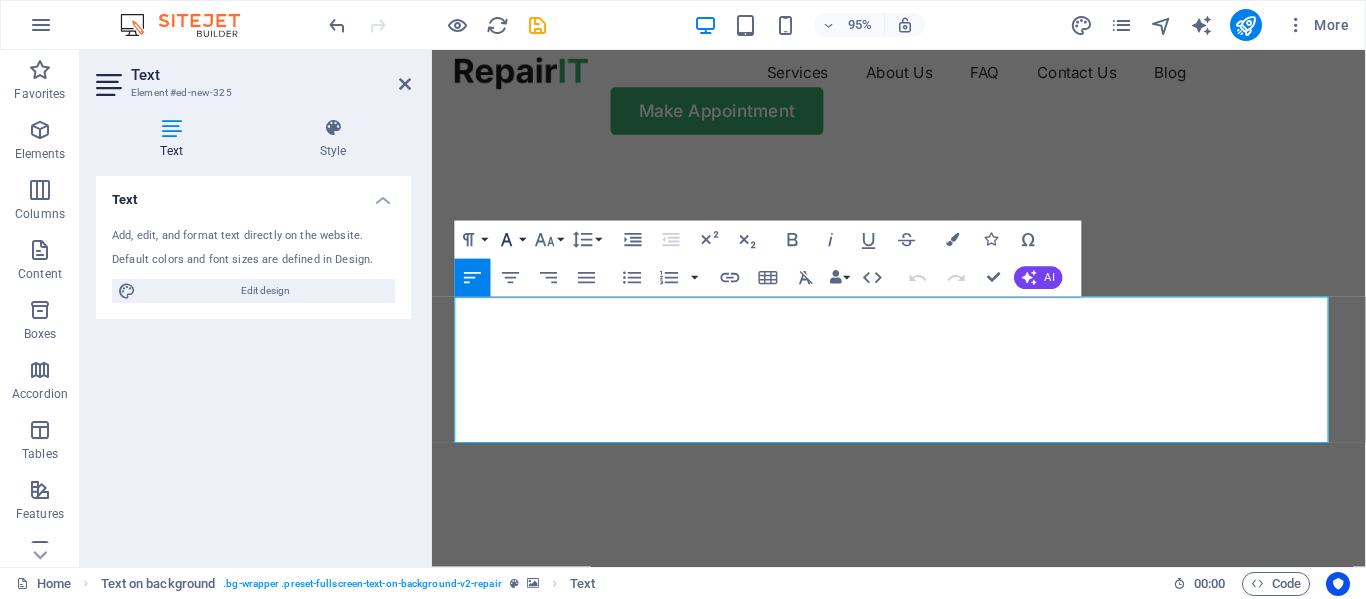 click 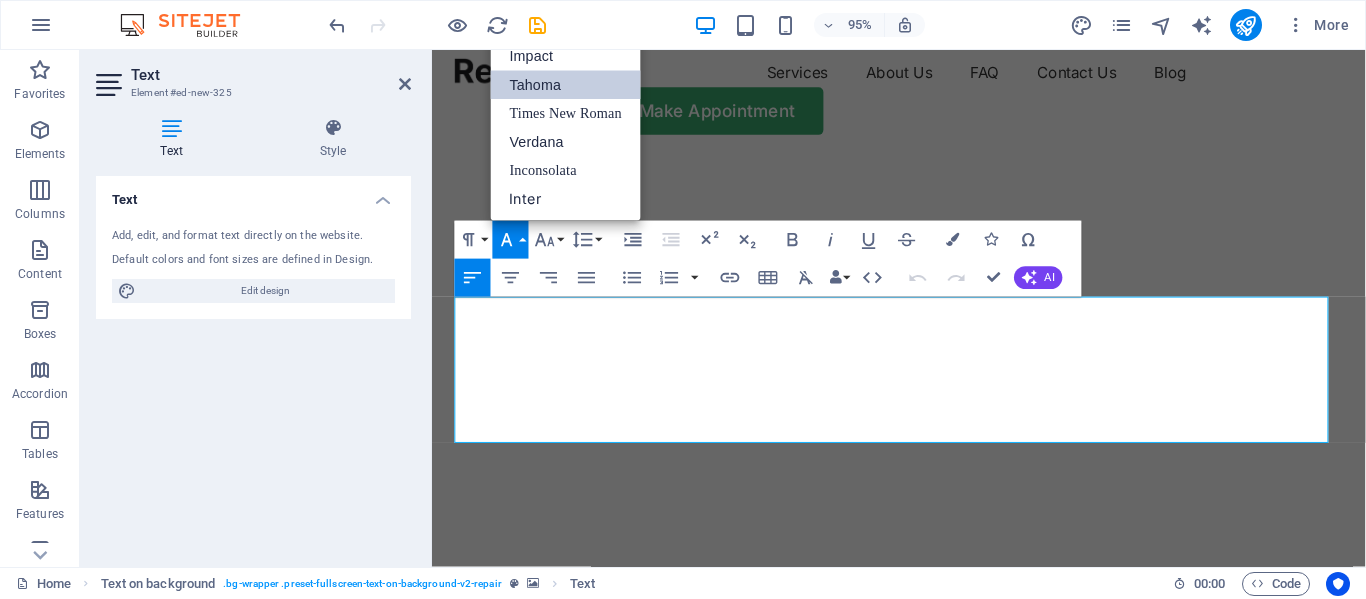 scroll, scrollTop: 0, scrollLeft: 0, axis: both 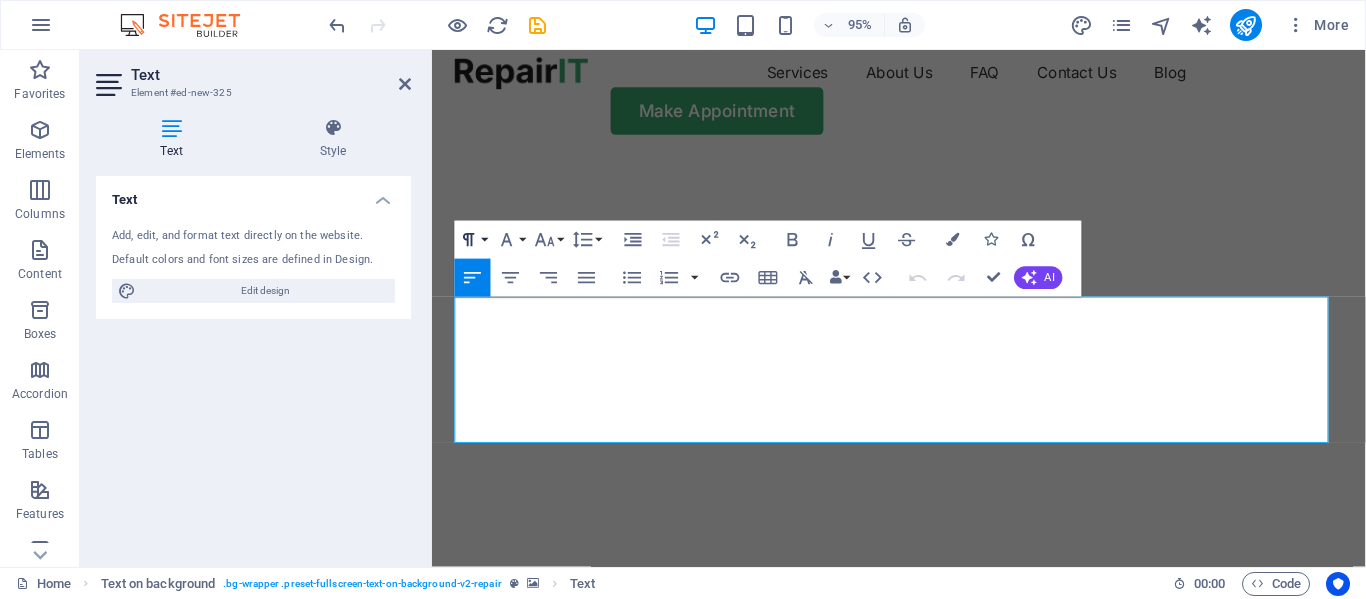 click on "Paragraph Format" at bounding box center [473, 240] 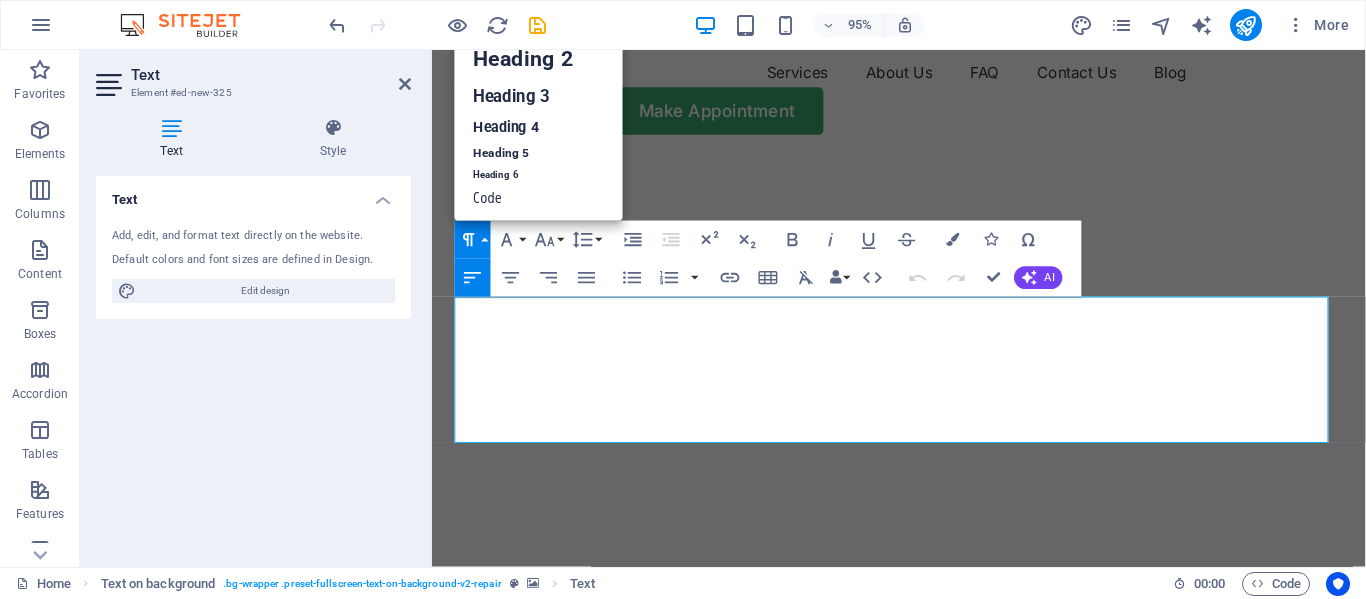 click on "Paragraph Format" at bounding box center (473, 240) 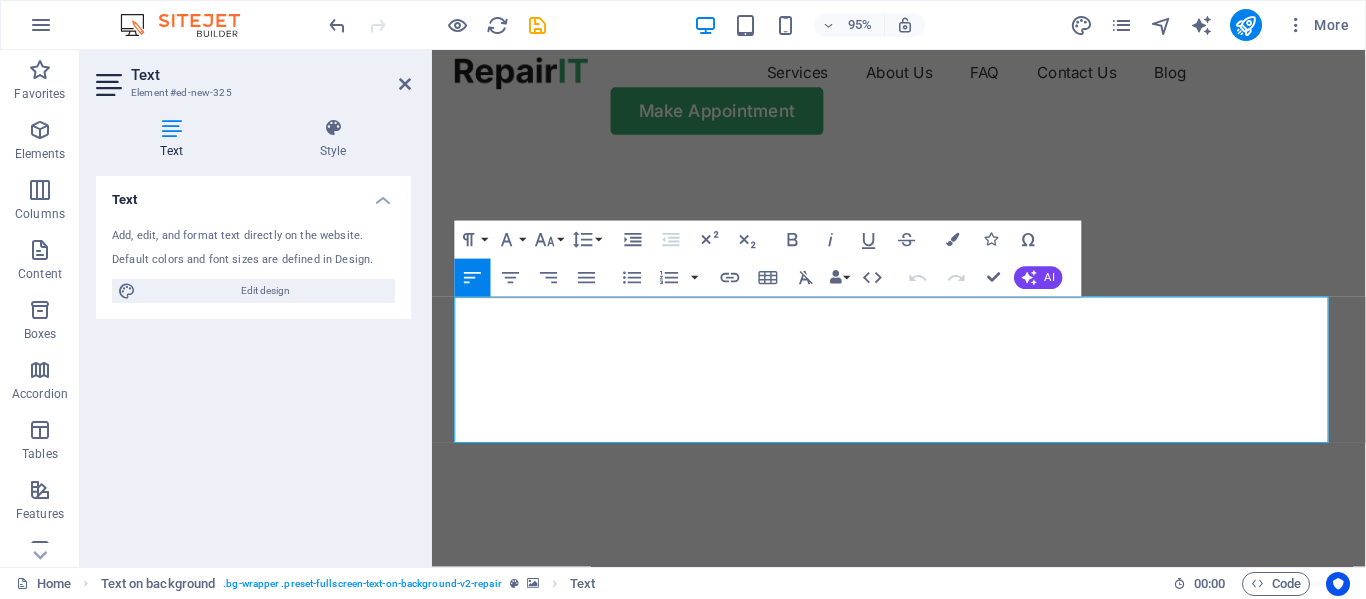 click 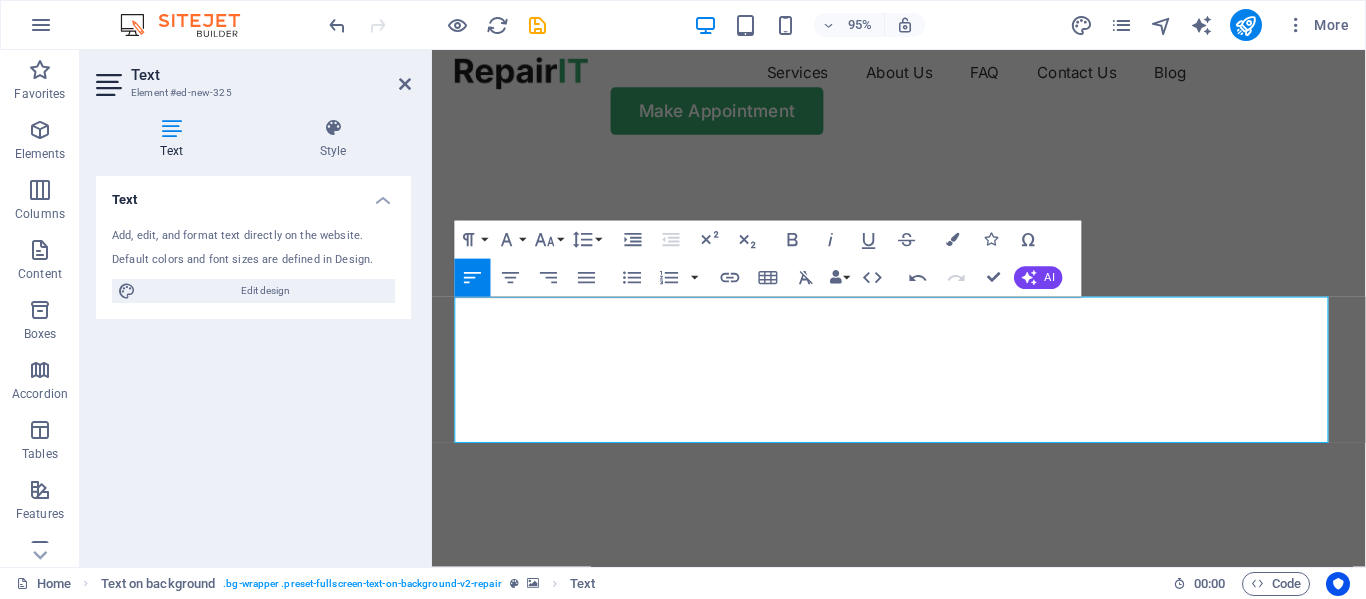 click on "Align Left Align Center Align Right Align Justify" at bounding box center (530, 278) 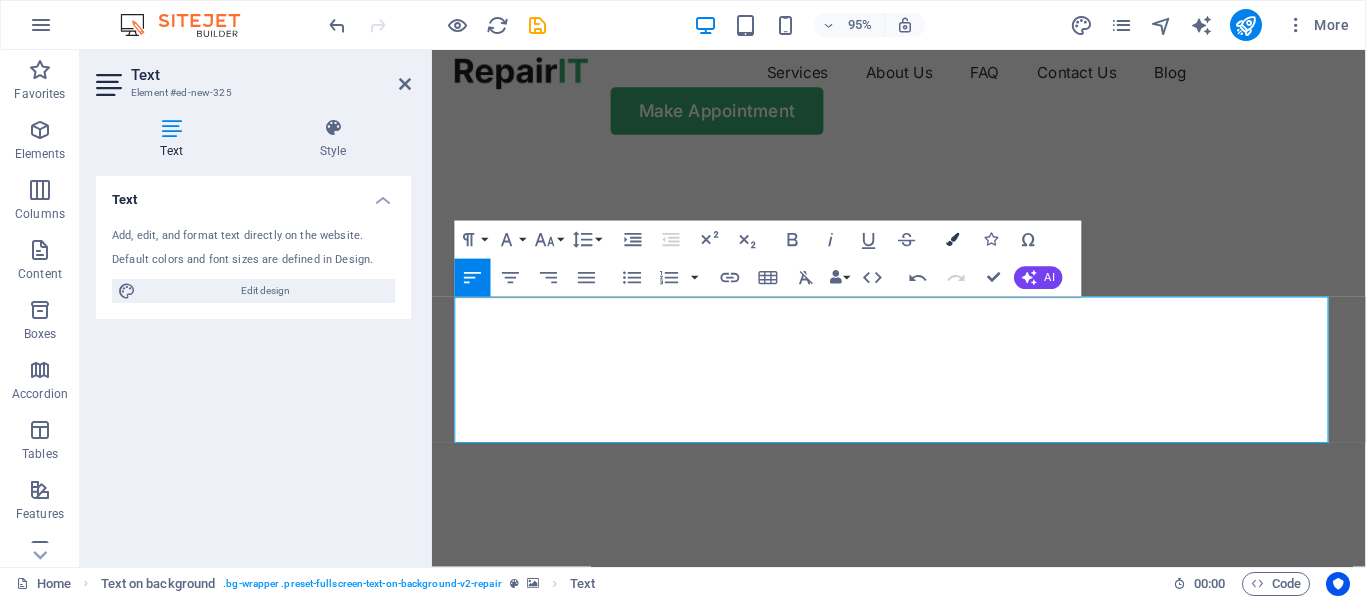 click on "Colors" at bounding box center (953, 240) 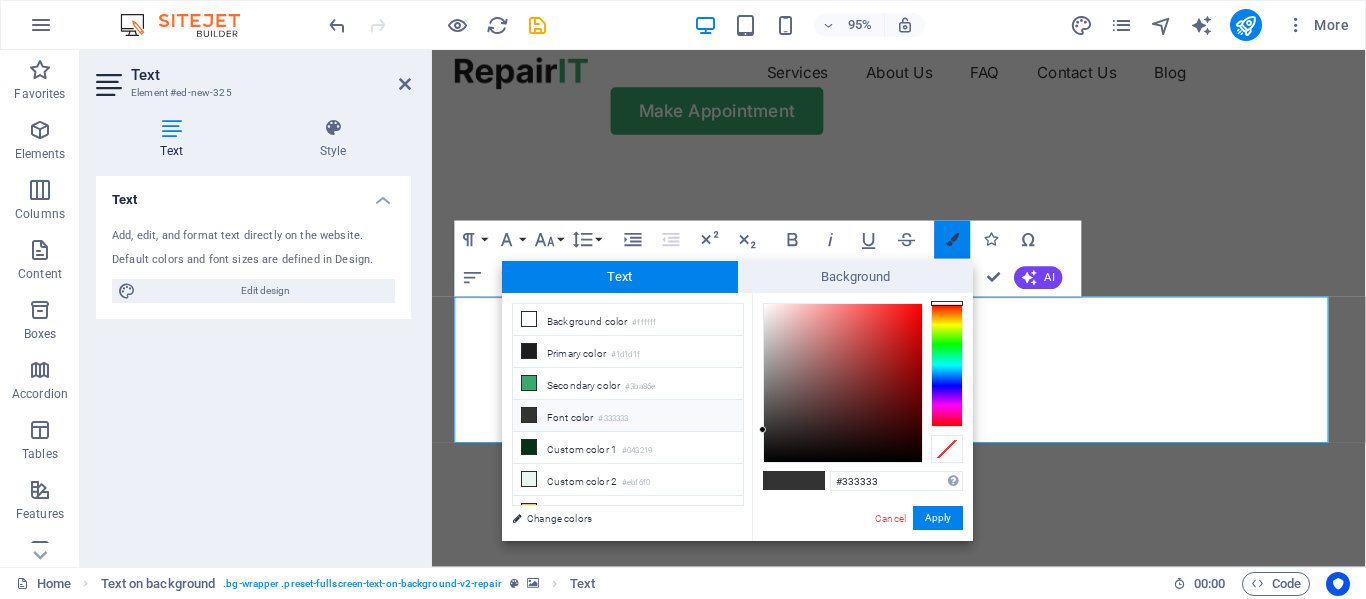 click on "Colors" at bounding box center (953, 240) 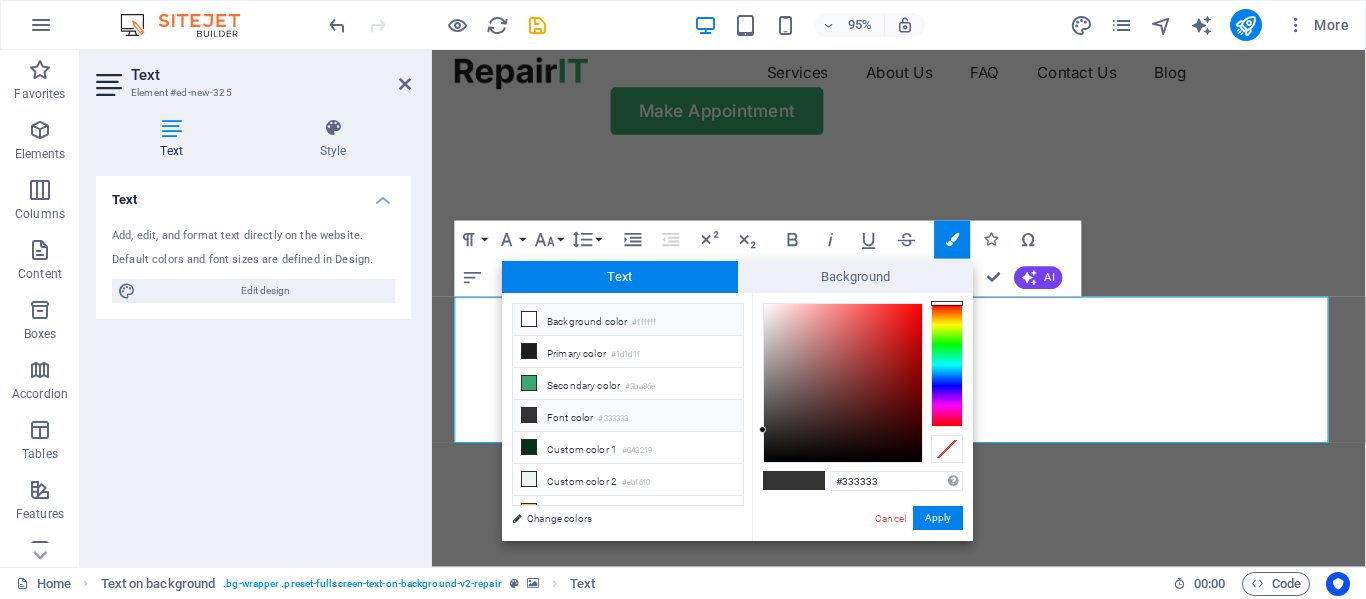 click at bounding box center (529, 319) 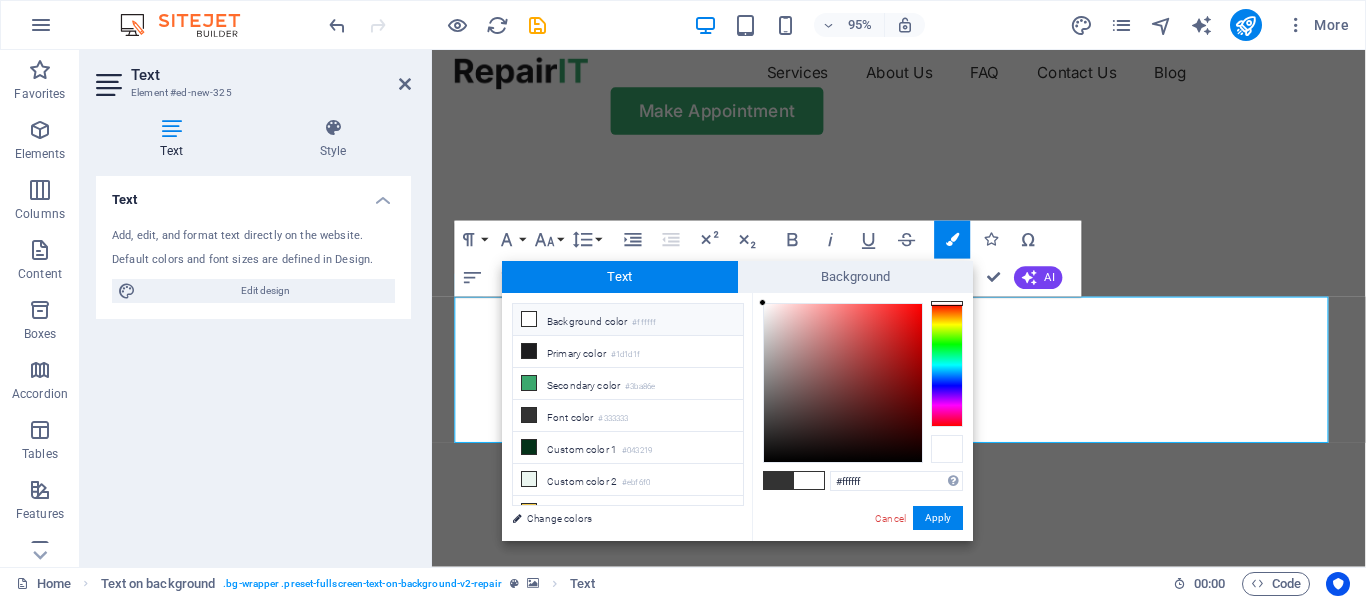 click at bounding box center (947, 449) 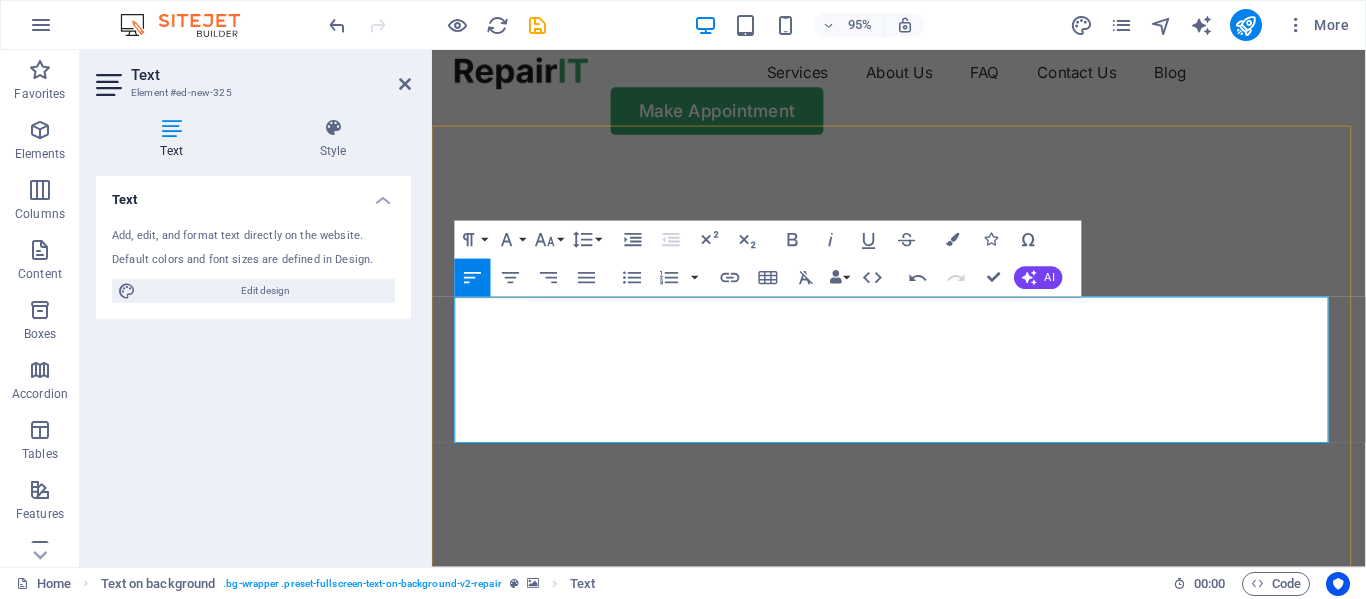 click on "TEKSOL PAKISTAN" at bounding box center [923, 753] 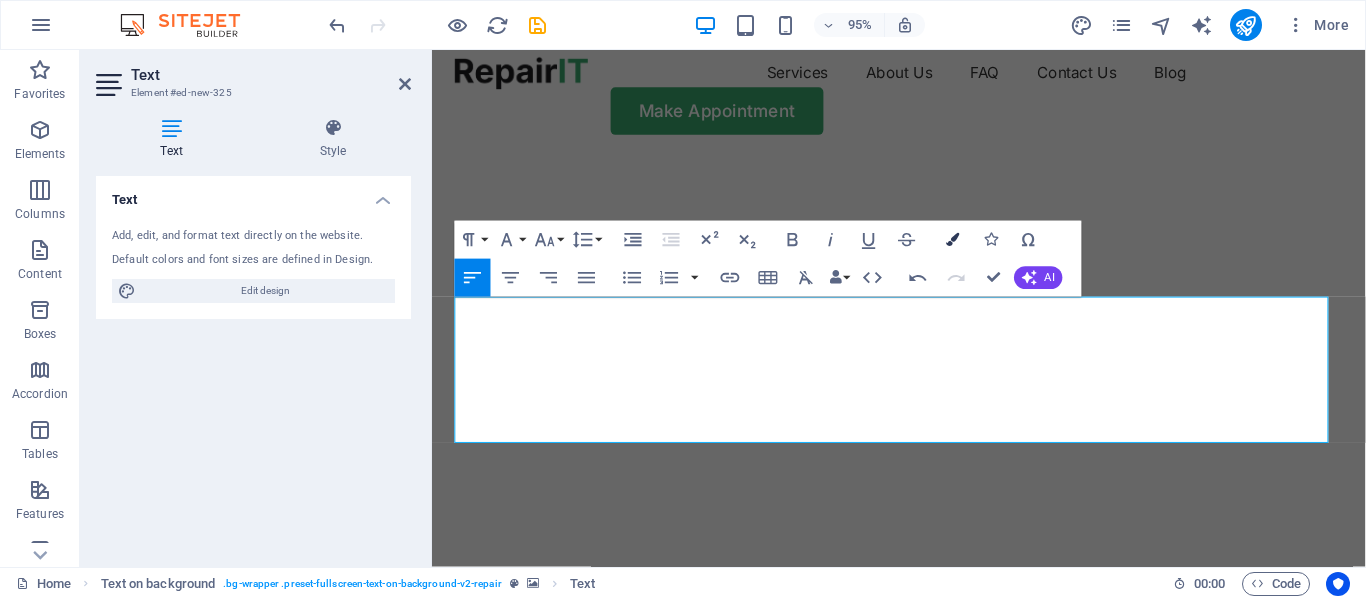 click at bounding box center [952, 240] 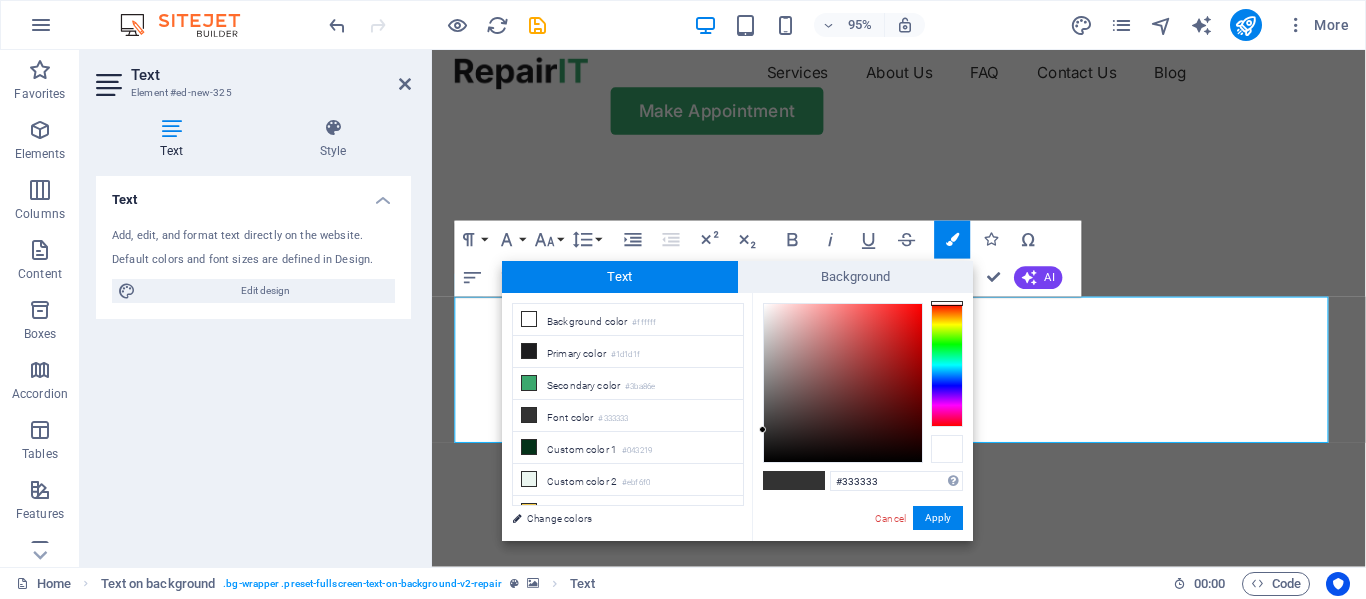 click at bounding box center (947, 449) 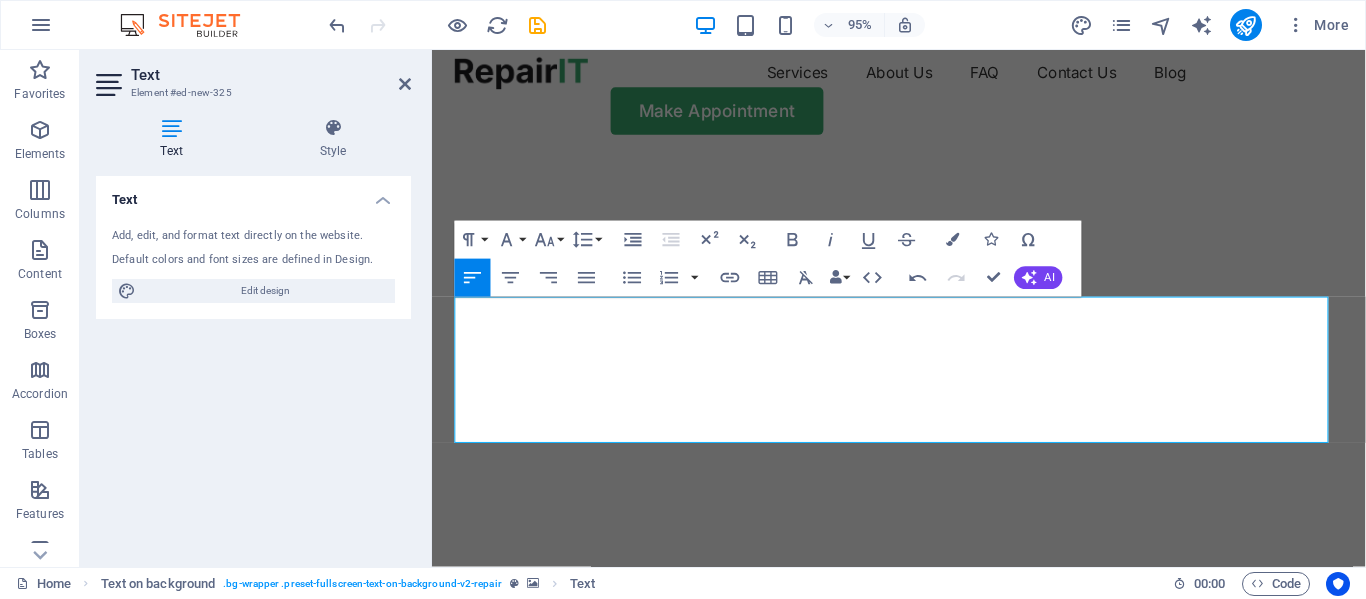 click at bounding box center (916, 162) 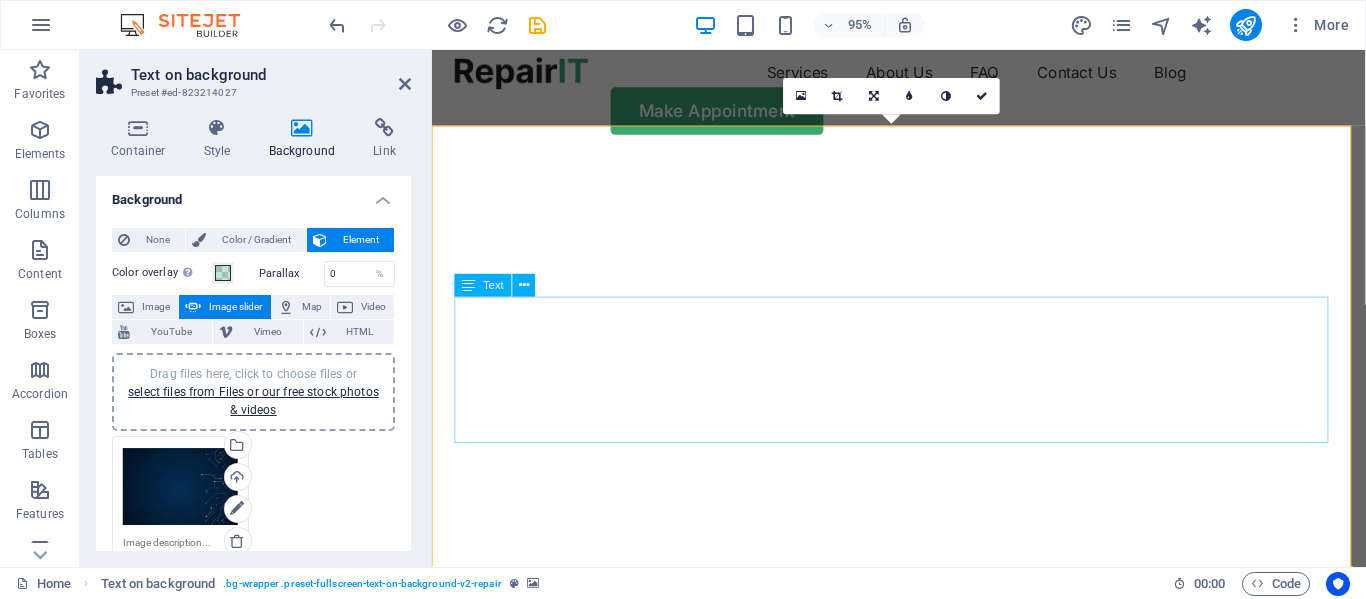 click on "TEKSOL PAKISTAN" at bounding box center [923, 753] 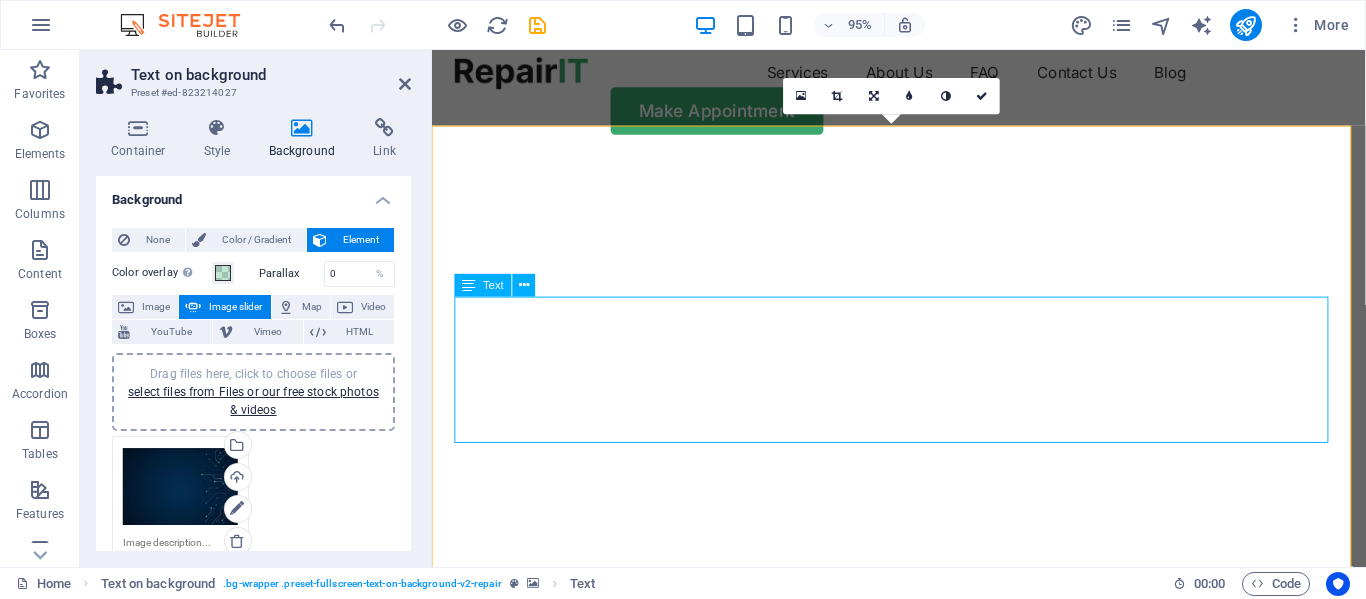 click on "TEKSOL PAKISTAN" at bounding box center [923, 753] 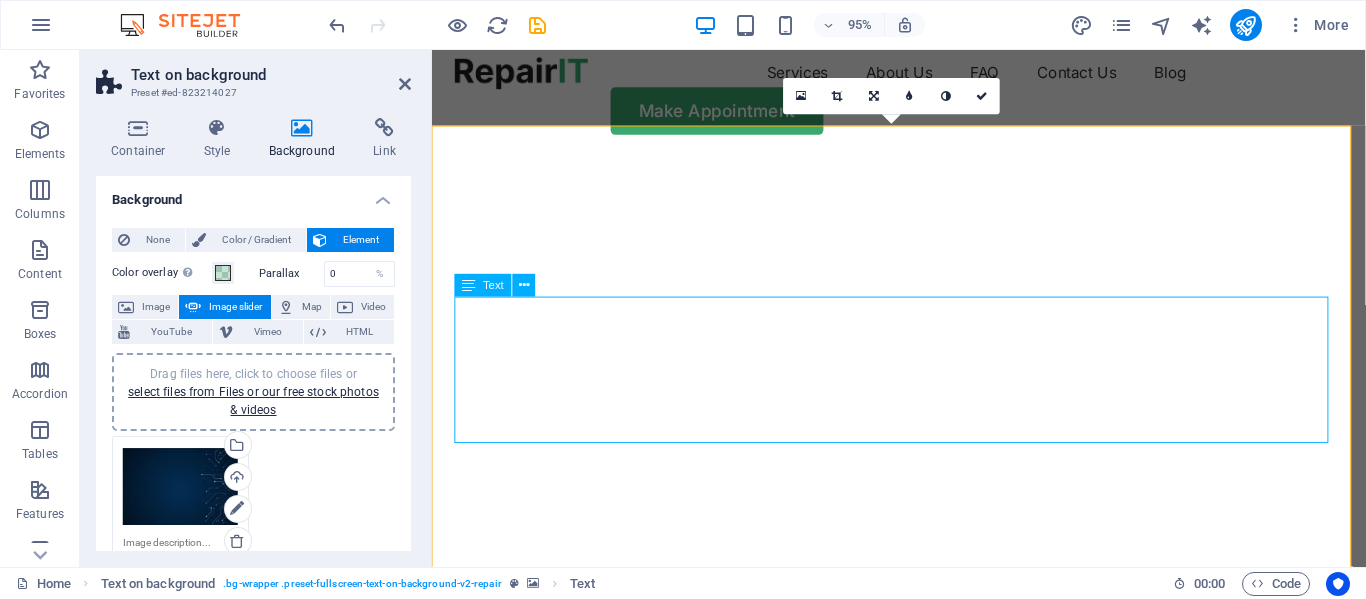 click on "TEKSOL PAKISTAN" at bounding box center [923, 753] 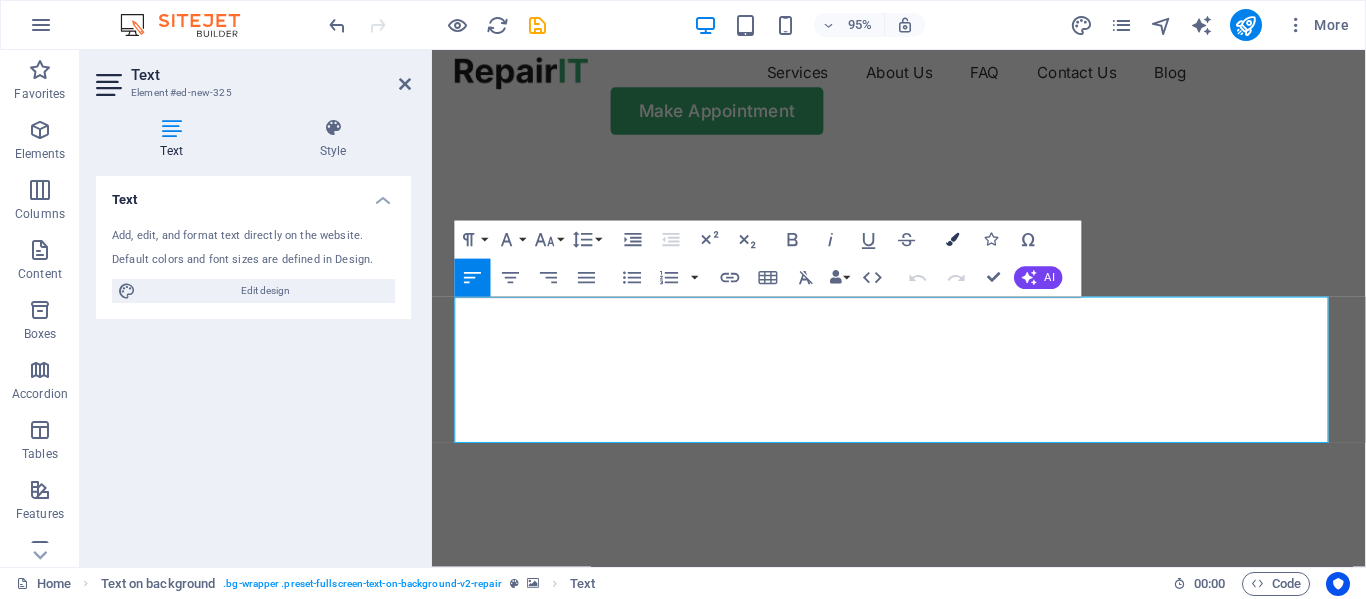 click at bounding box center (952, 240) 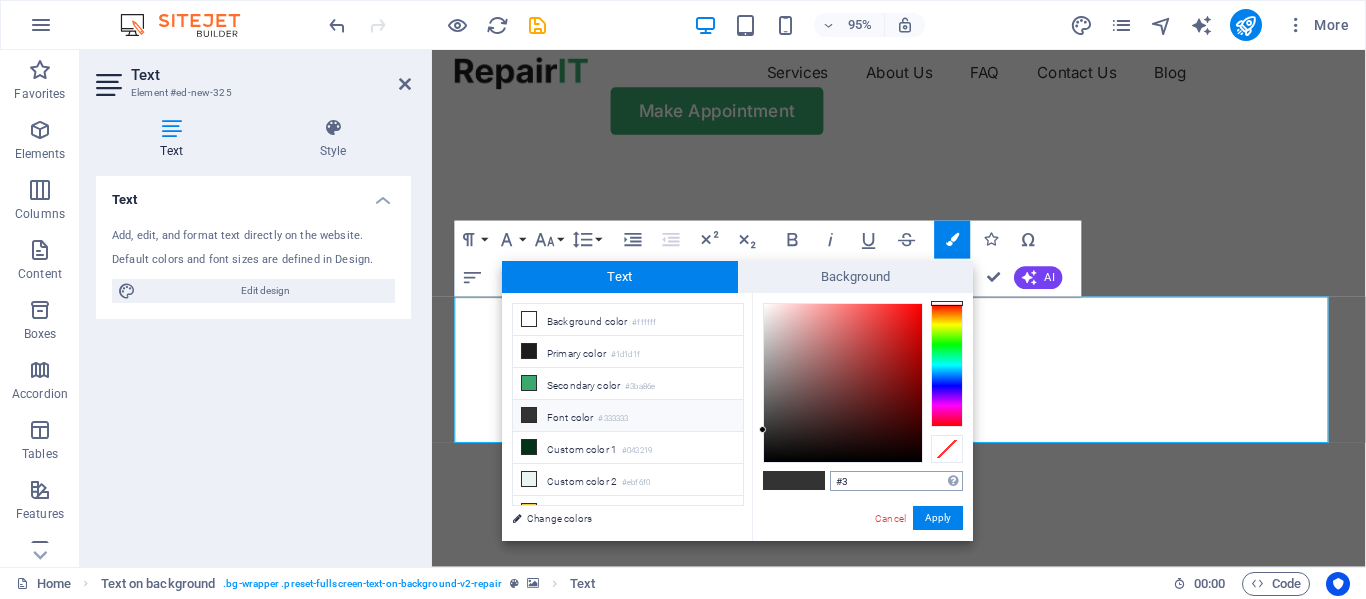 type on "#" 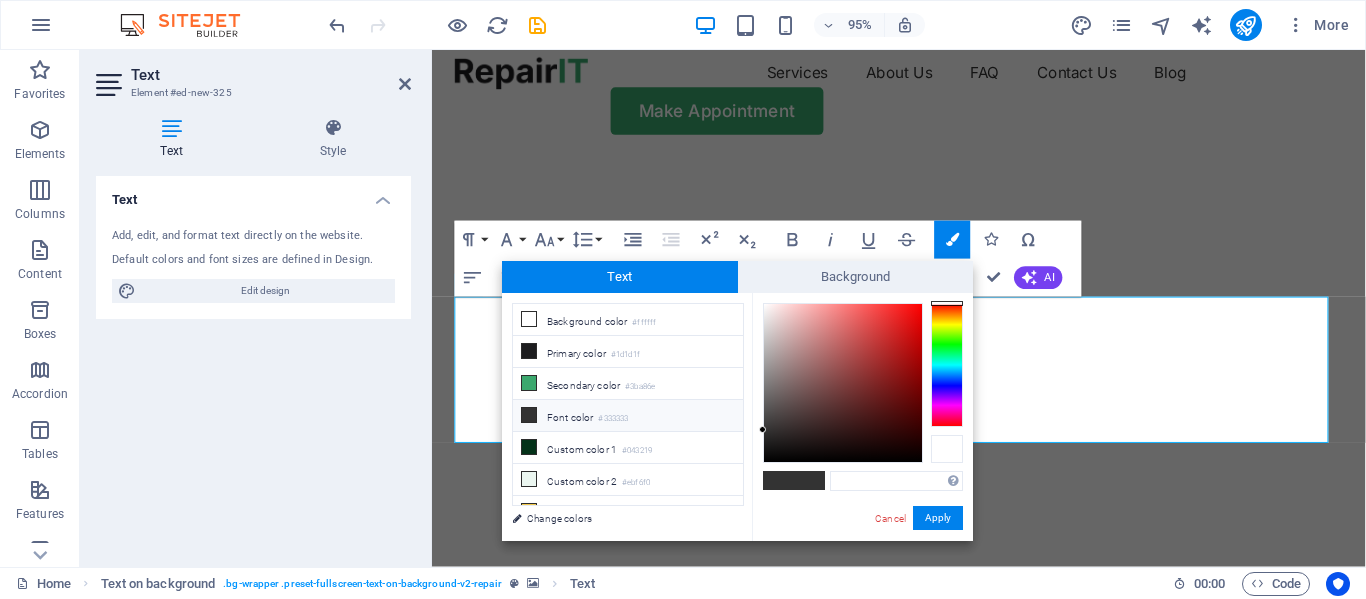 click at bounding box center (947, 449) 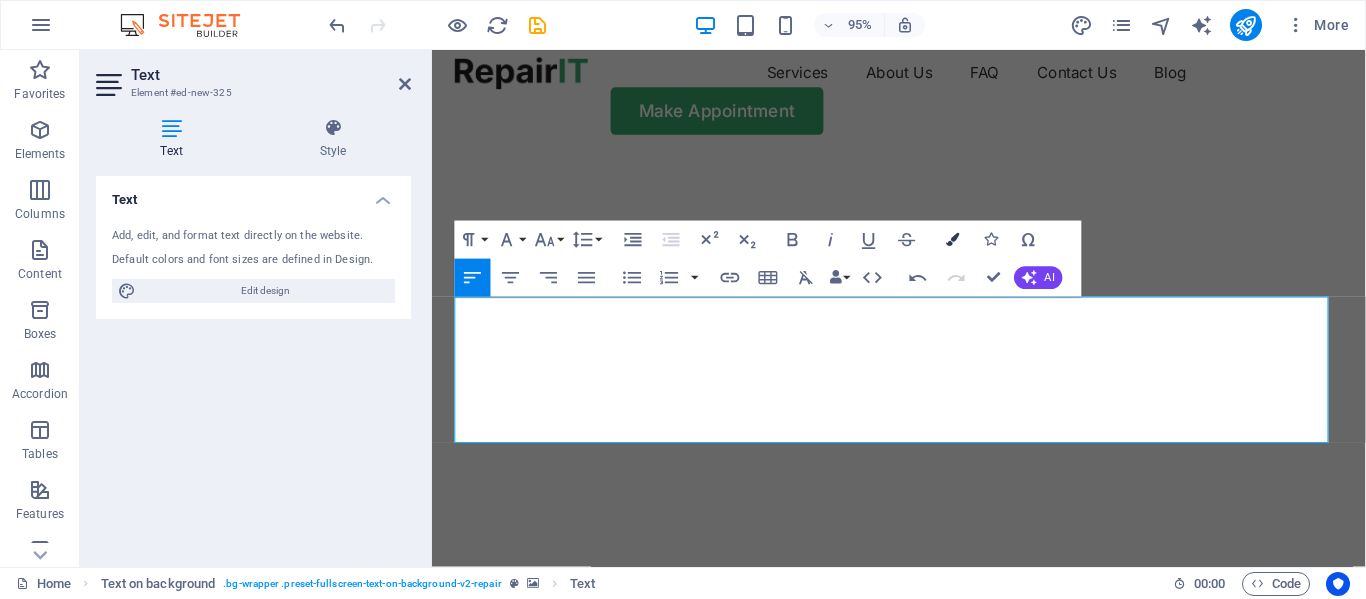 click at bounding box center [952, 240] 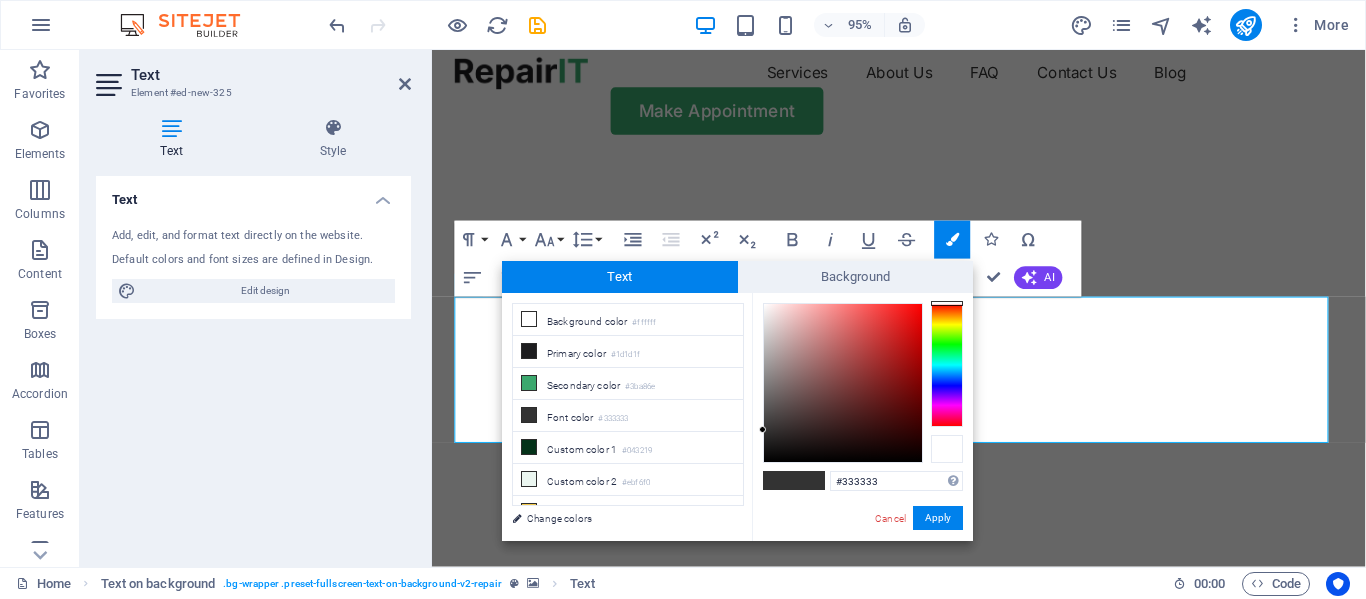 click at bounding box center (947, 449) 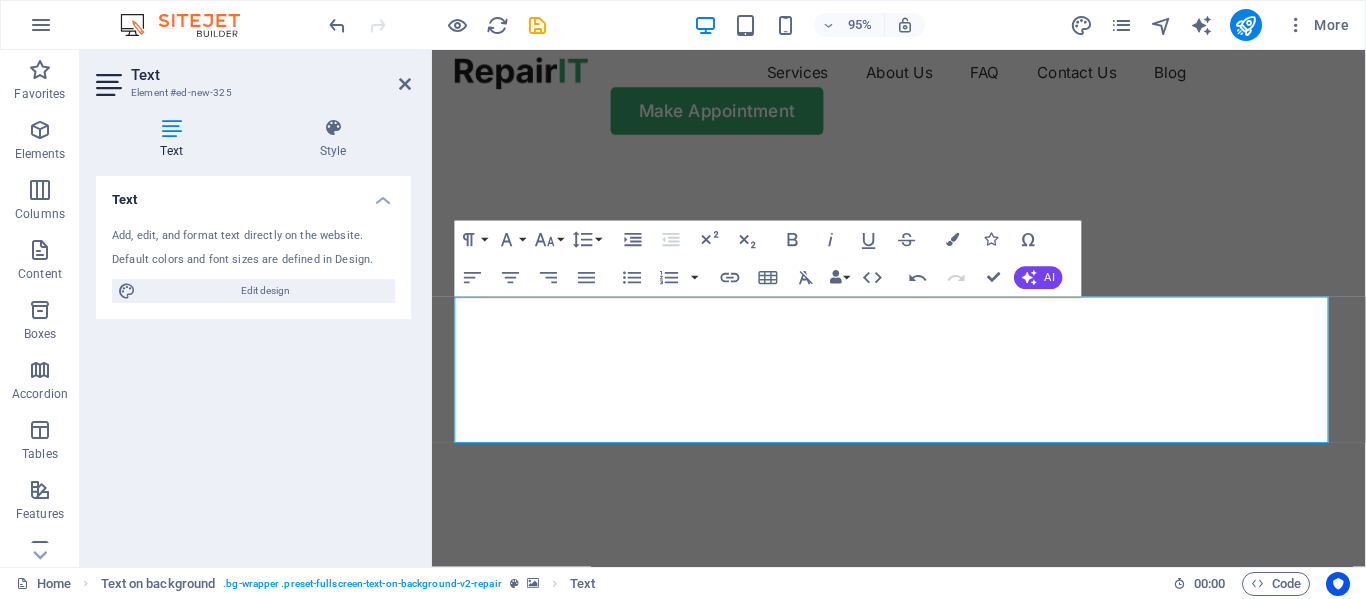 click at bounding box center (916, 162) 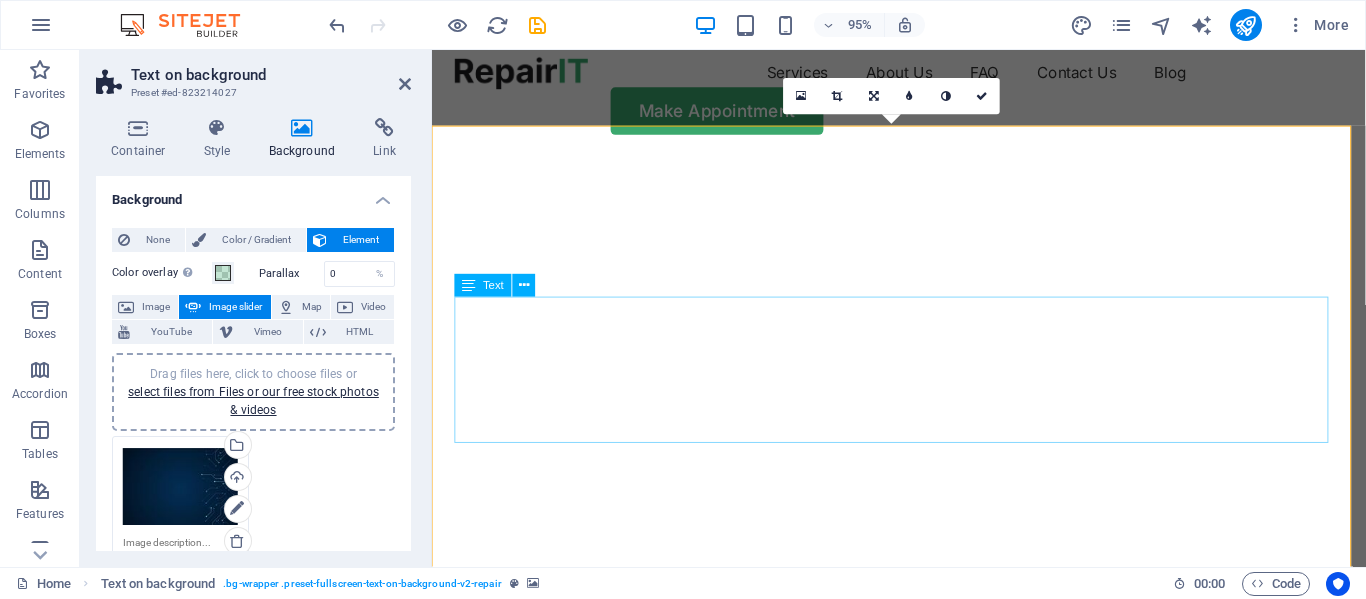 click on "TEKSOL PAKISTAN" at bounding box center [923, 753] 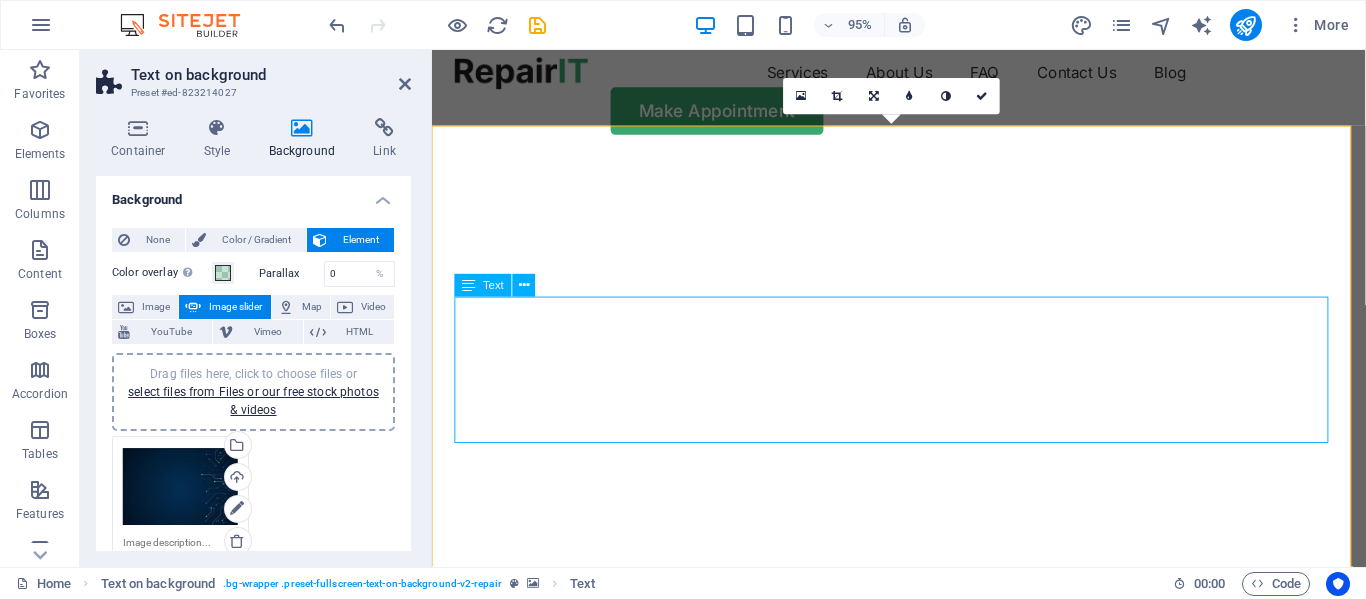 click on "TEKSOL PAKISTAN" at bounding box center (923, 753) 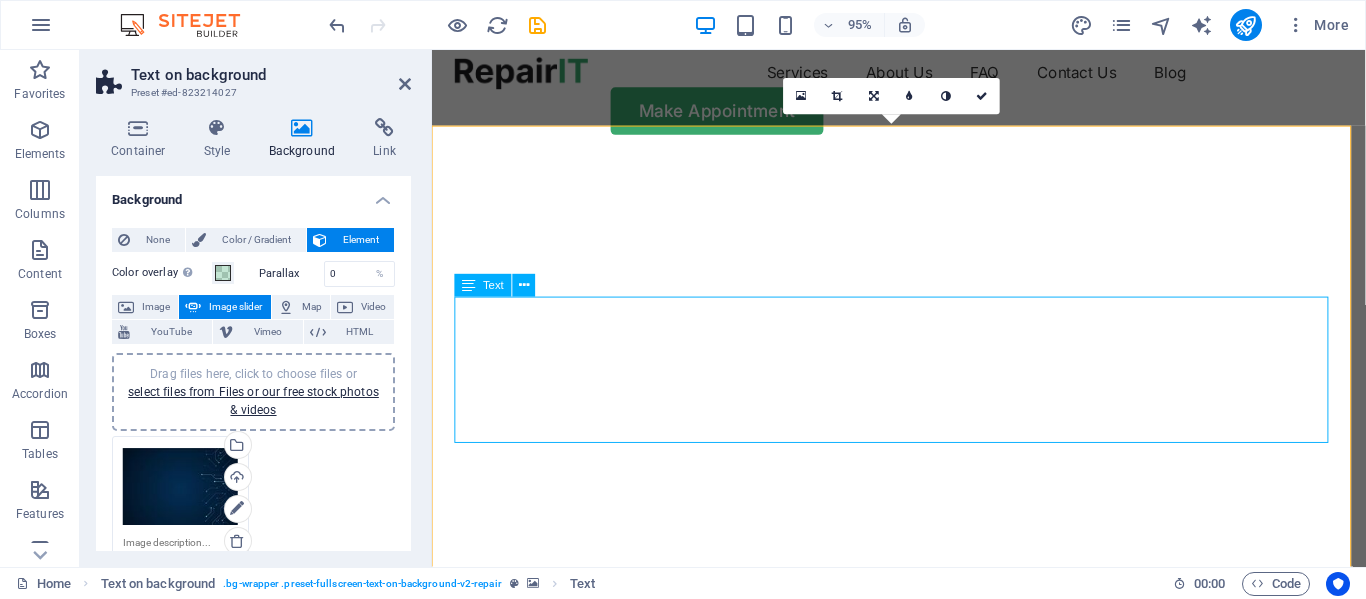 click on "TEKSOL PAKISTAN" at bounding box center (923, 753) 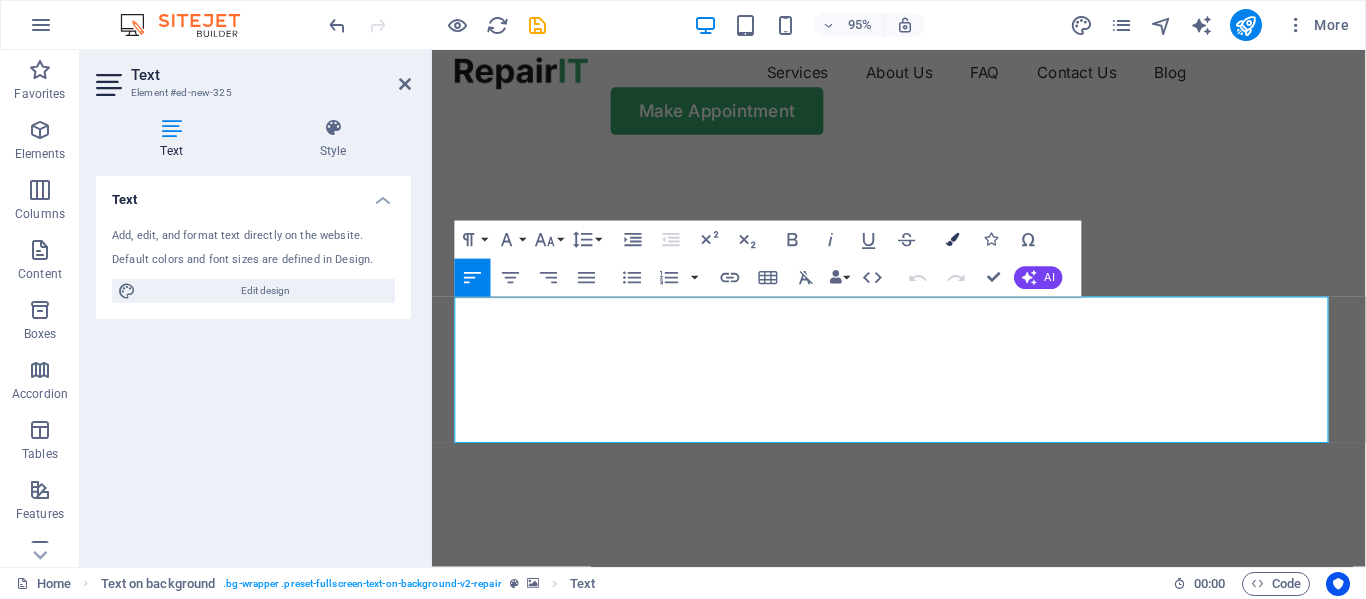 click at bounding box center (952, 240) 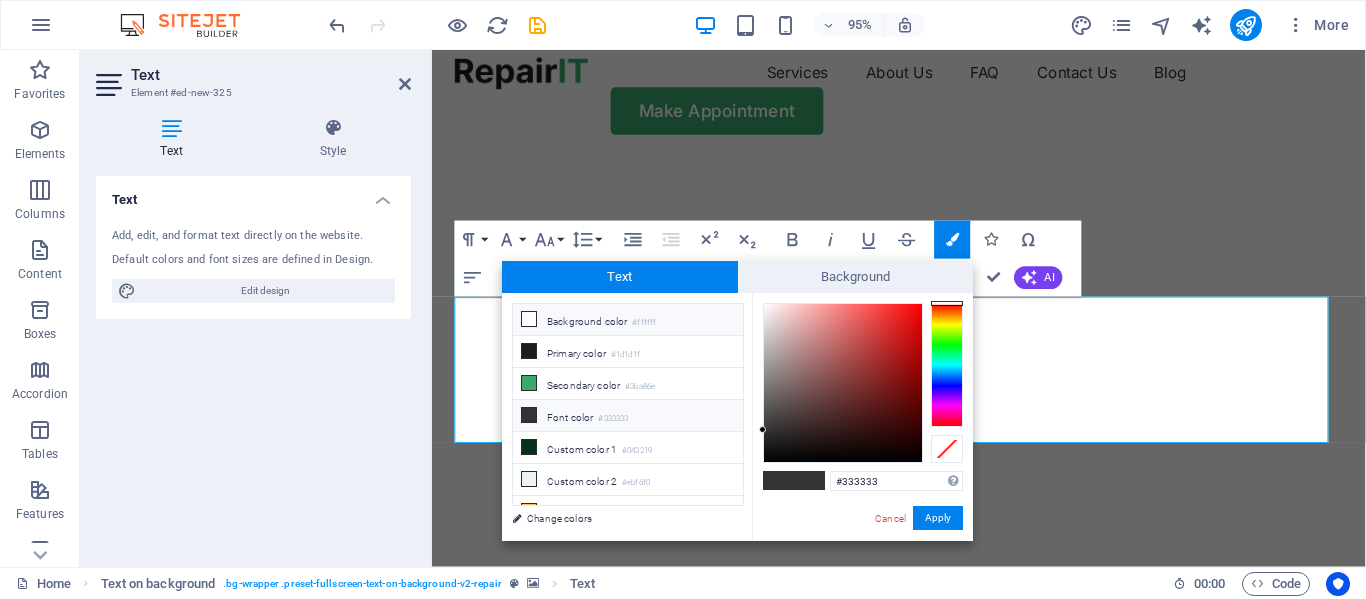 click on "Background color
#ffffff" at bounding box center (628, 320) 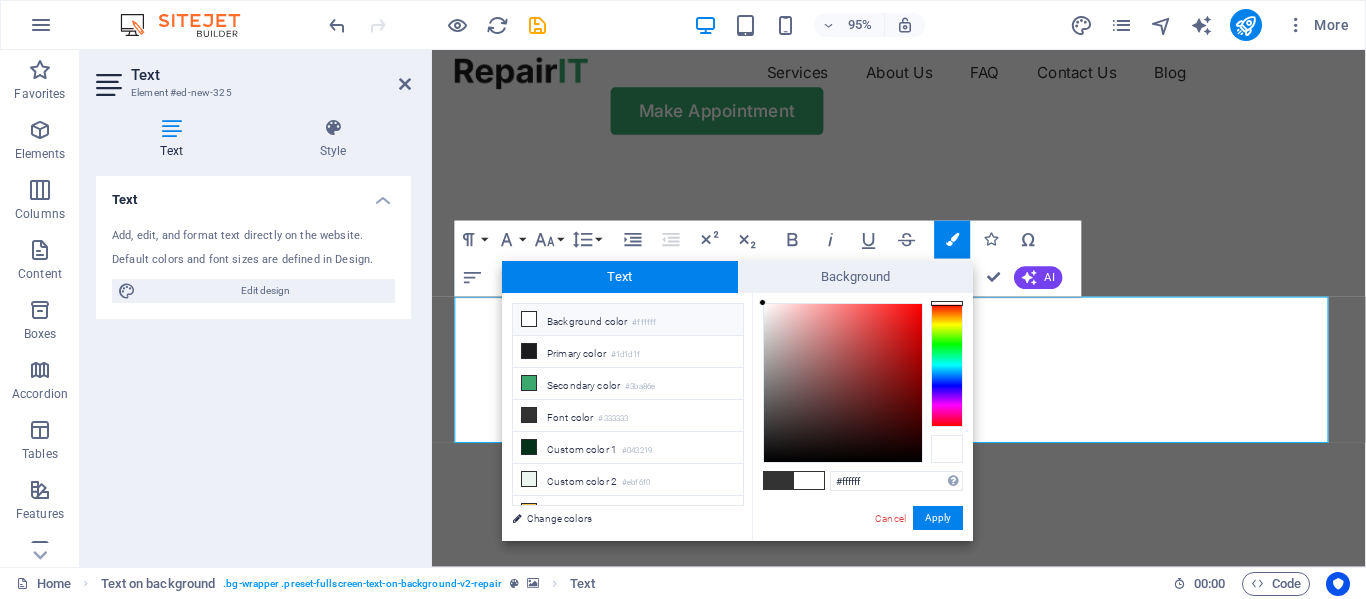 click at bounding box center (947, 449) 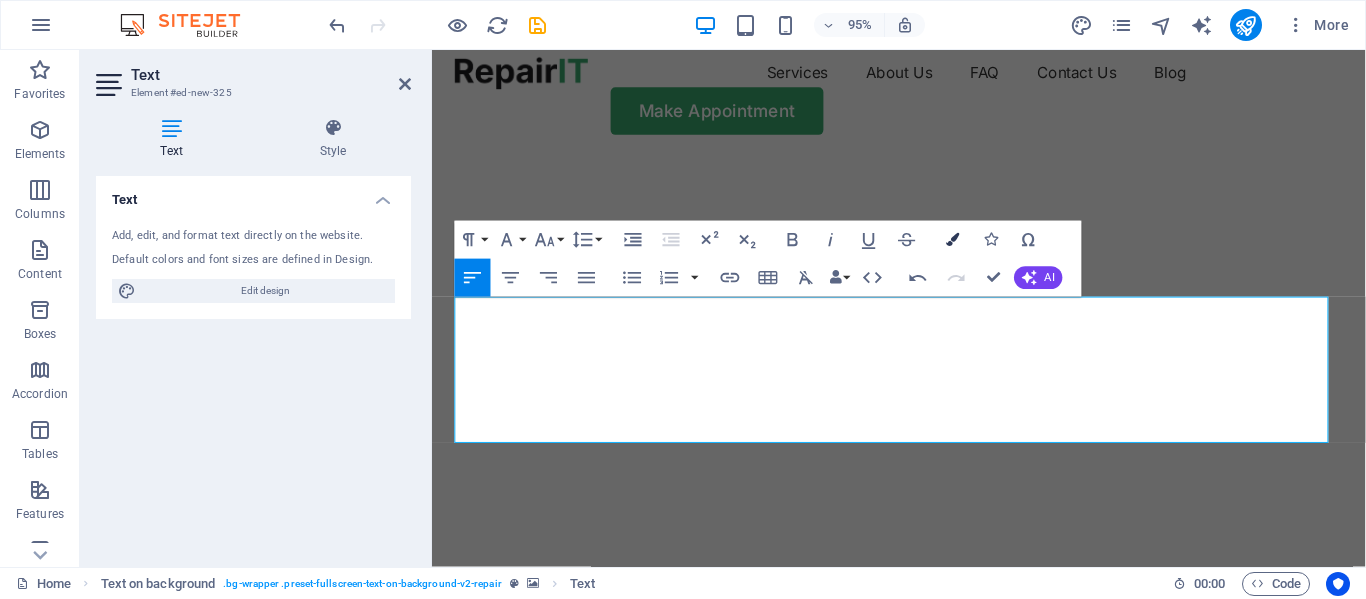 click on "Colors" at bounding box center (953, 240) 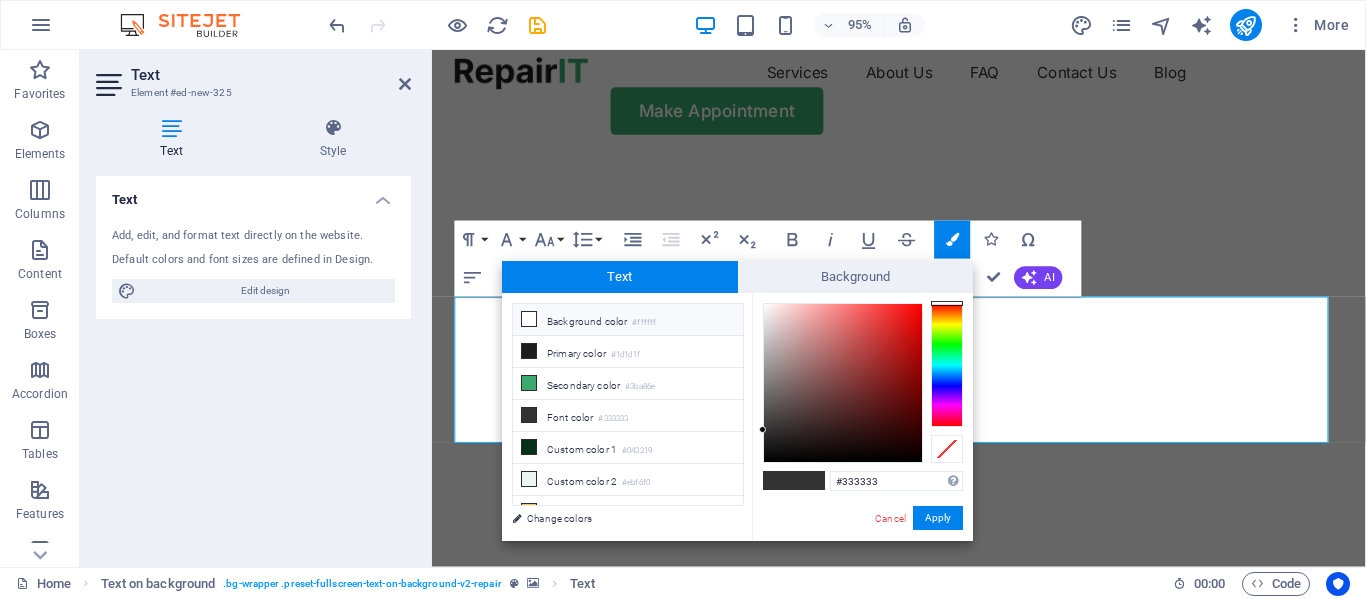click on "Background color
#ffffff" at bounding box center [628, 320] 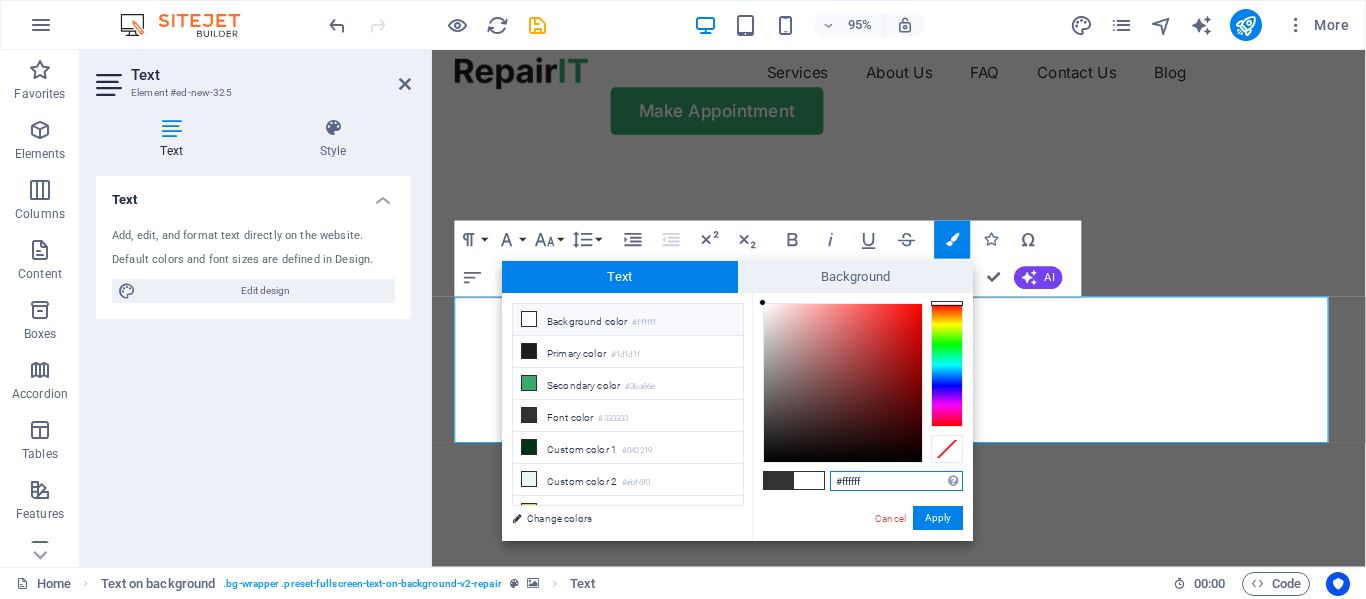 click on "#ffffff" at bounding box center (896, 481) 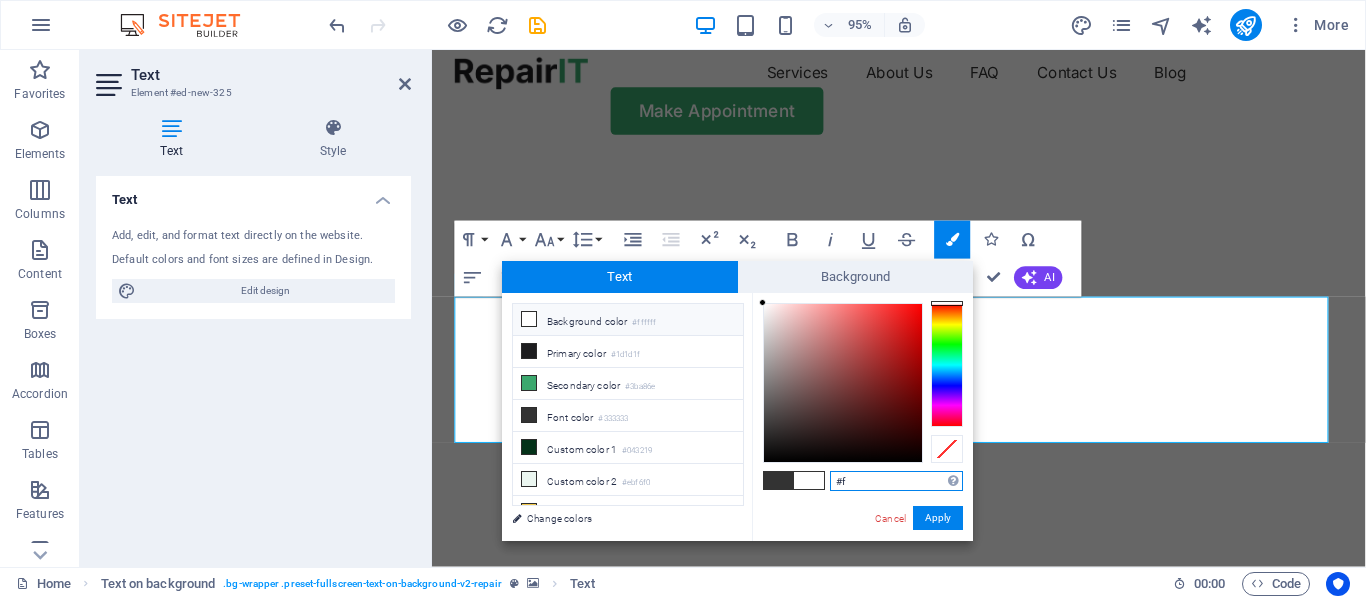type on "#" 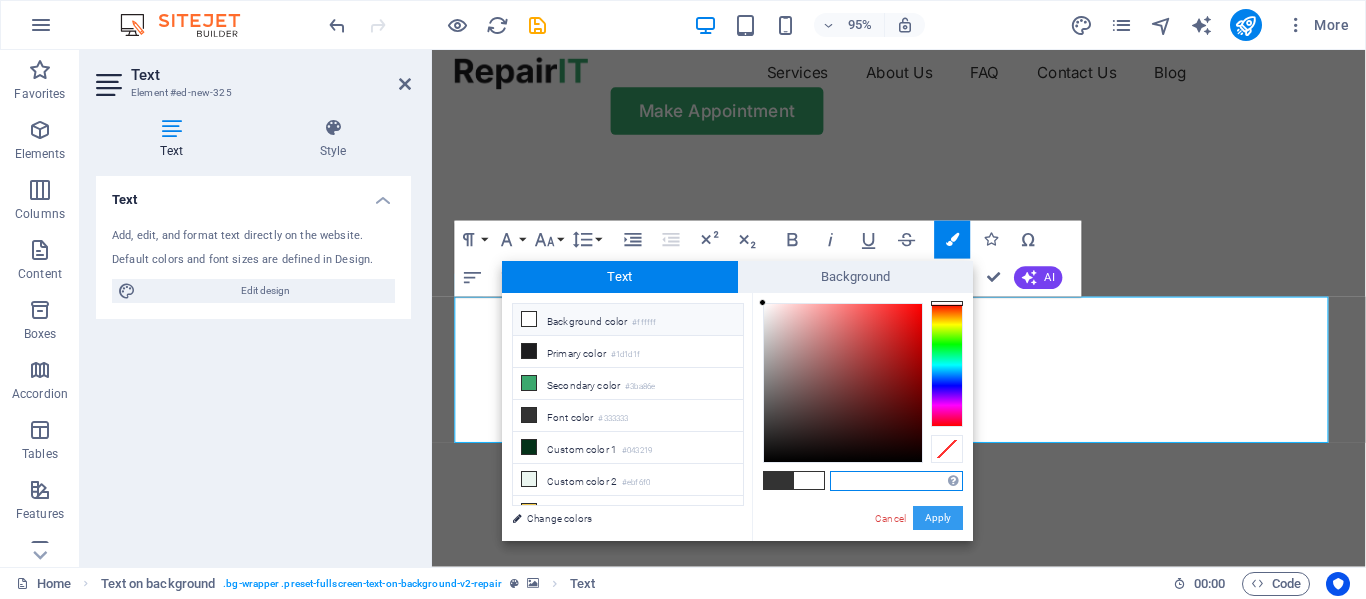 type 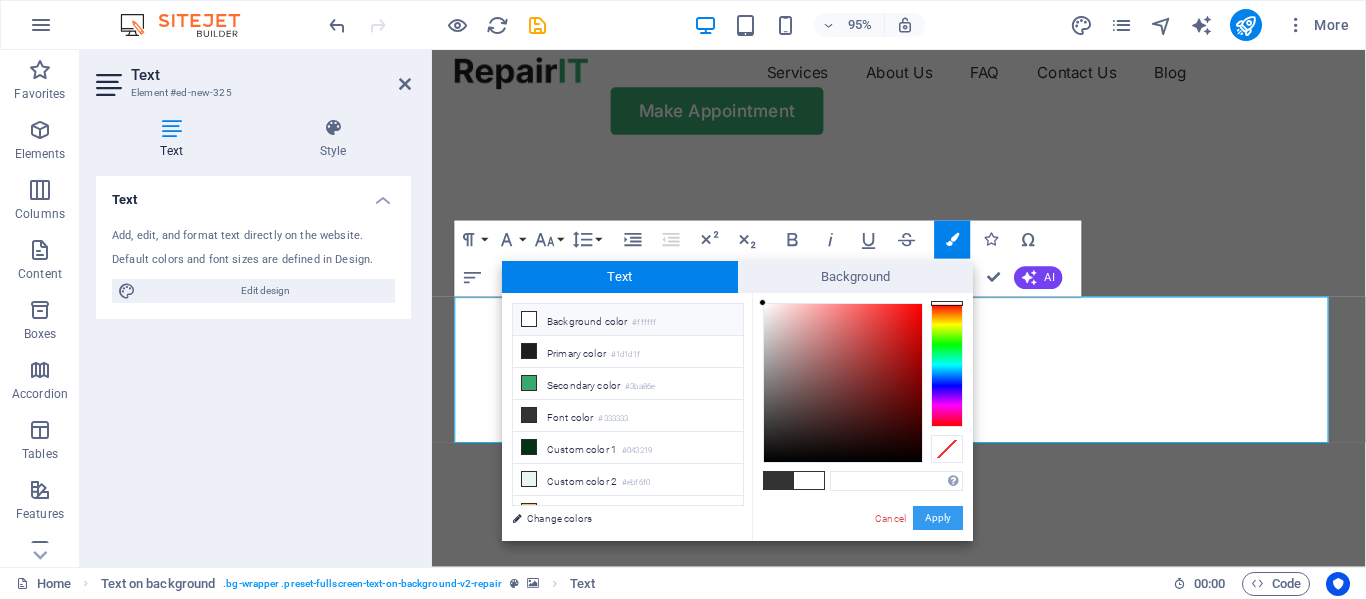 click on "Apply" at bounding box center [938, 518] 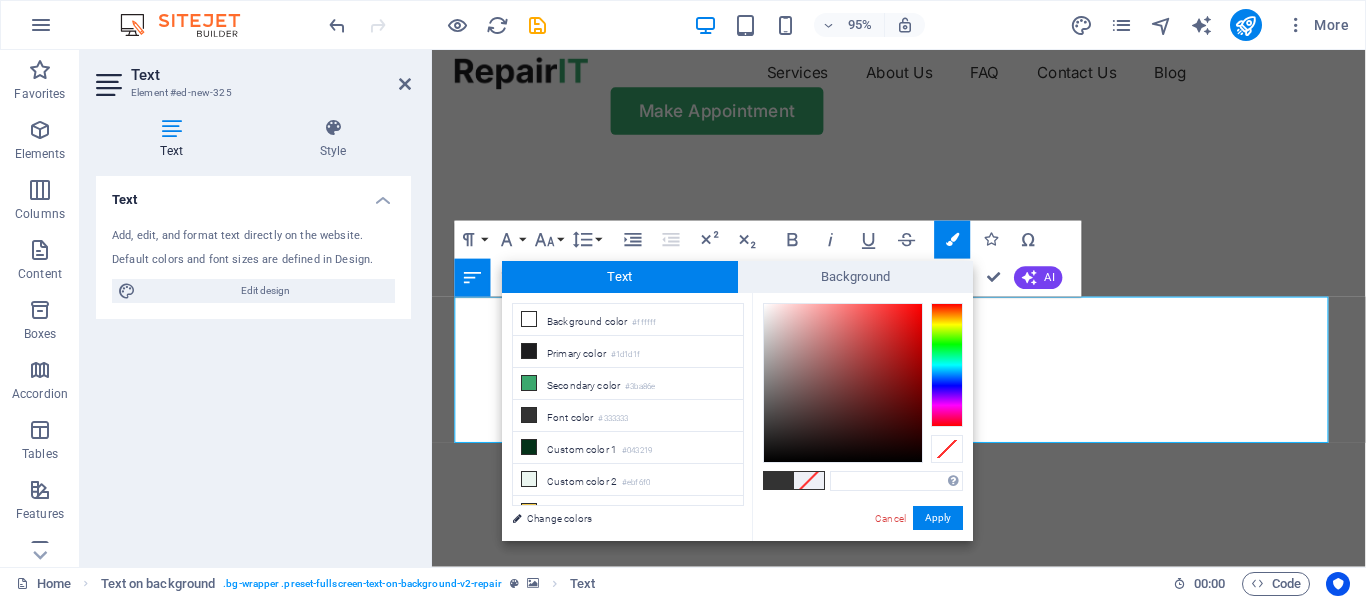 click at bounding box center [809, 480] 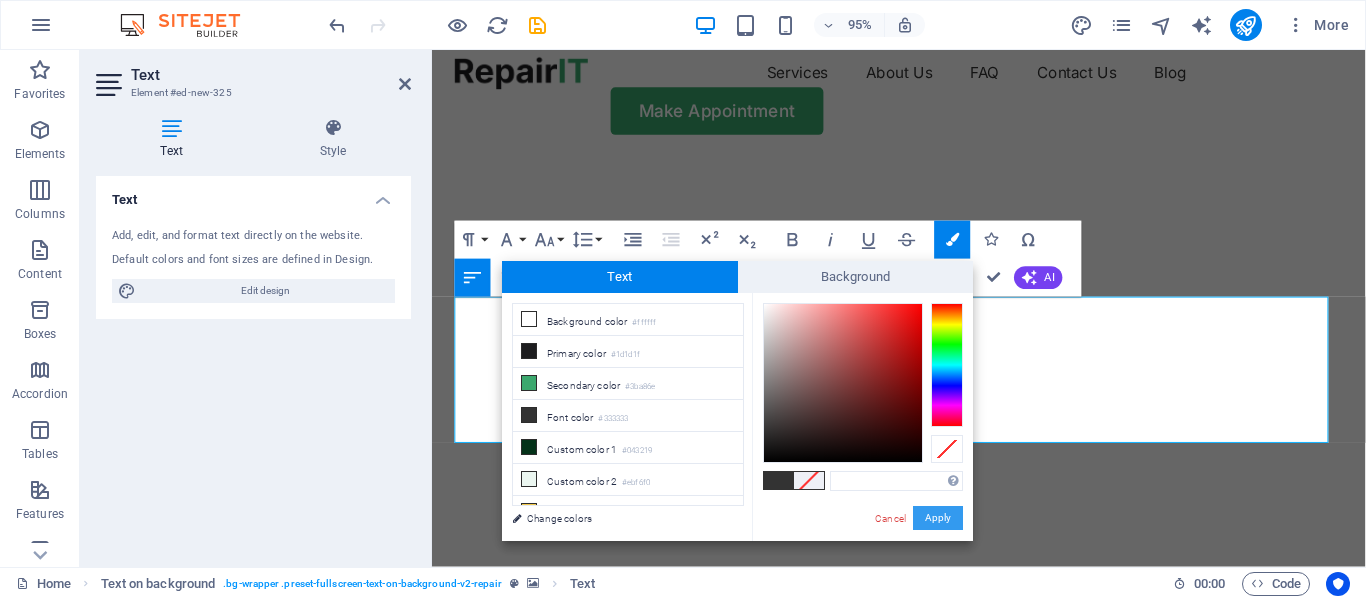 click on "Apply" at bounding box center (938, 518) 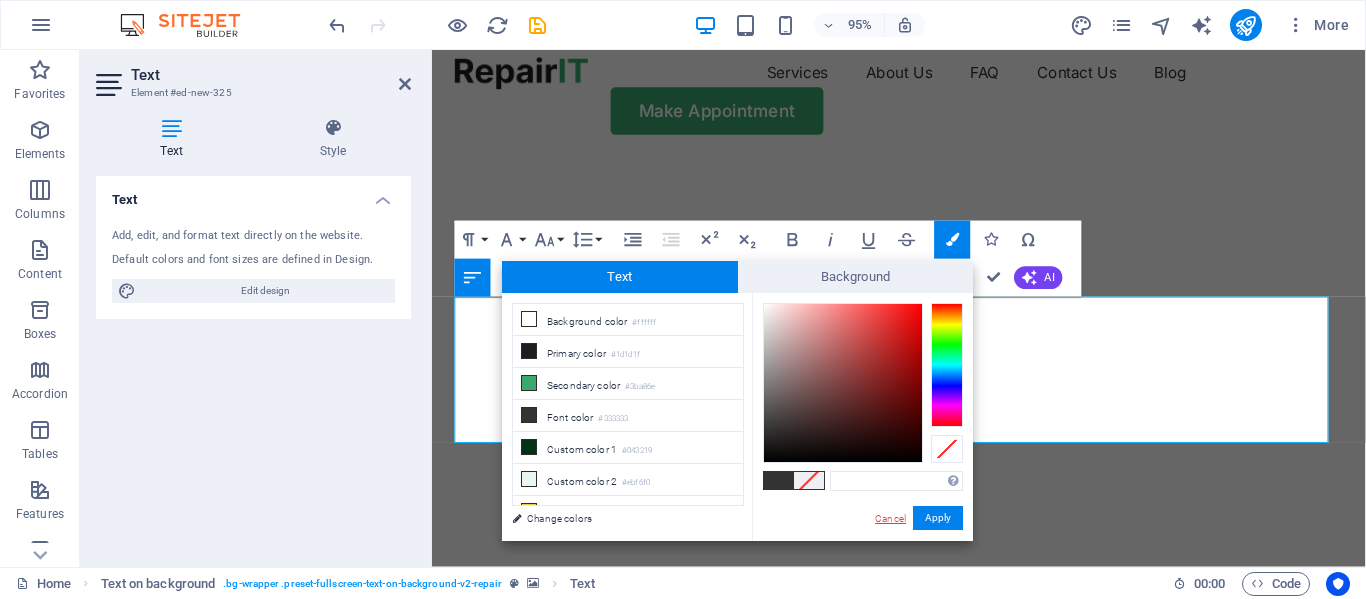 click on "Cancel" at bounding box center [890, 518] 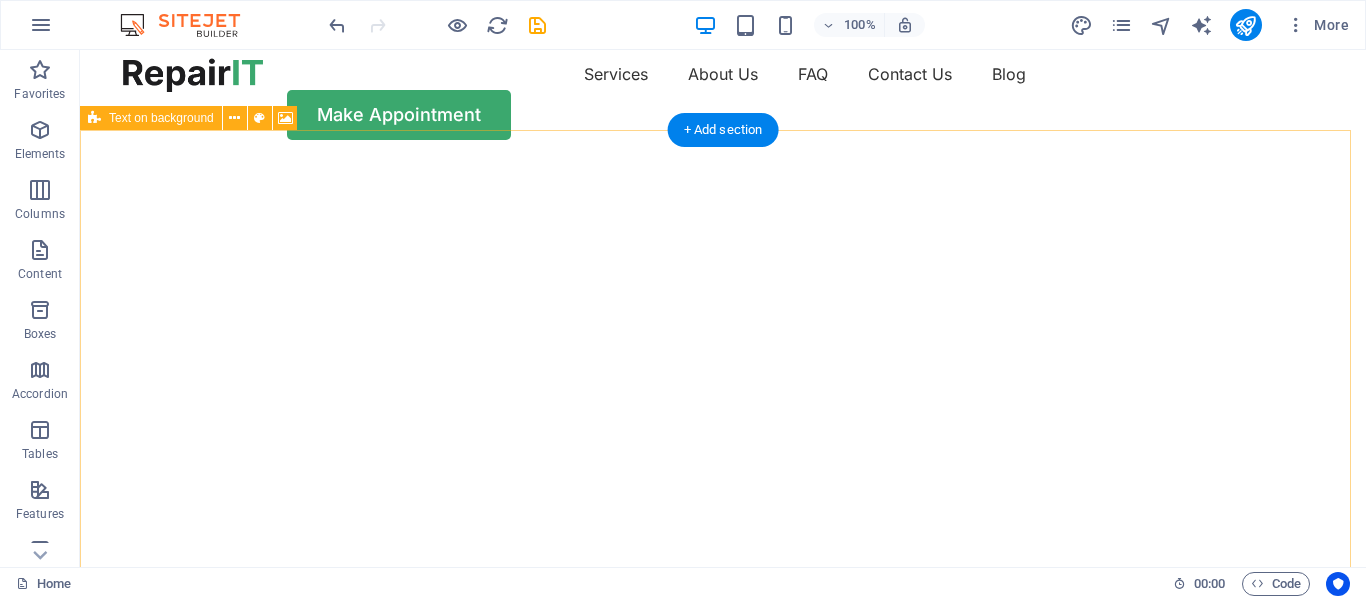 scroll, scrollTop: 88, scrollLeft: 0, axis: vertical 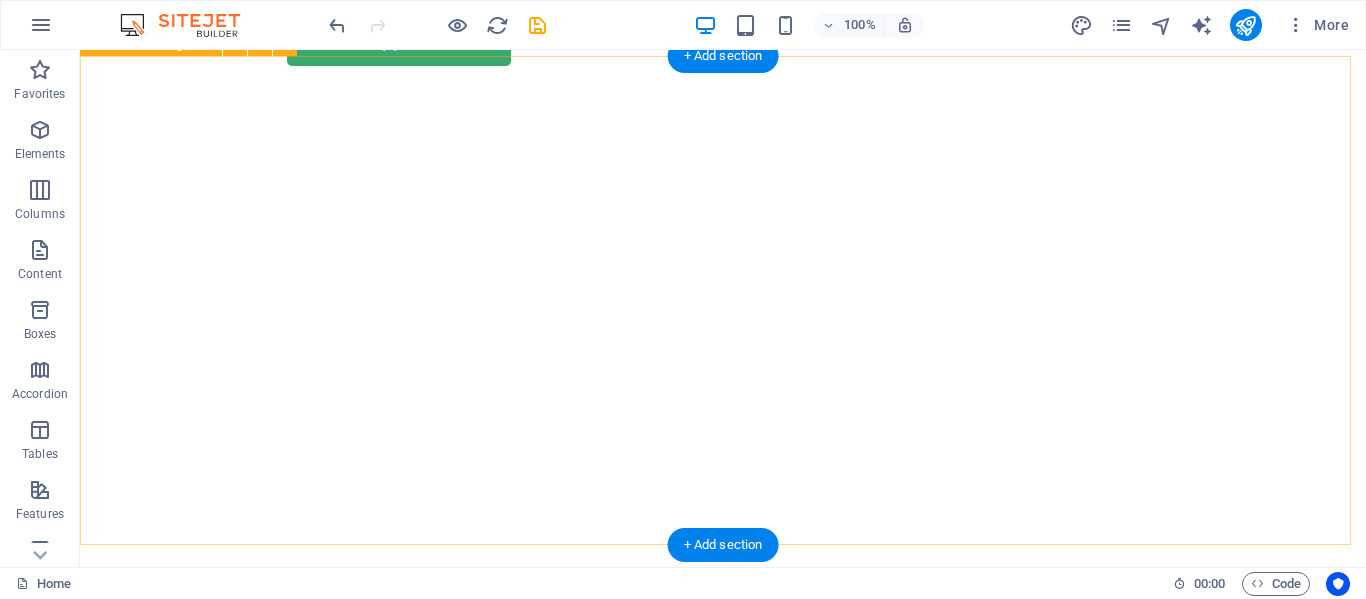 click on "Add elements" at bounding box center [664, 678] 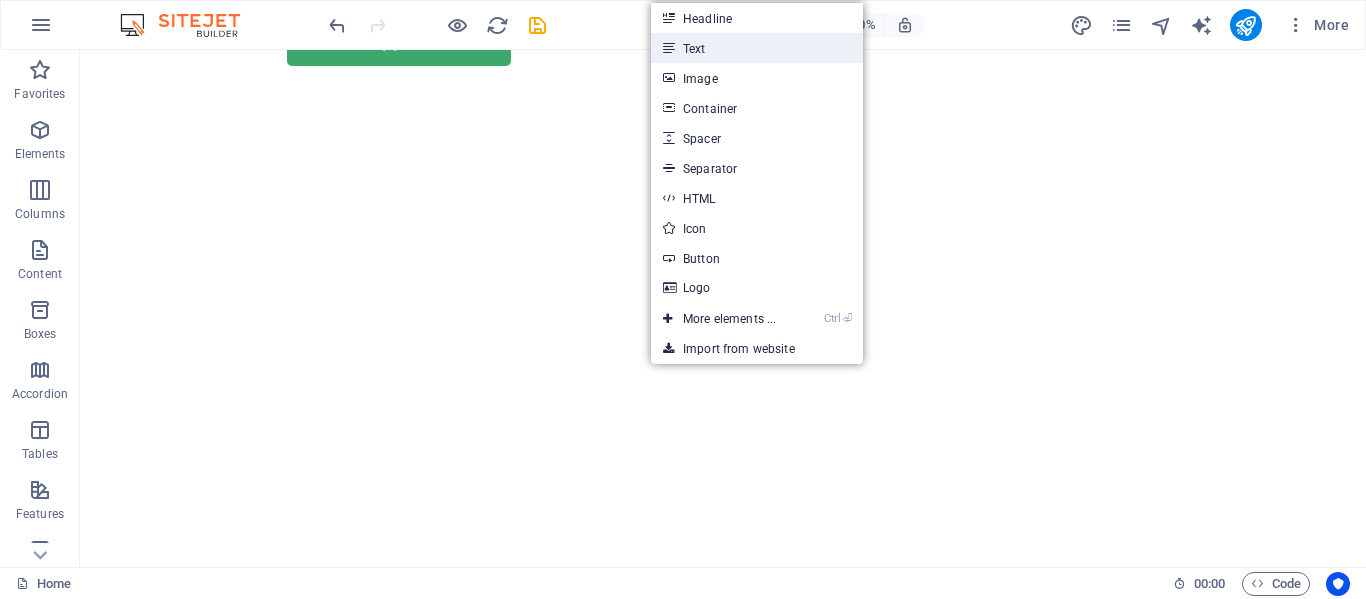 click on "Text" at bounding box center [757, 48] 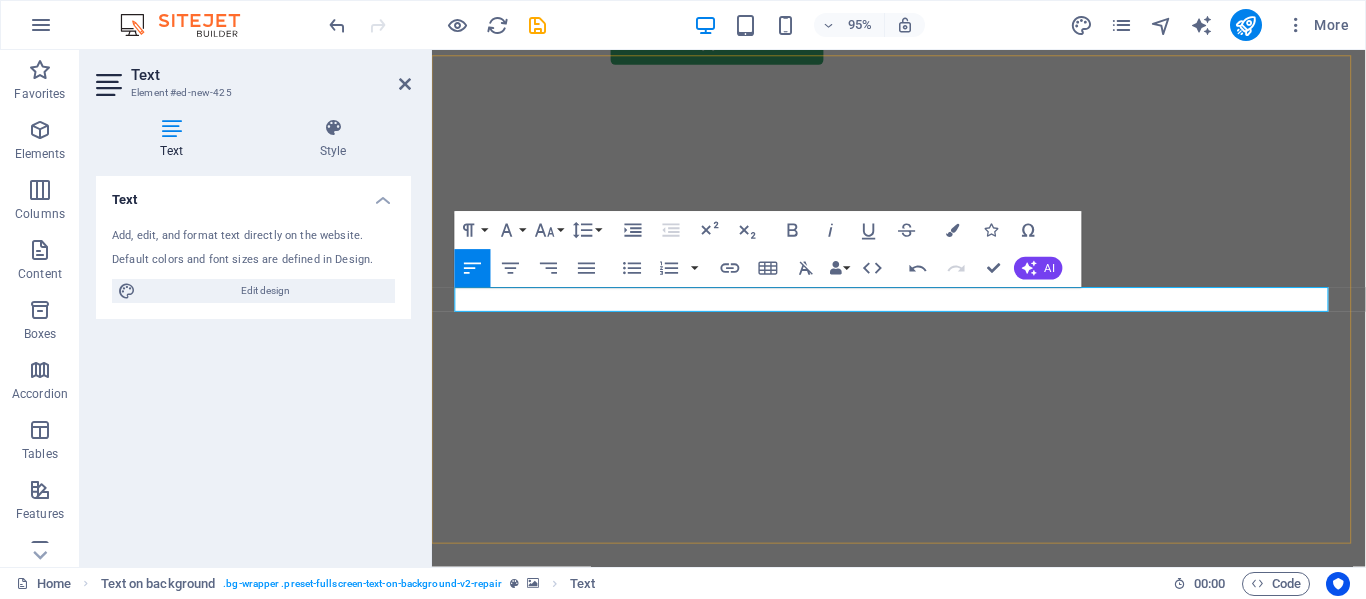 click at bounding box center [923, 615] 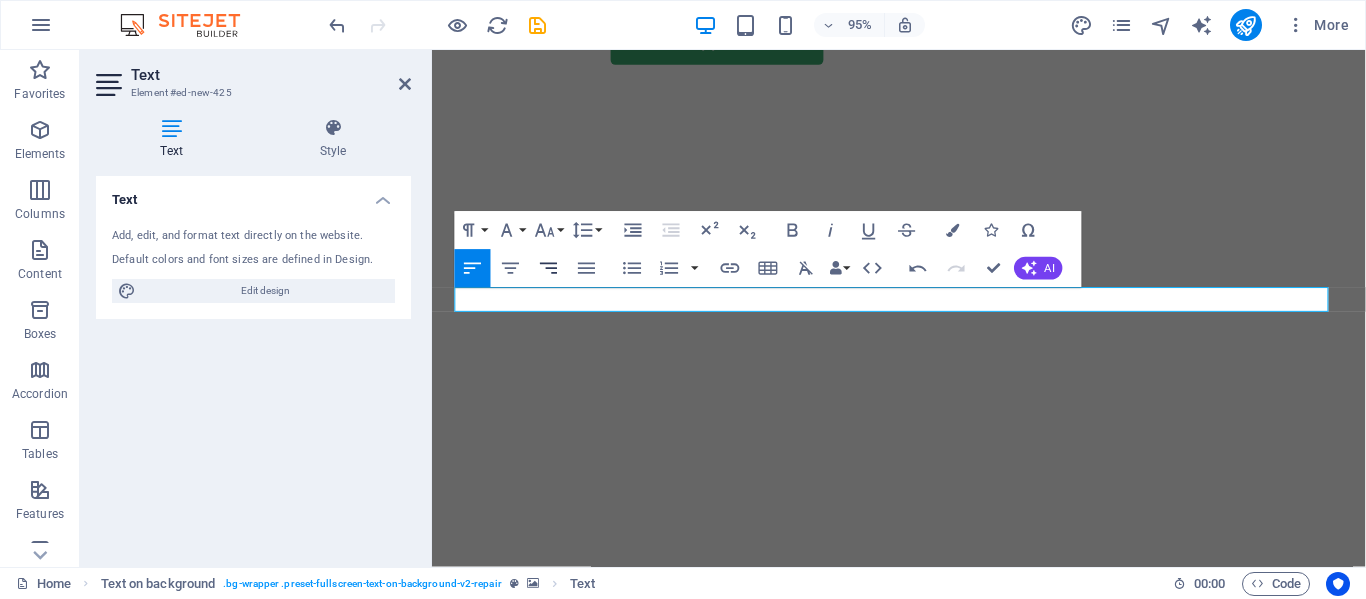 click 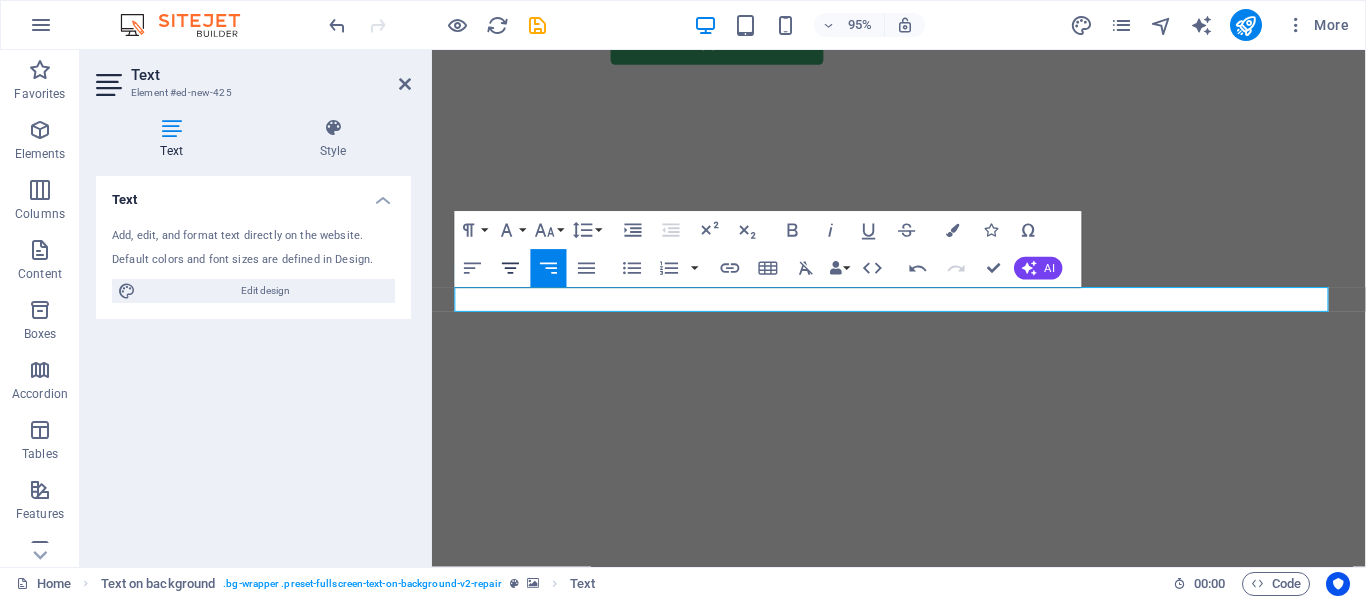 click 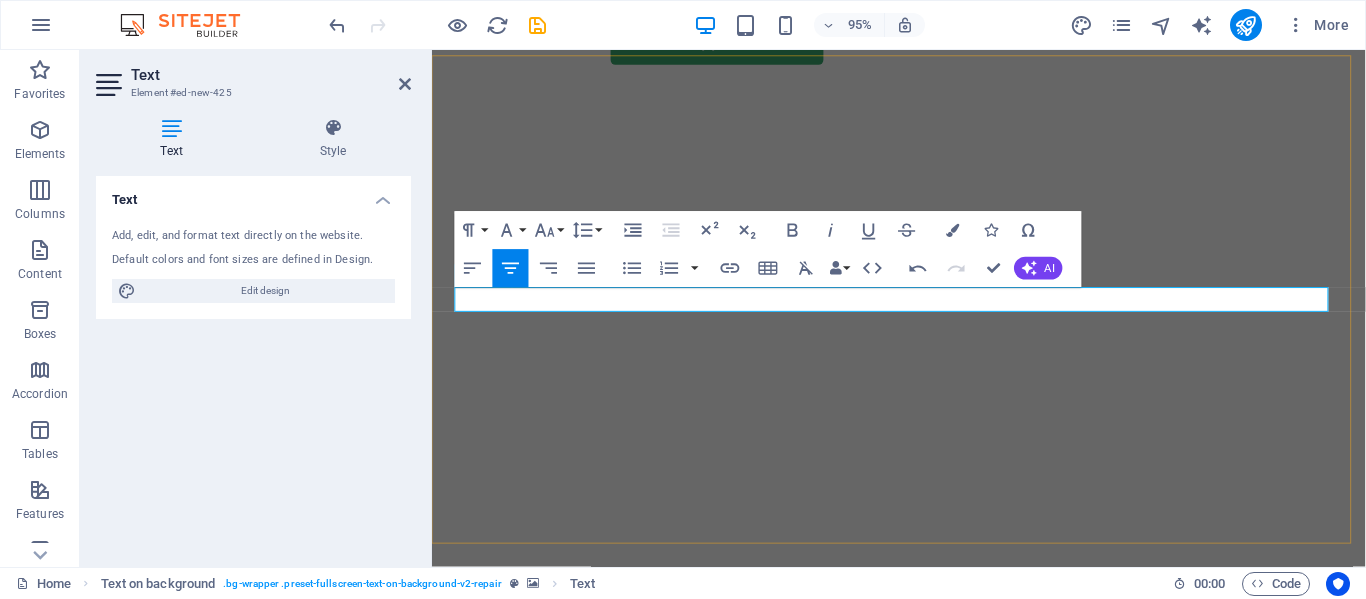 drag, startPoint x: 837, startPoint y: 311, endPoint x: 1008, endPoint y: 303, distance: 171.18703 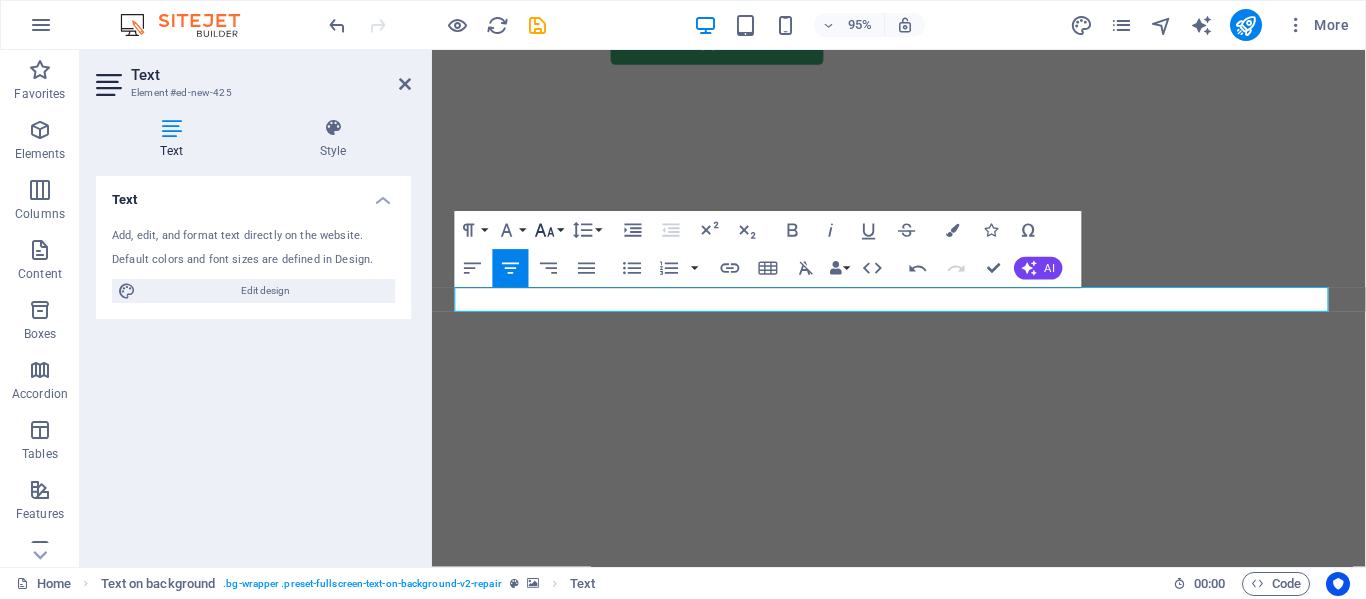 click 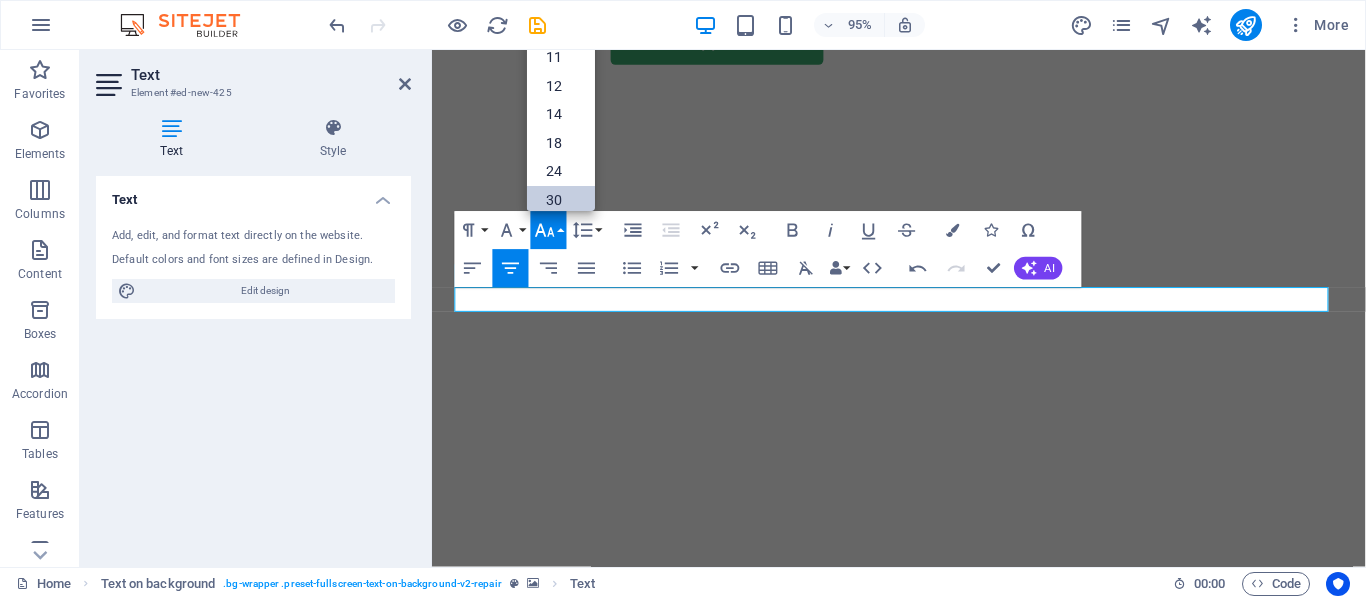 click on "30" at bounding box center (561, 200) 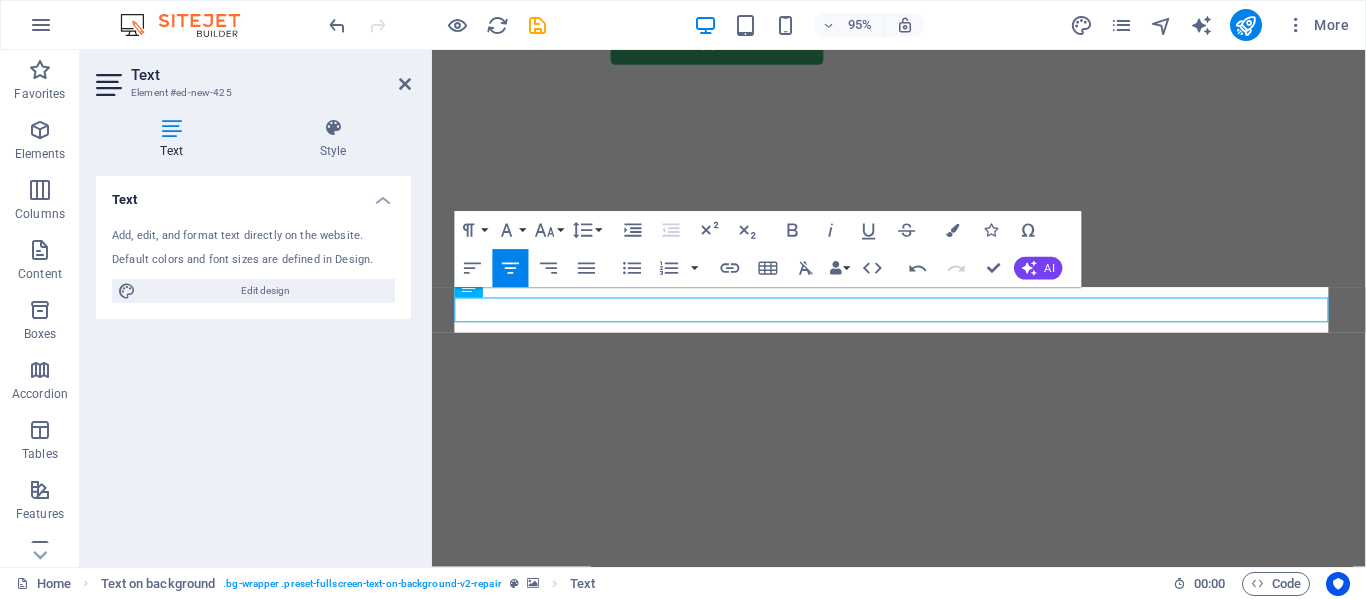 scroll, scrollTop: 77, scrollLeft: 0, axis: vertical 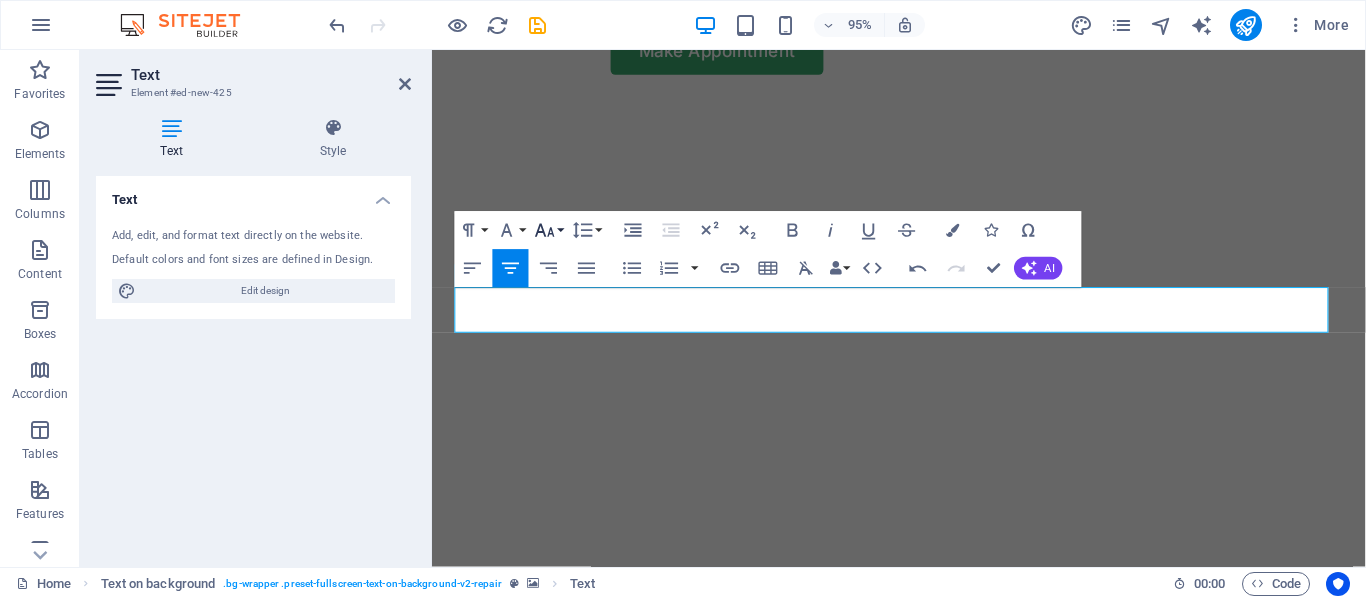 click 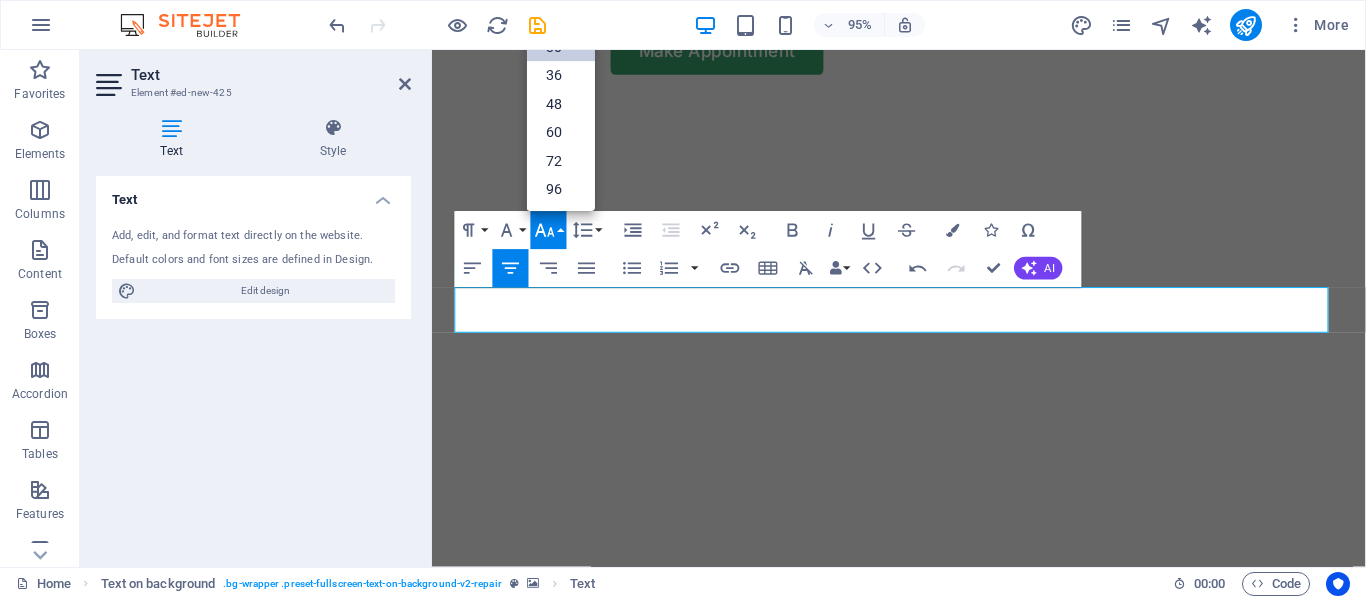 scroll, scrollTop: 161, scrollLeft: 0, axis: vertical 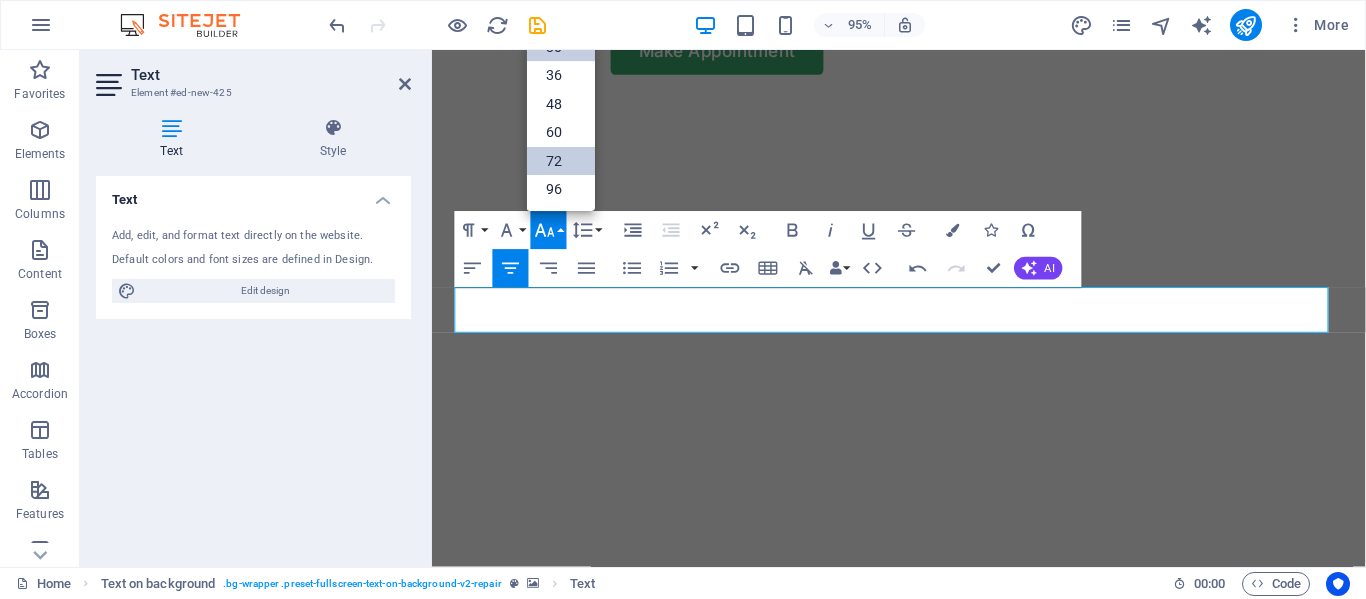 click on "72" at bounding box center [561, 161] 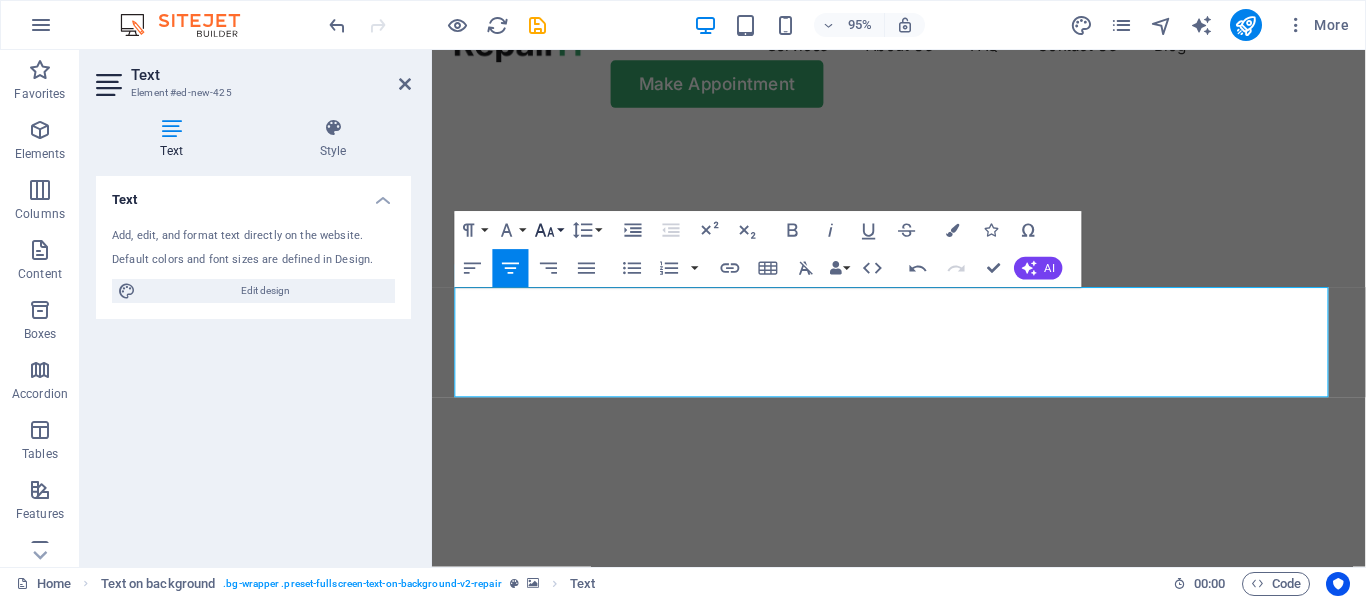 click 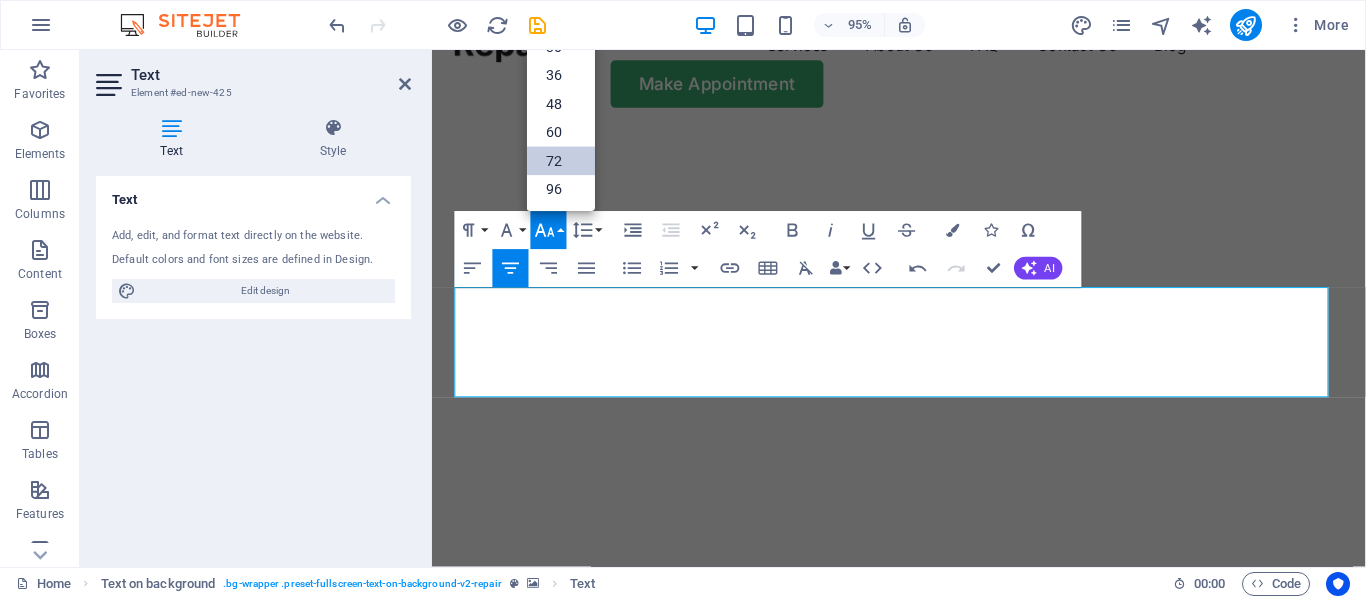 scroll, scrollTop: 161, scrollLeft: 0, axis: vertical 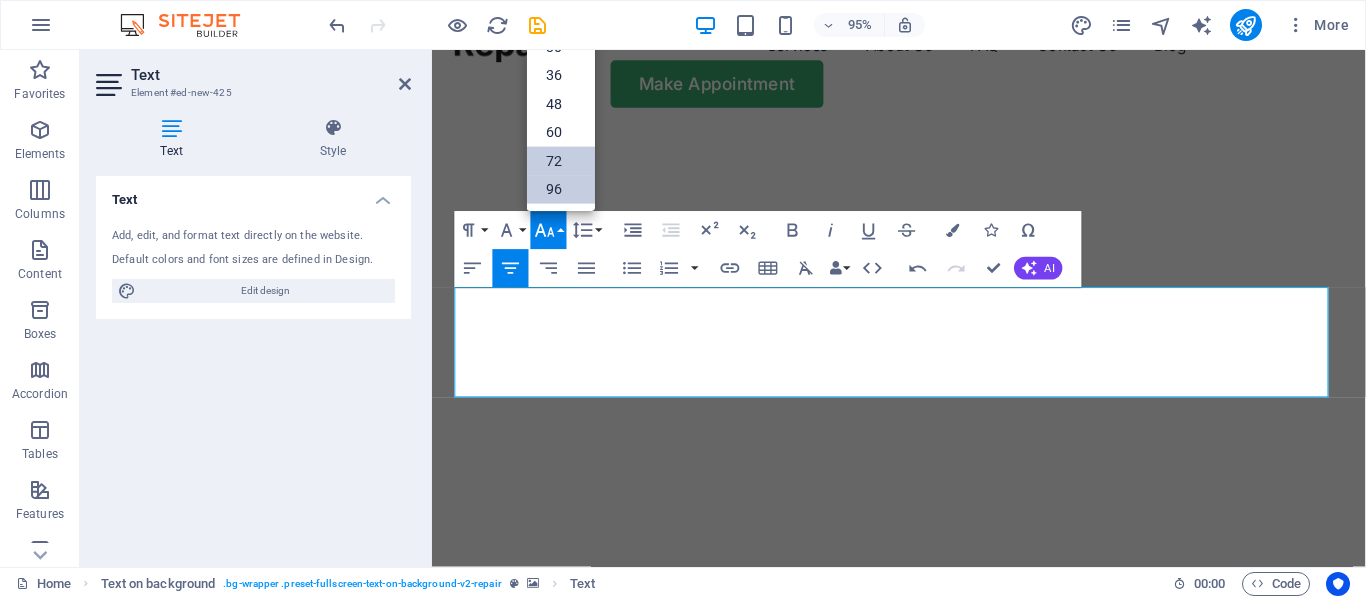 click on "96" at bounding box center [561, 190] 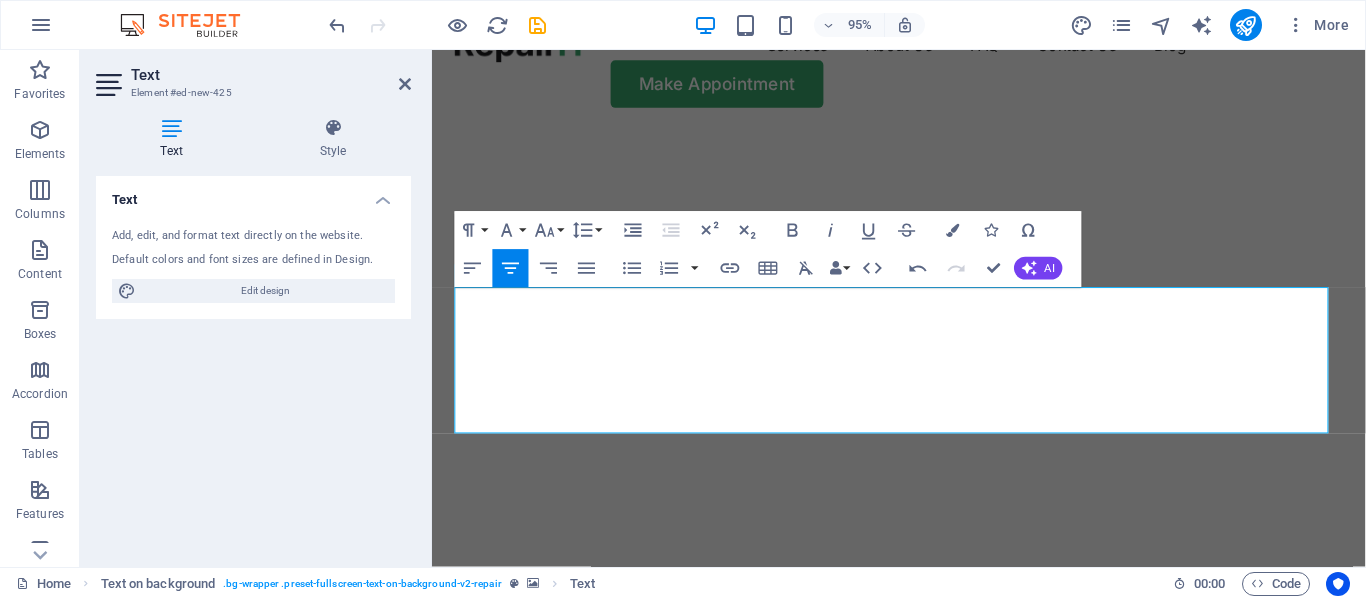 scroll, scrollTop: 24, scrollLeft: 0, axis: vertical 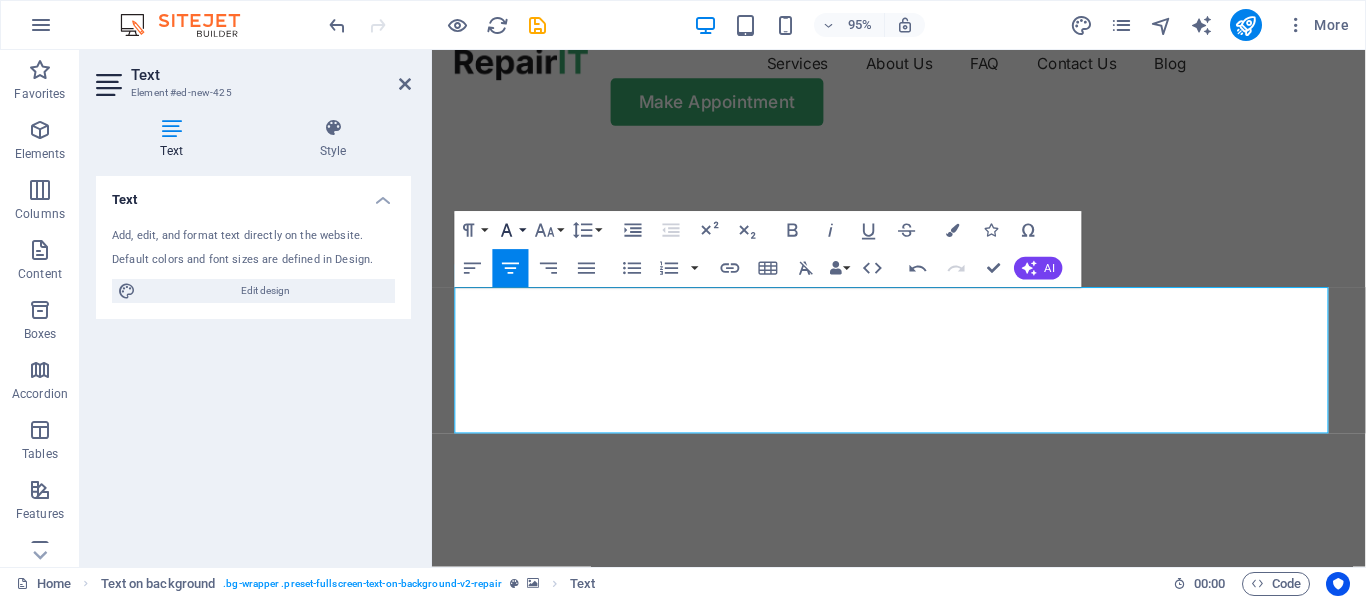 click on "Font Family" at bounding box center [511, 231] 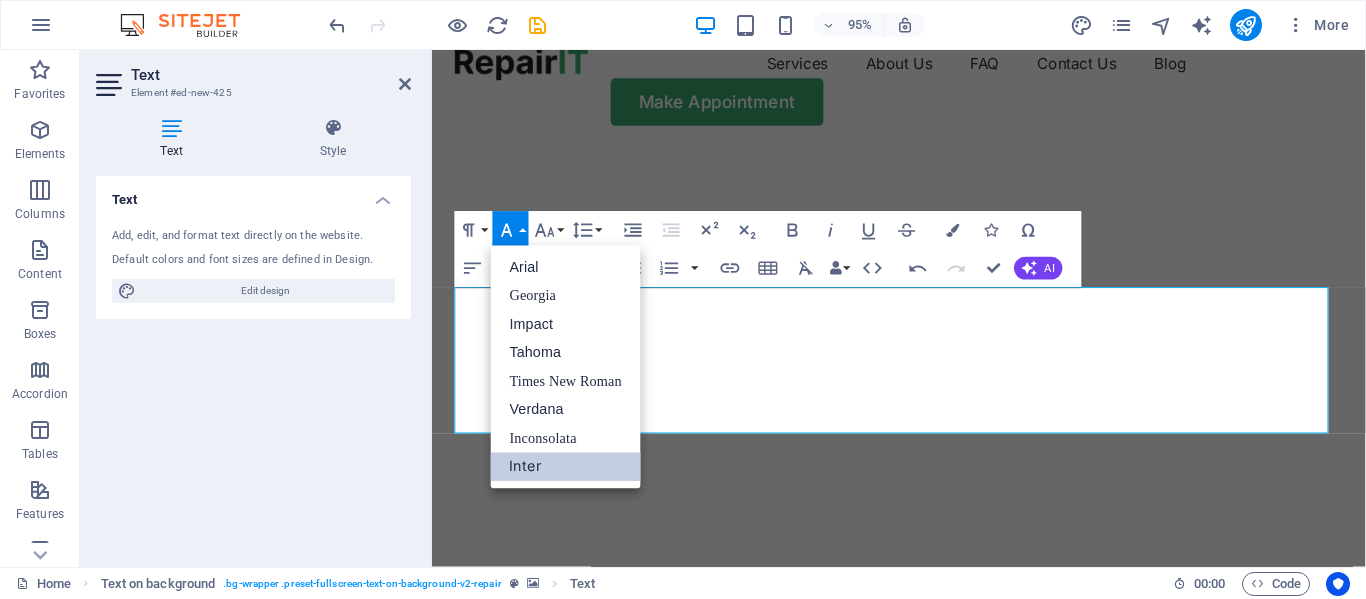 scroll, scrollTop: 0, scrollLeft: 0, axis: both 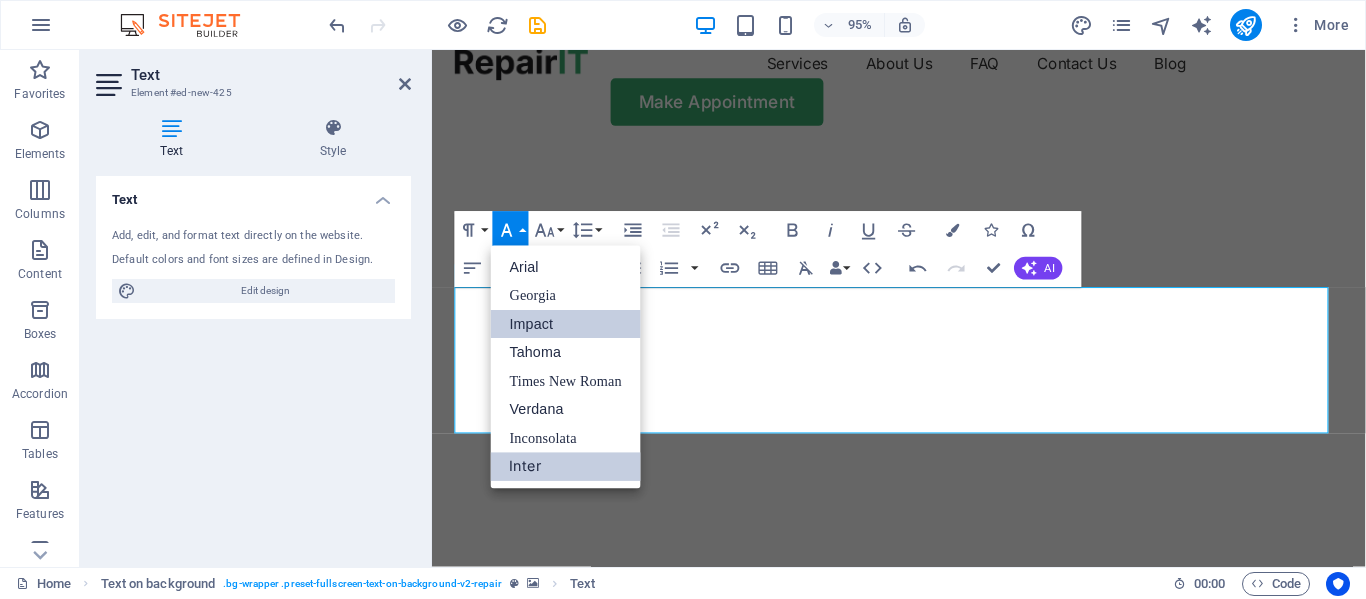 click on "Impact" at bounding box center [566, 325] 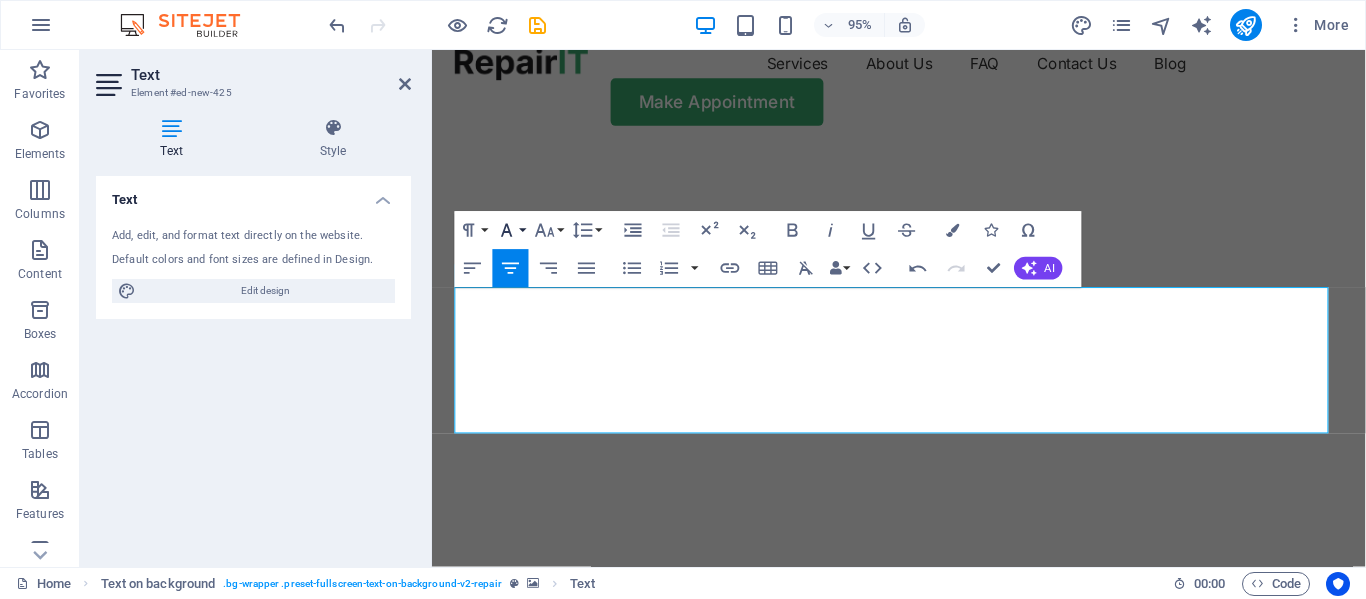 click on "Font Family" at bounding box center [511, 231] 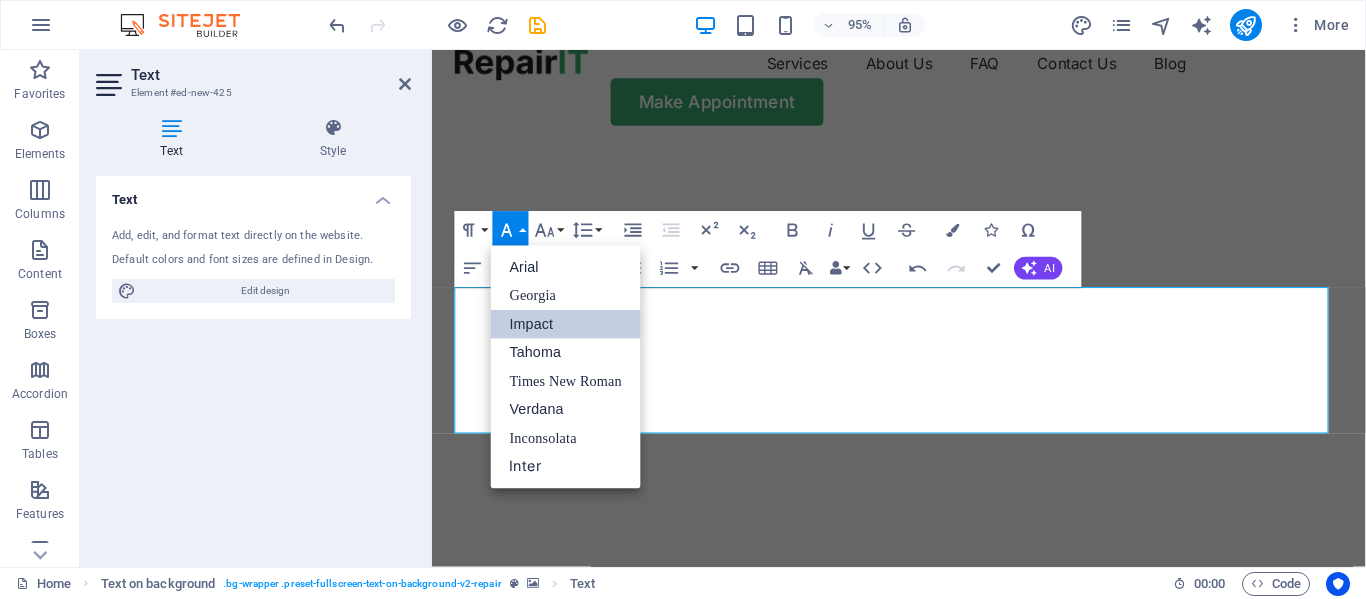 scroll, scrollTop: 0, scrollLeft: 0, axis: both 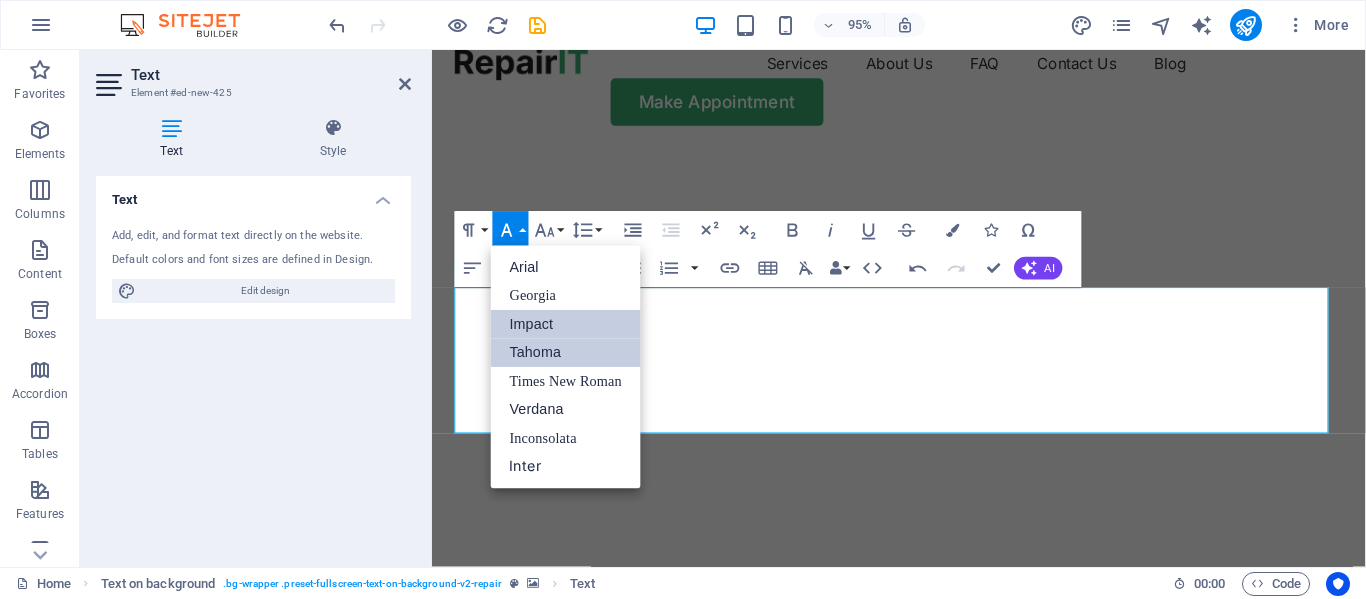 click on "Tahoma" at bounding box center (566, 353) 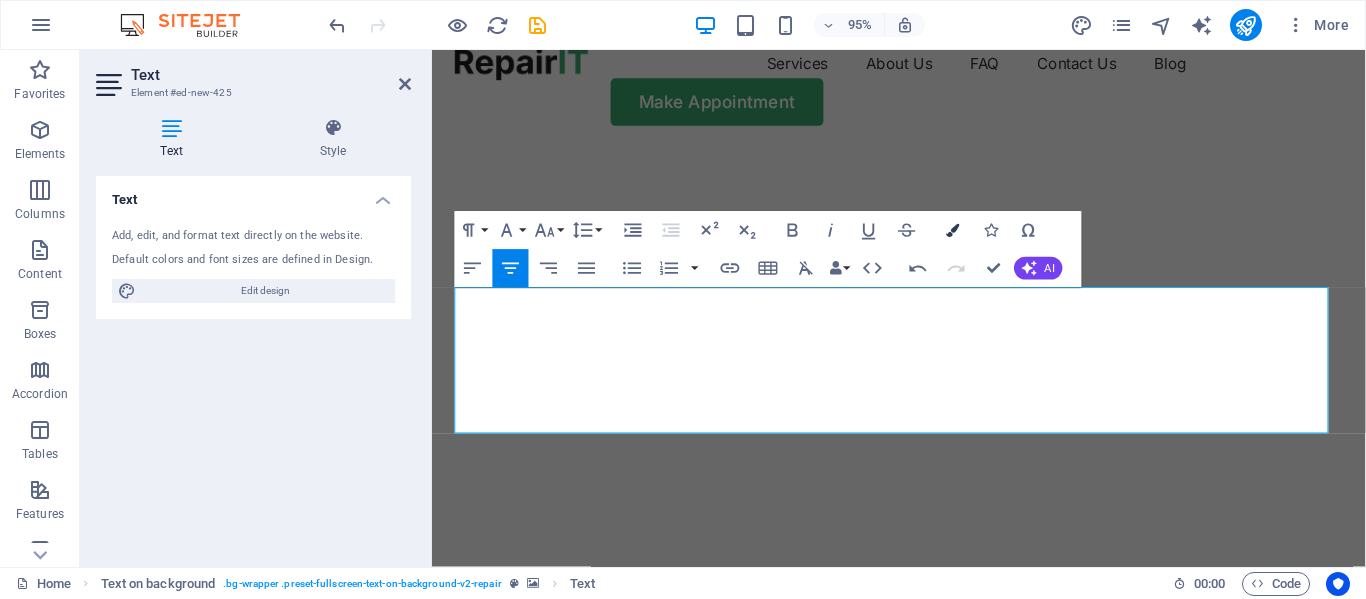 click at bounding box center [952, 230] 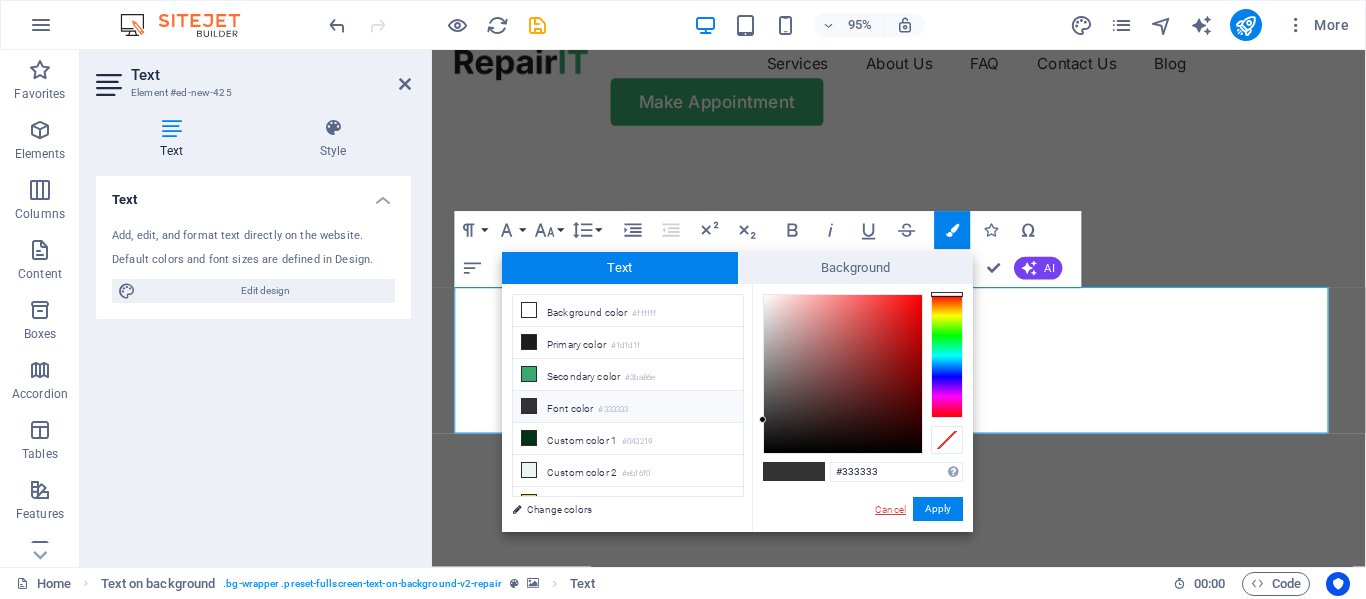 click on "Cancel" at bounding box center [890, 509] 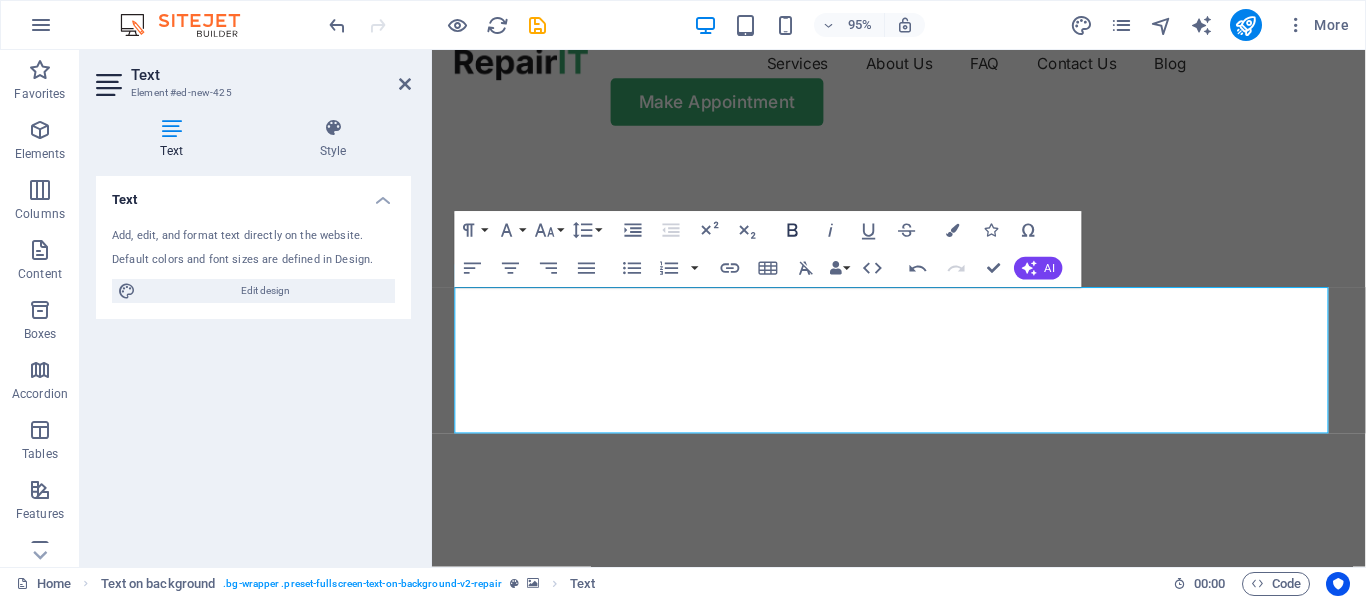 click 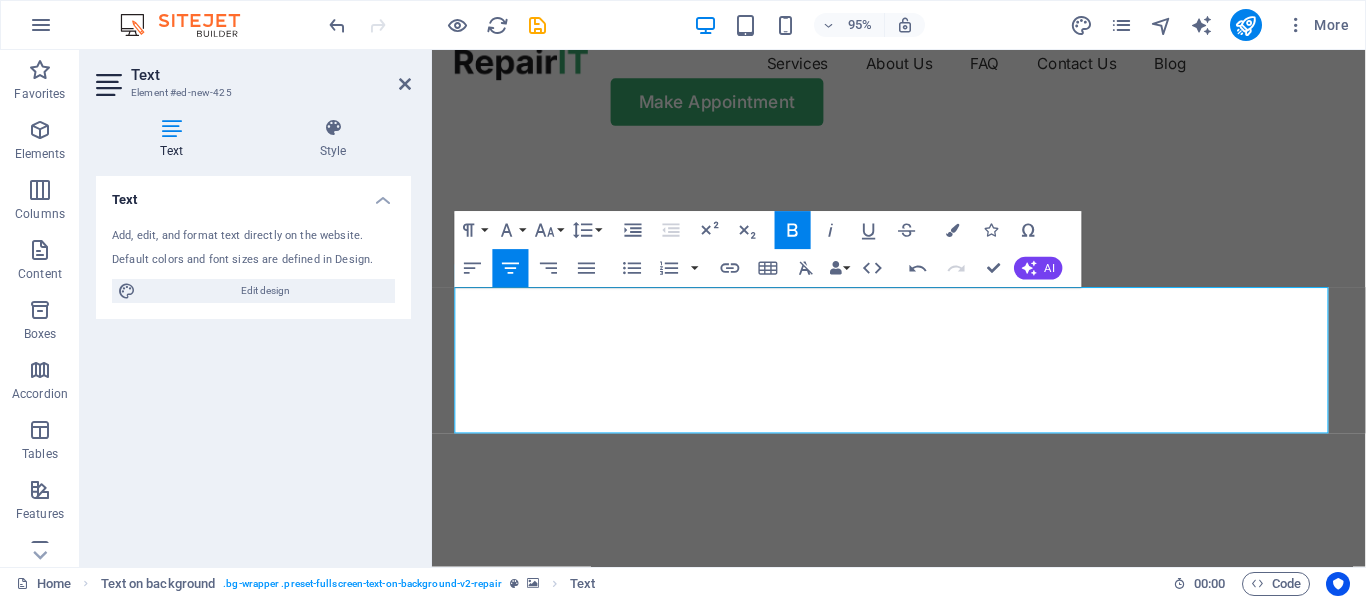 click at bounding box center [916, 152] 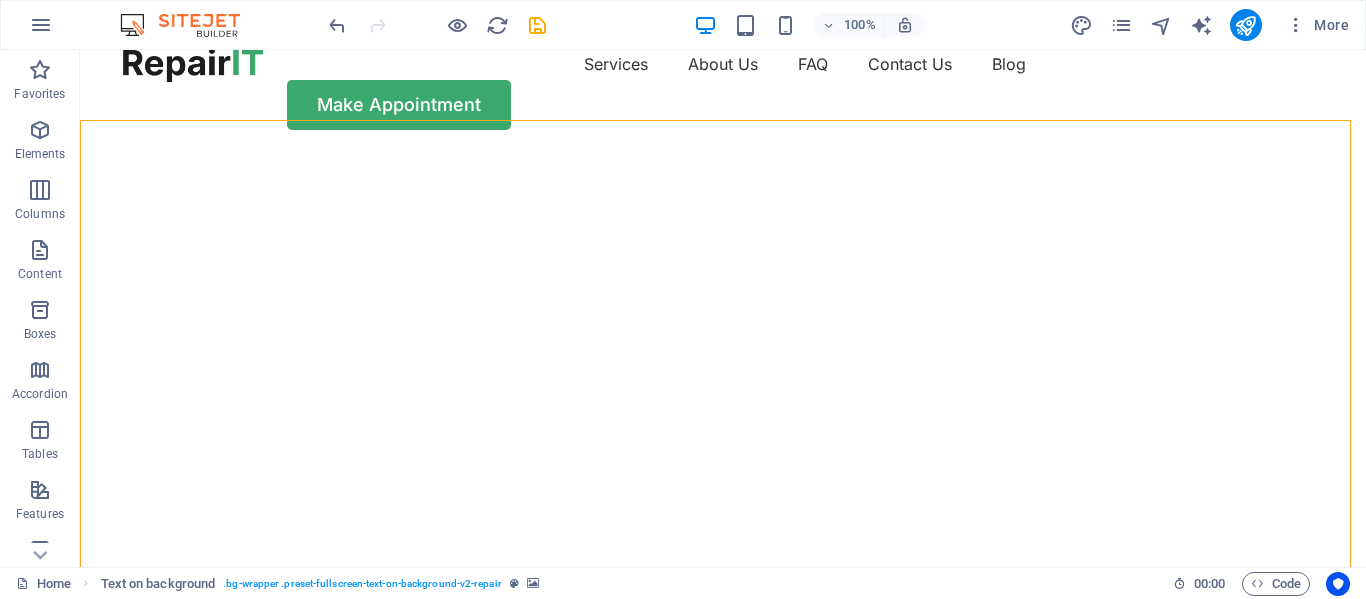 click at bounding box center (715, 152) 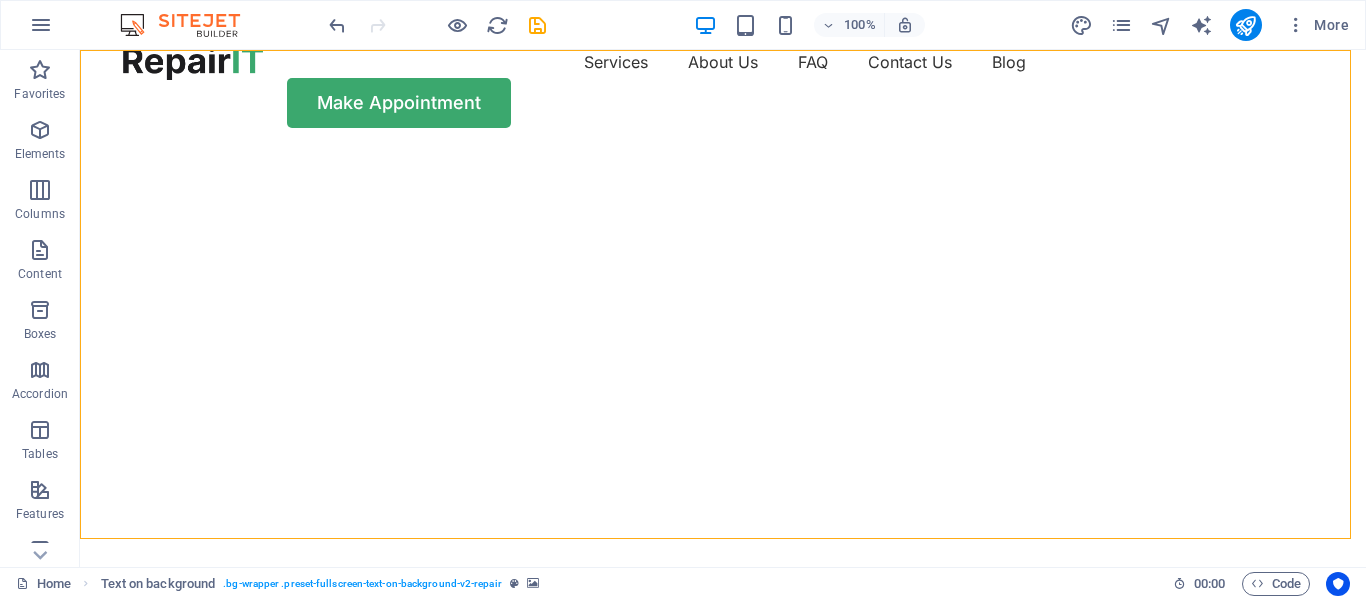 scroll, scrollTop: 0, scrollLeft: 0, axis: both 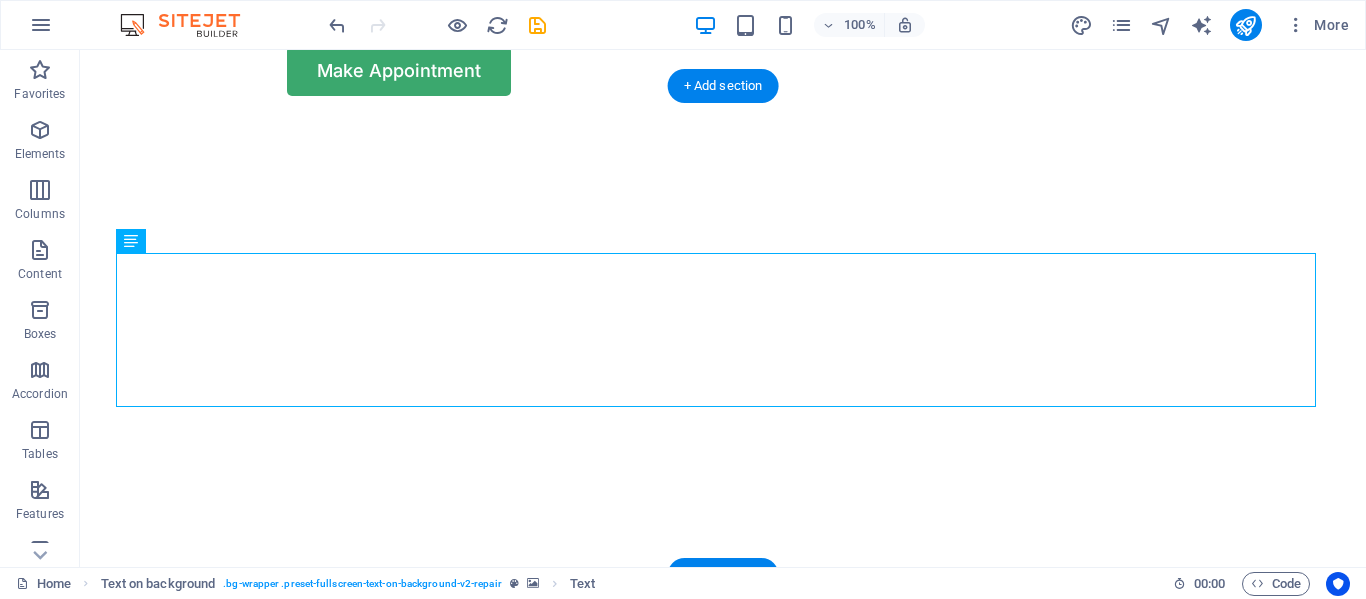 drag, startPoint x: 987, startPoint y: 322, endPoint x: 985, endPoint y: 245, distance: 77.02597 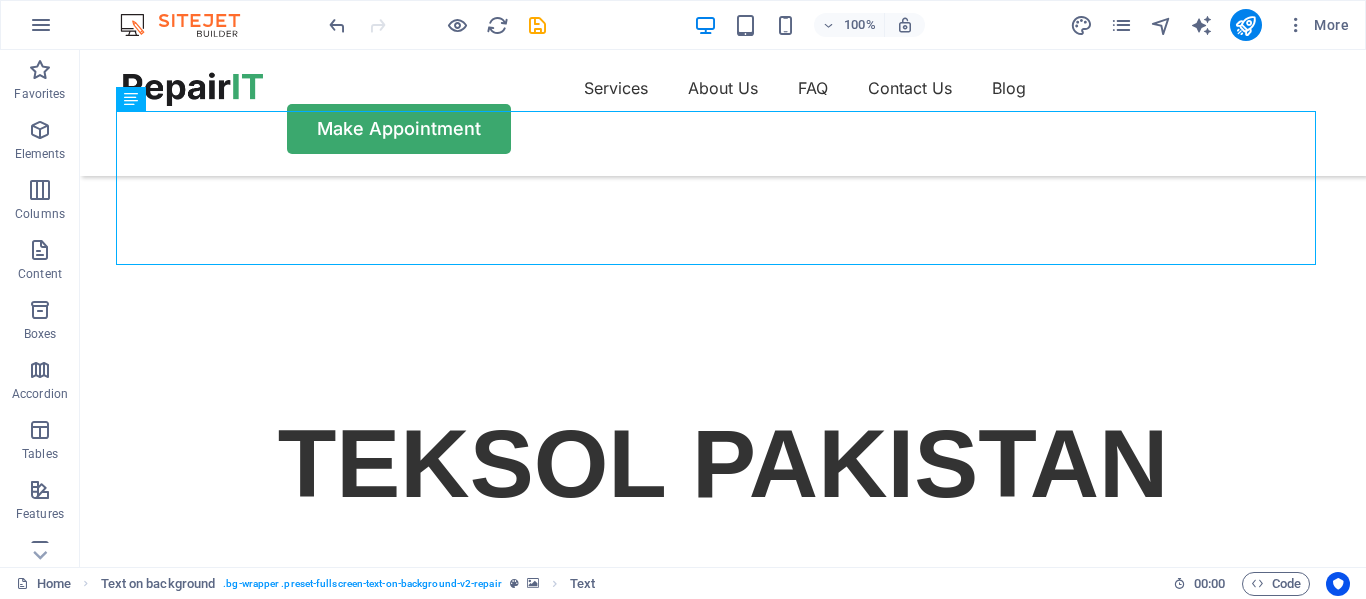 scroll, scrollTop: 277, scrollLeft: 0, axis: vertical 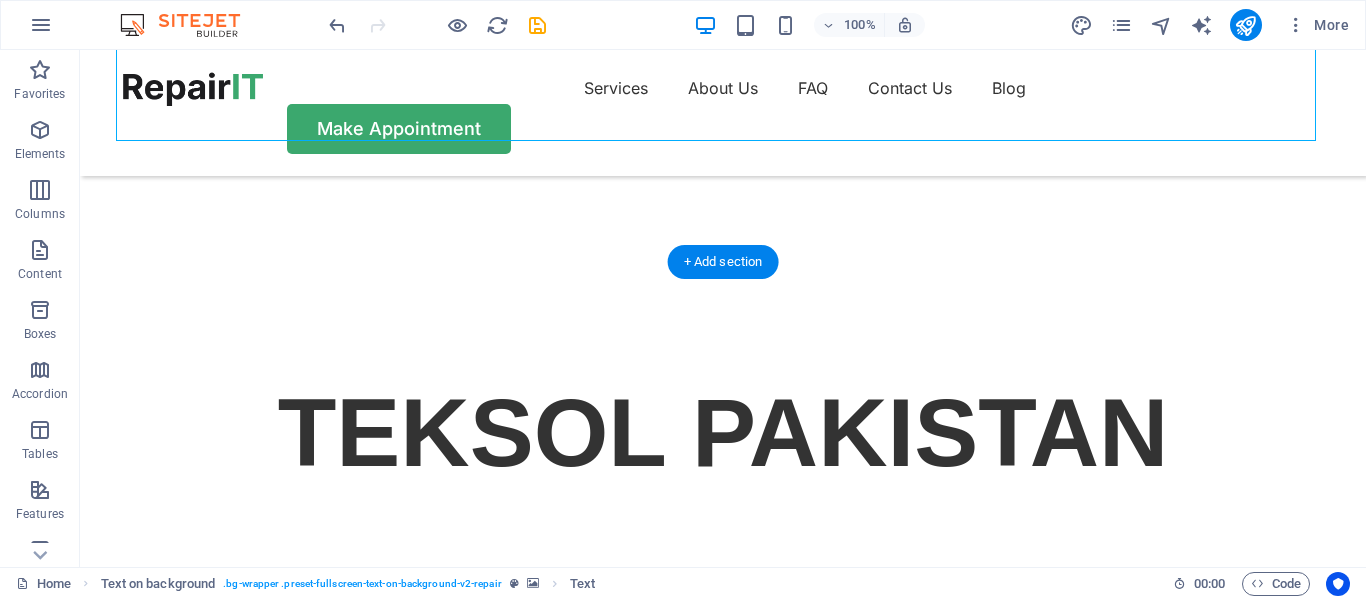 click at bounding box center (715, -133) 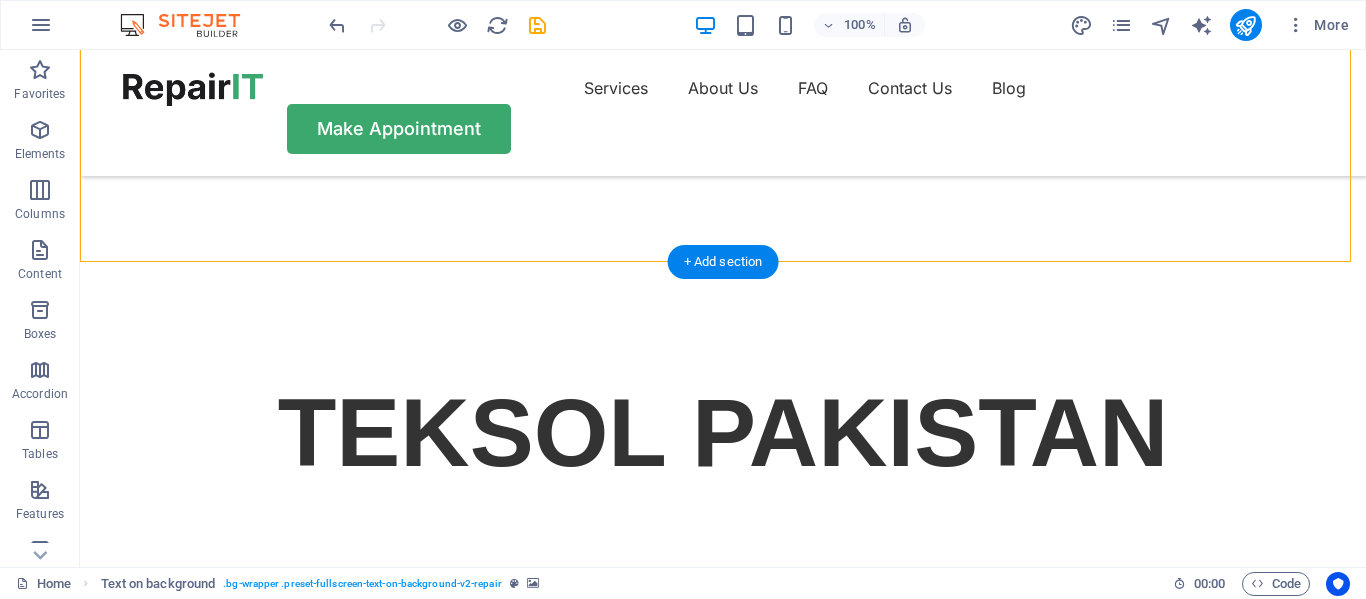 click at bounding box center [715, -133] 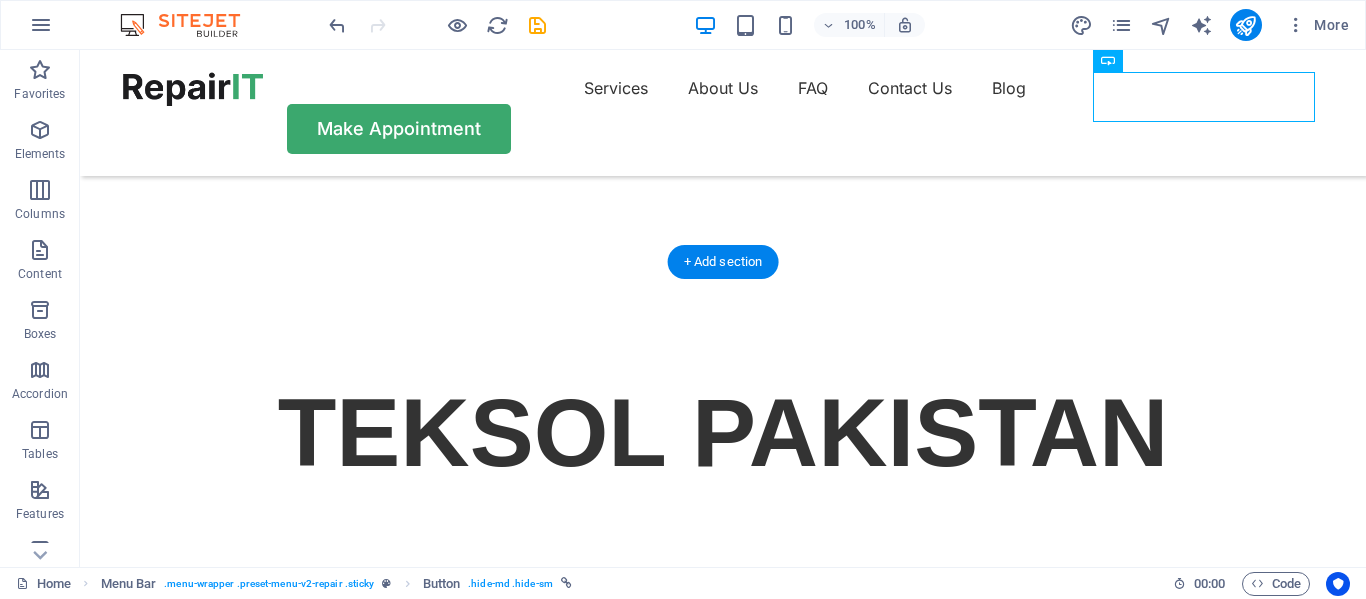 click at bounding box center (715, -133) 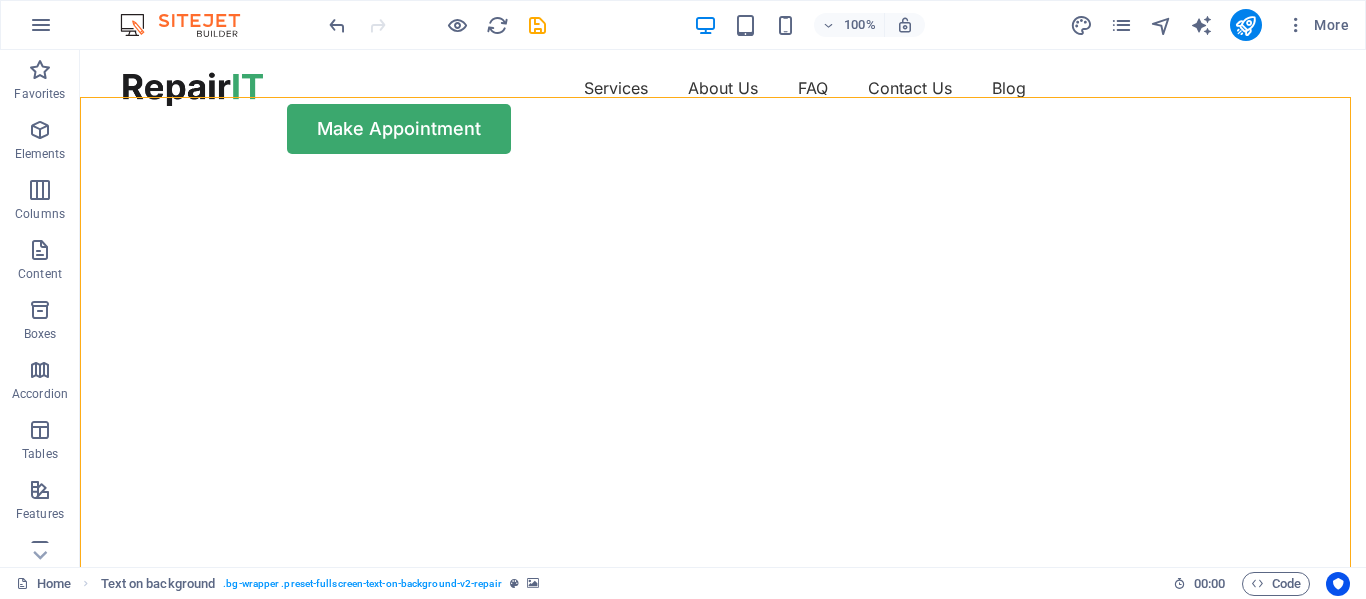 scroll, scrollTop: 78, scrollLeft: 0, axis: vertical 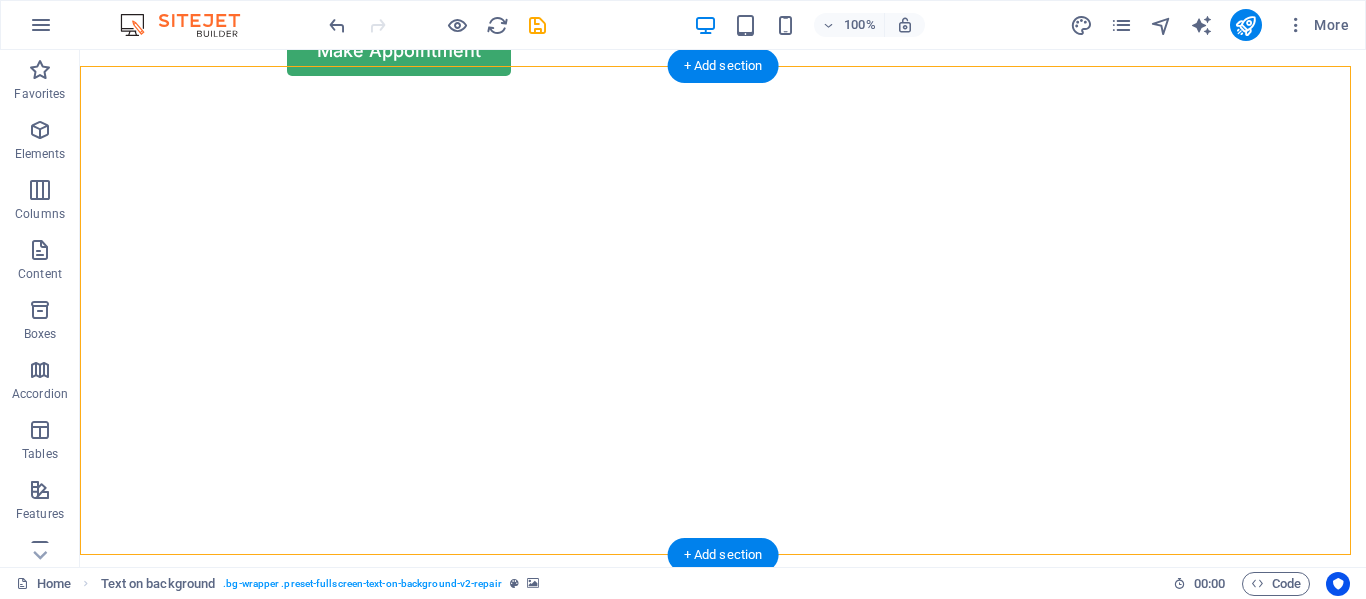 click at bounding box center [715, 98] 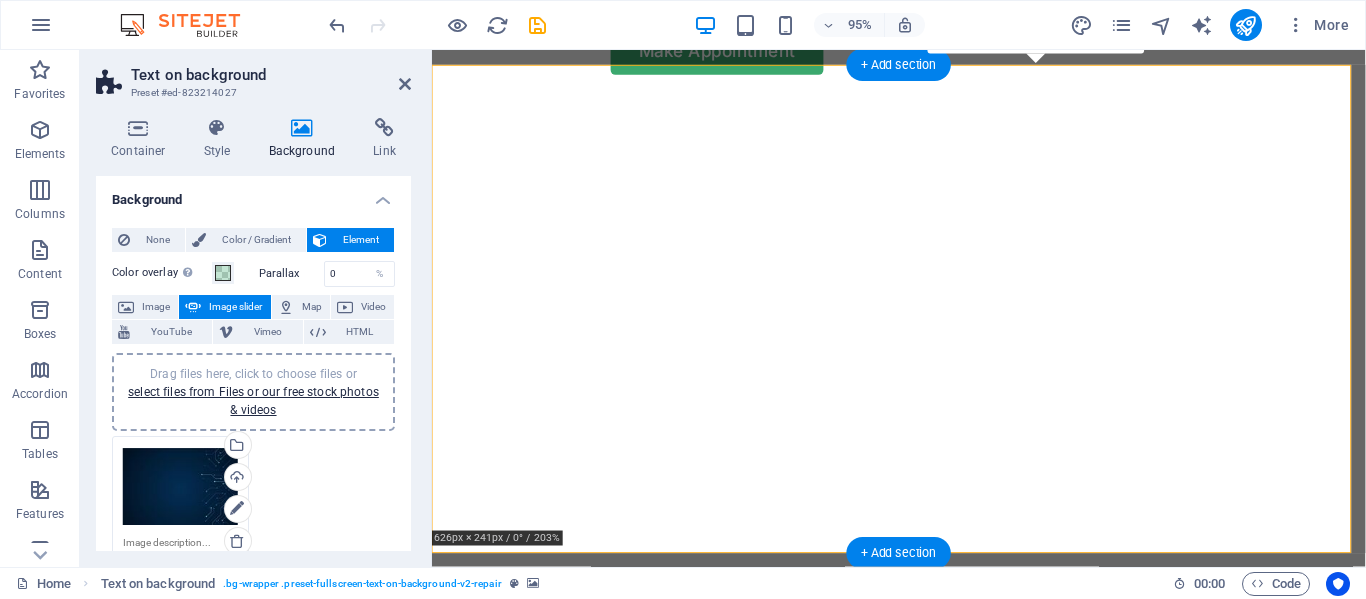 click at bounding box center [916, 98] 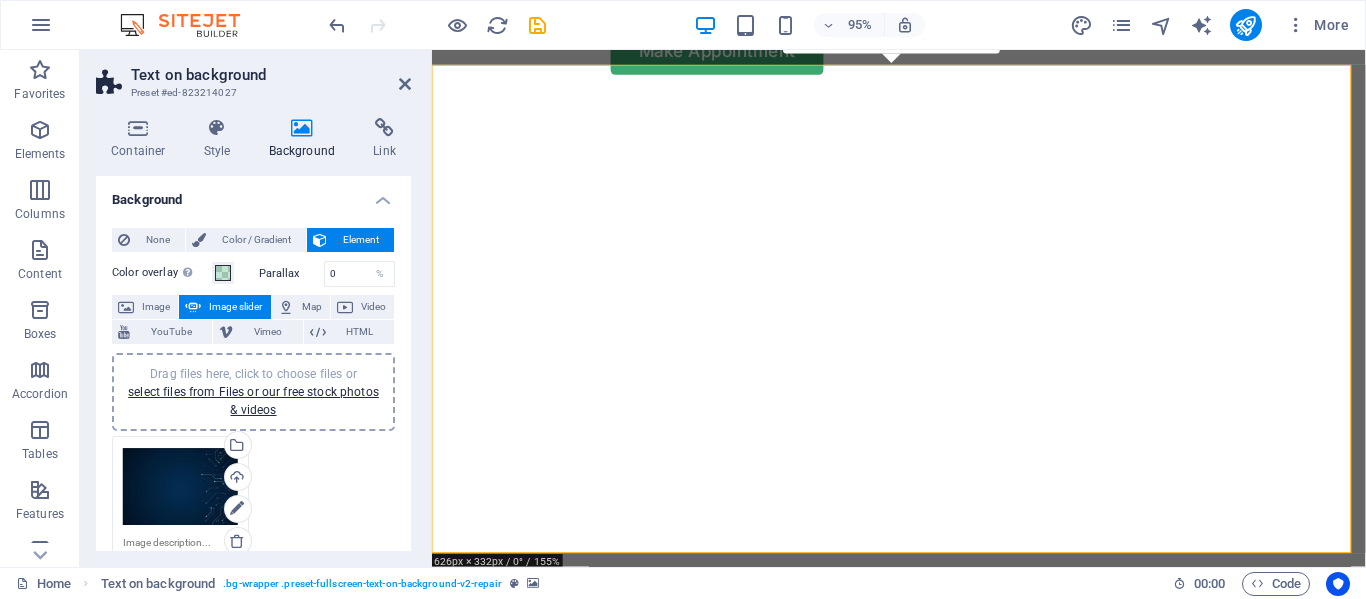 click at bounding box center [916, 98] 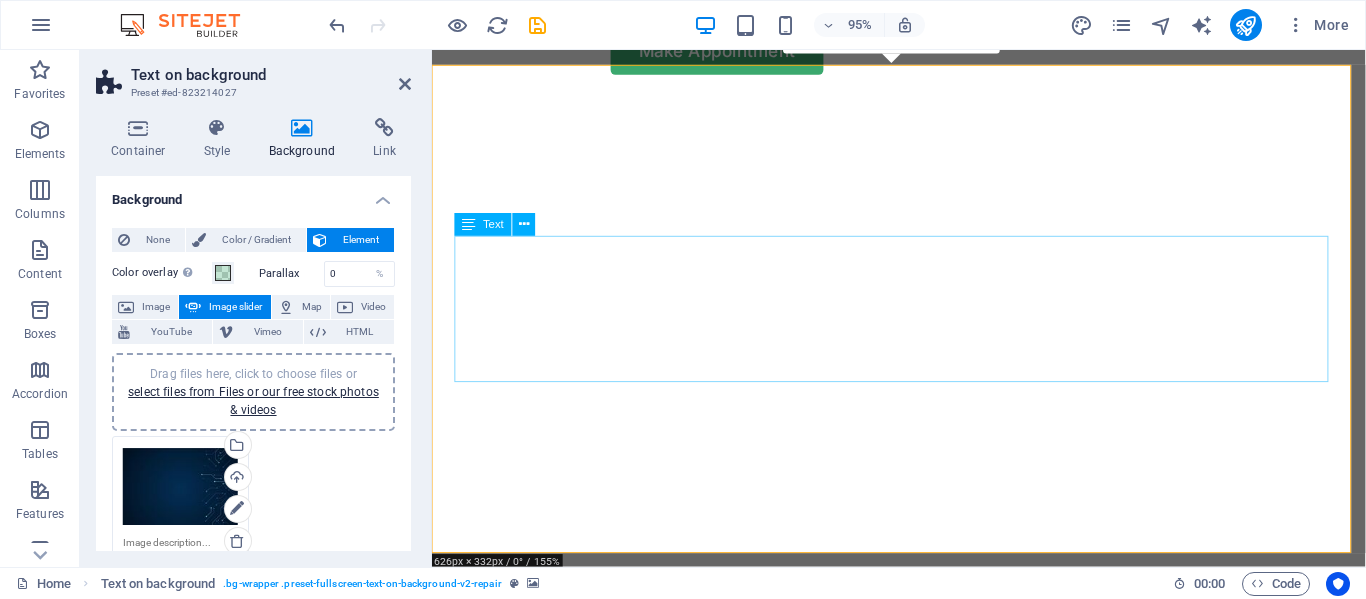 click on "TEKSOL PAKISTAN" at bounding box center [923, 689] 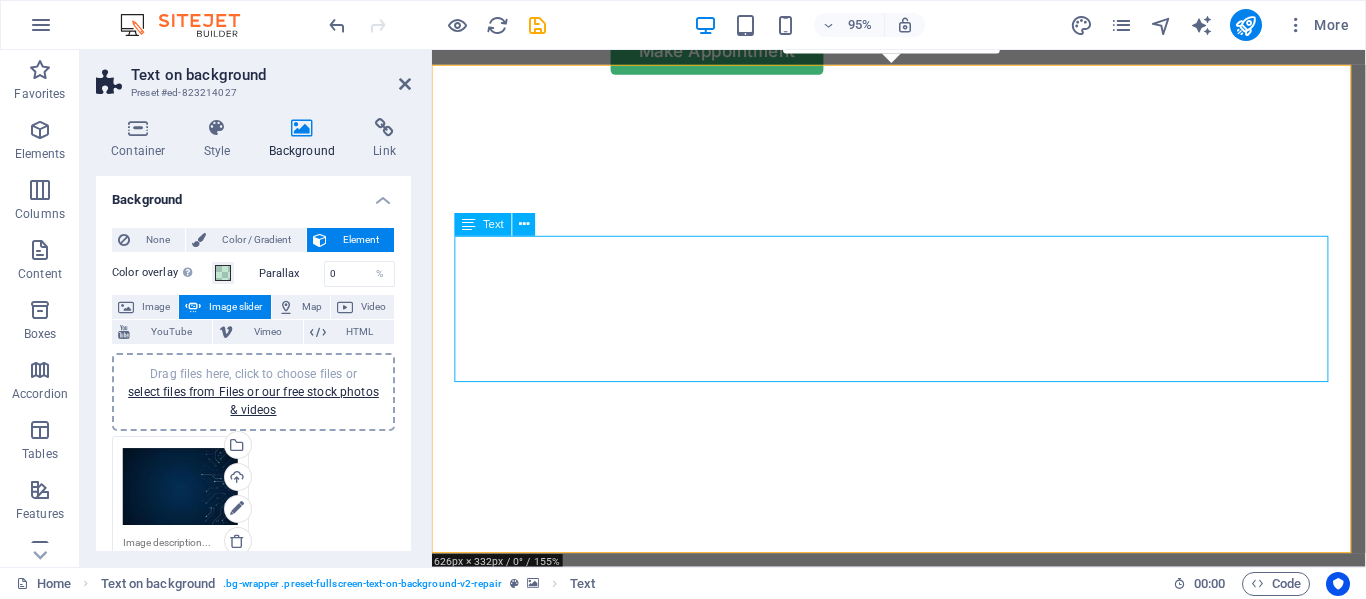 click on "TEKSOL PAKISTAN" at bounding box center (923, 689) 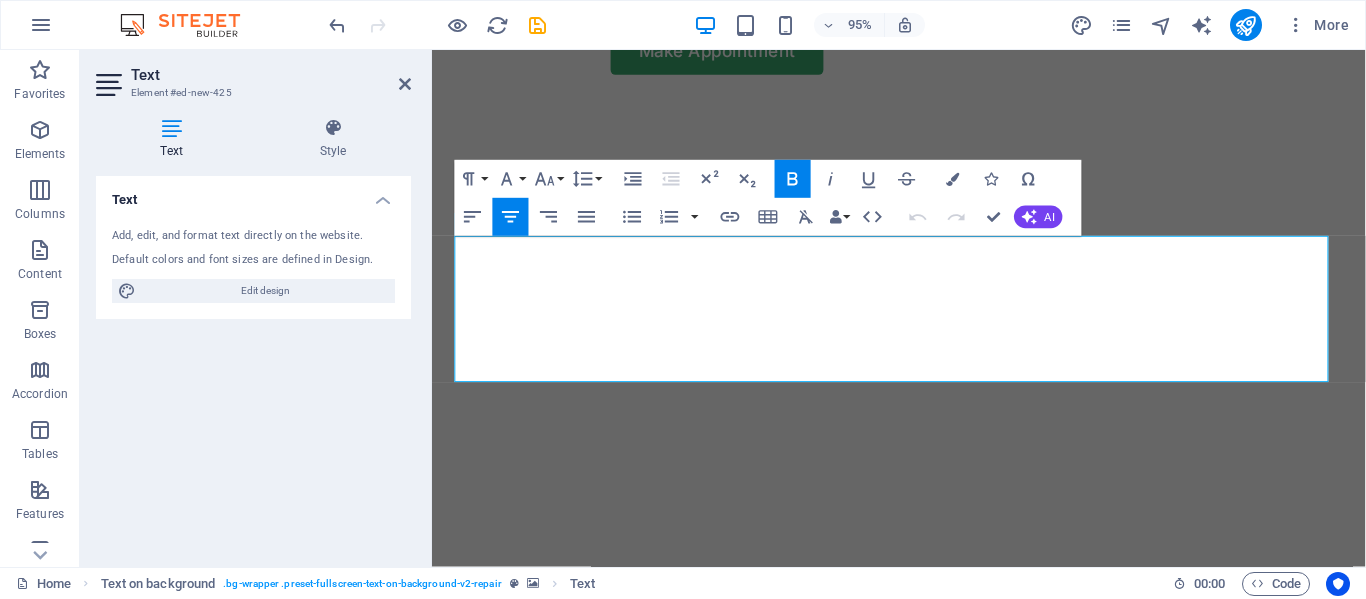 drag, startPoint x: 477, startPoint y: 329, endPoint x: 1384, endPoint y: 397, distance: 909.5455 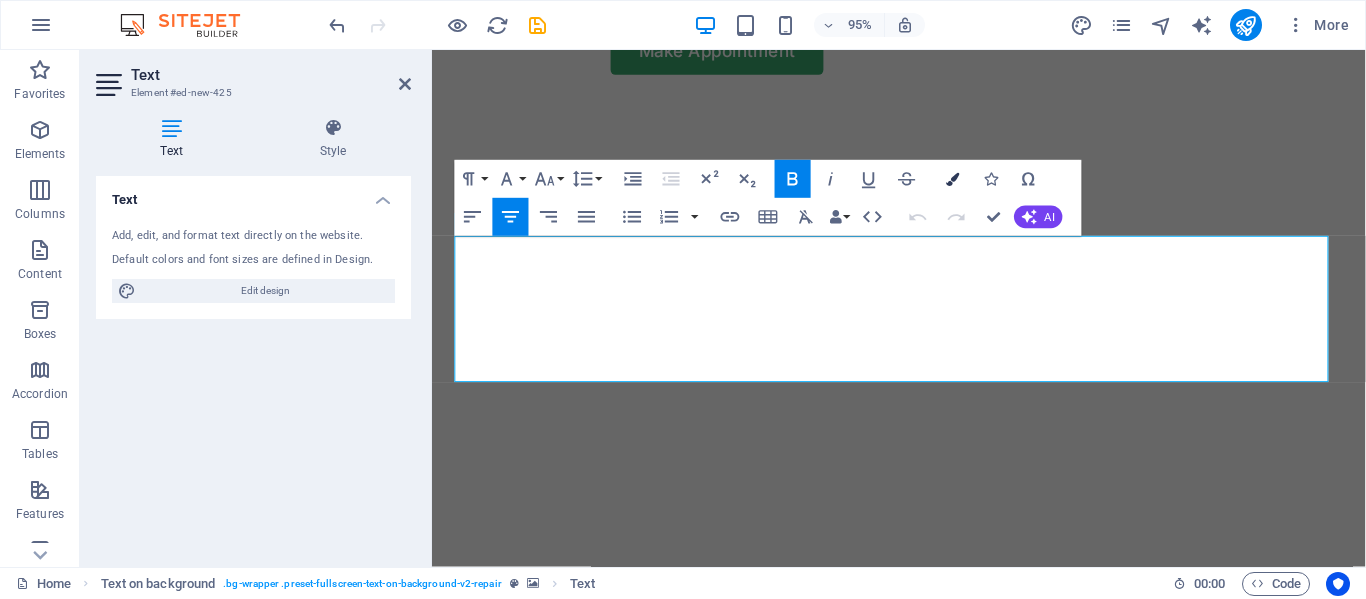 click on "Colors" at bounding box center (953, 179) 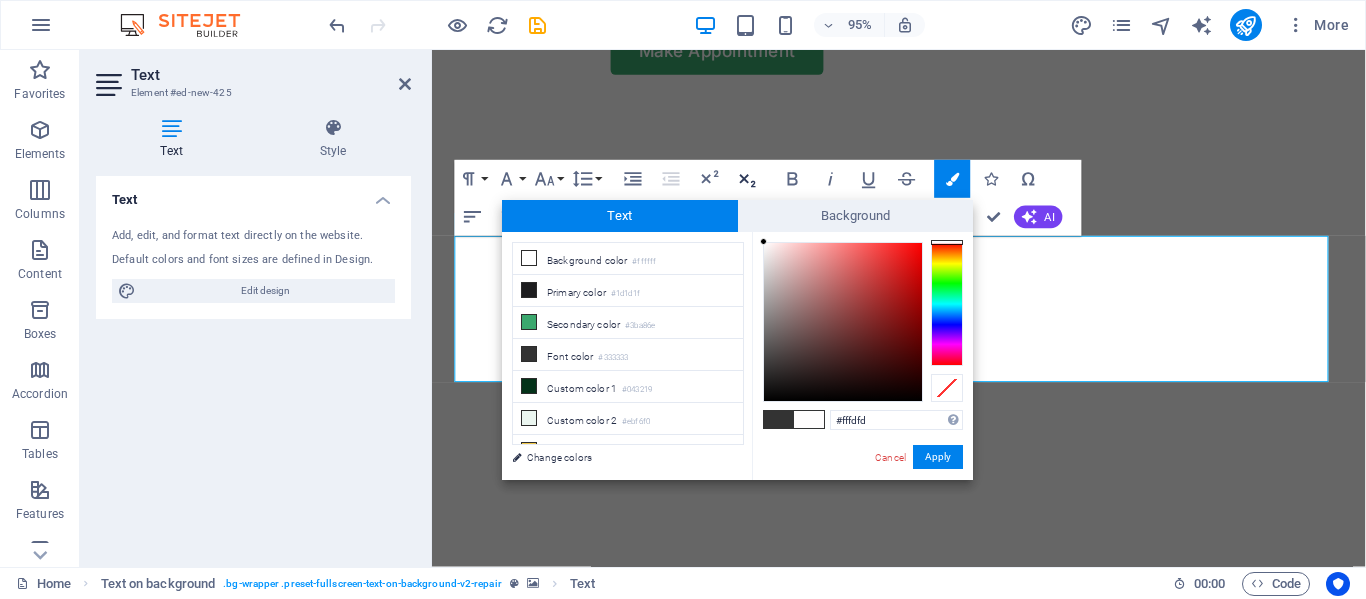 drag, startPoint x: 805, startPoint y: 331, endPoint x: 764, endPoint y: 189, distance: 147.80054 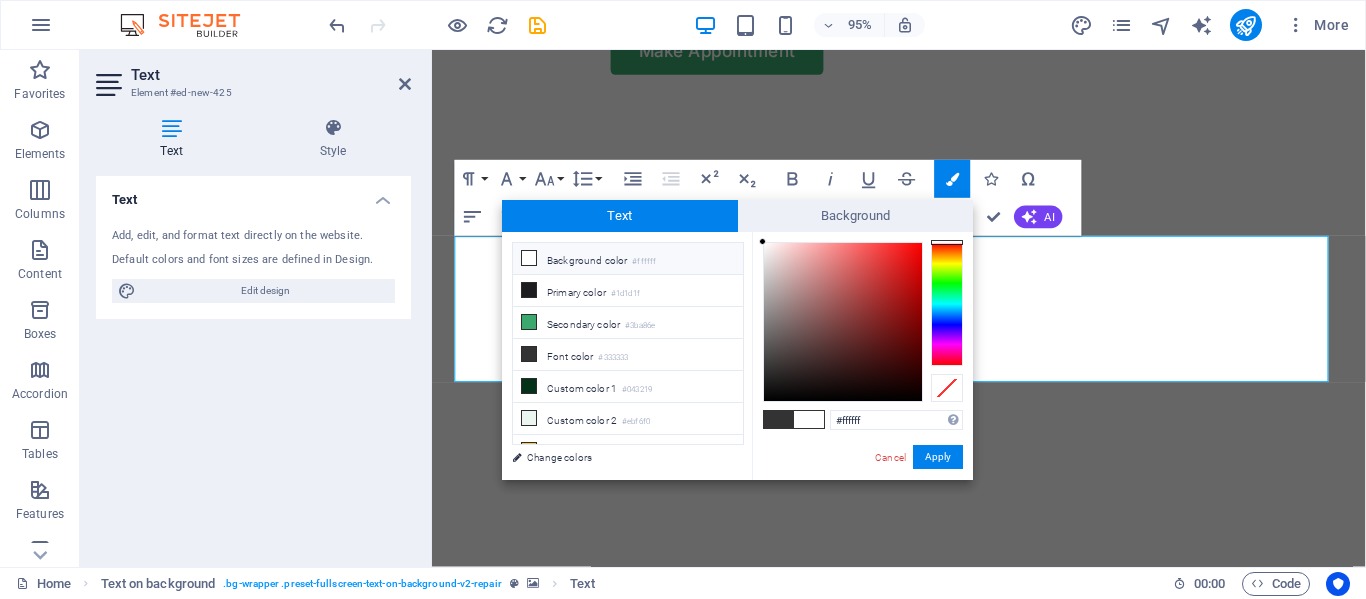 click on "less
Background color
#ffffff
Primary color
#1d1d1f
Secondary color
#3ba86e
Font color
#ffffff" at bounding box center [737, 356] 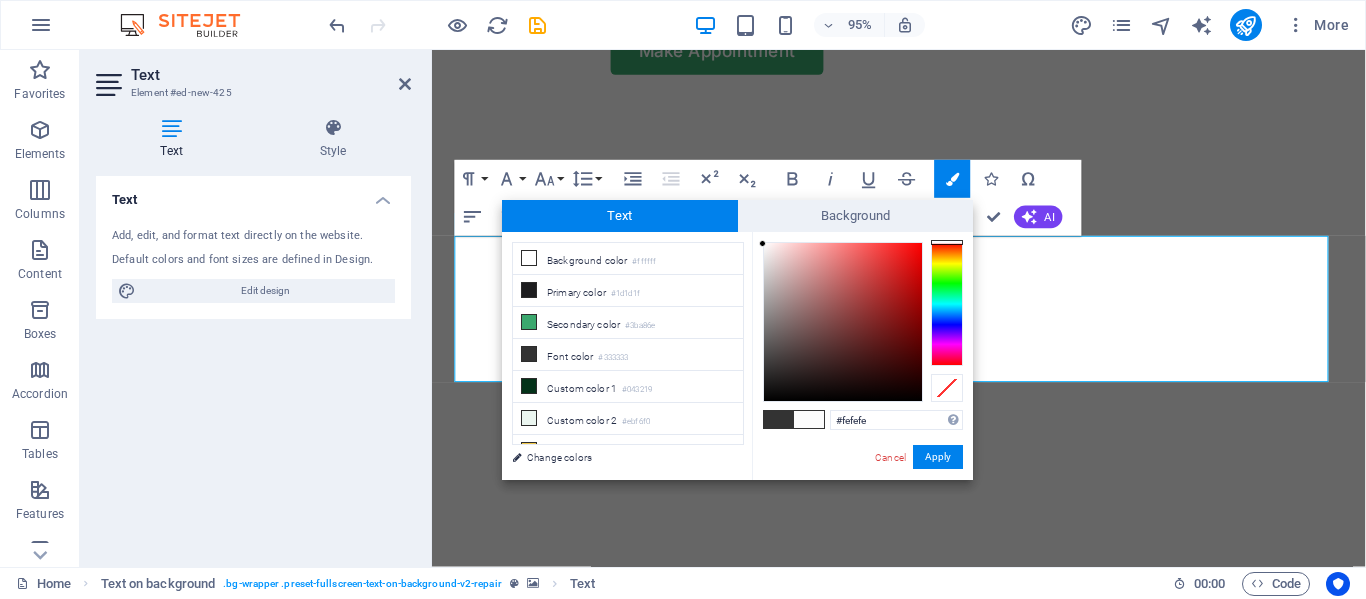 type on "#ffffff" 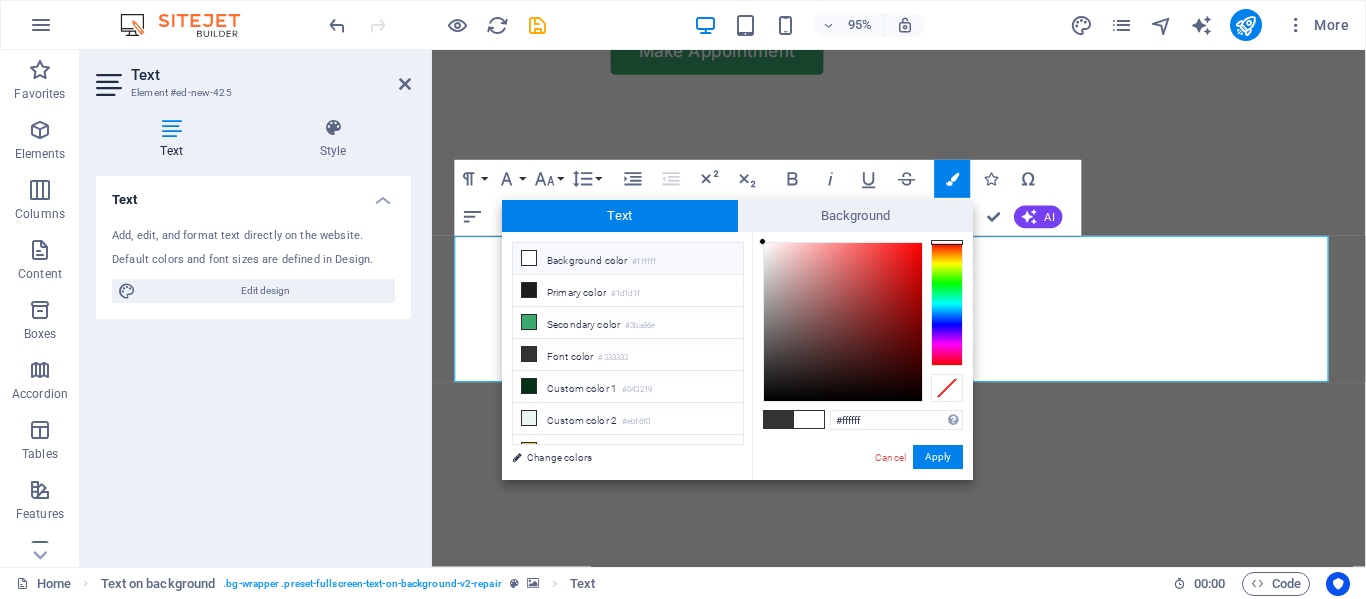 click at bounding box center (762, 241) 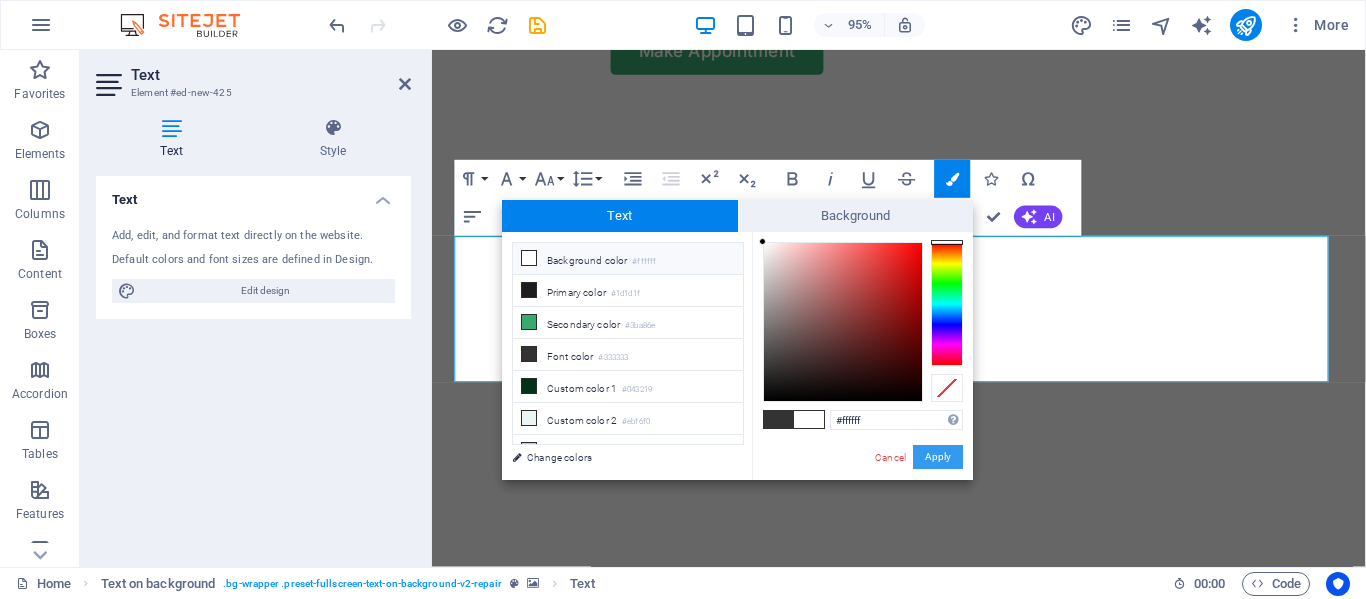 click on "Apply" at bounding box center (938, 457) 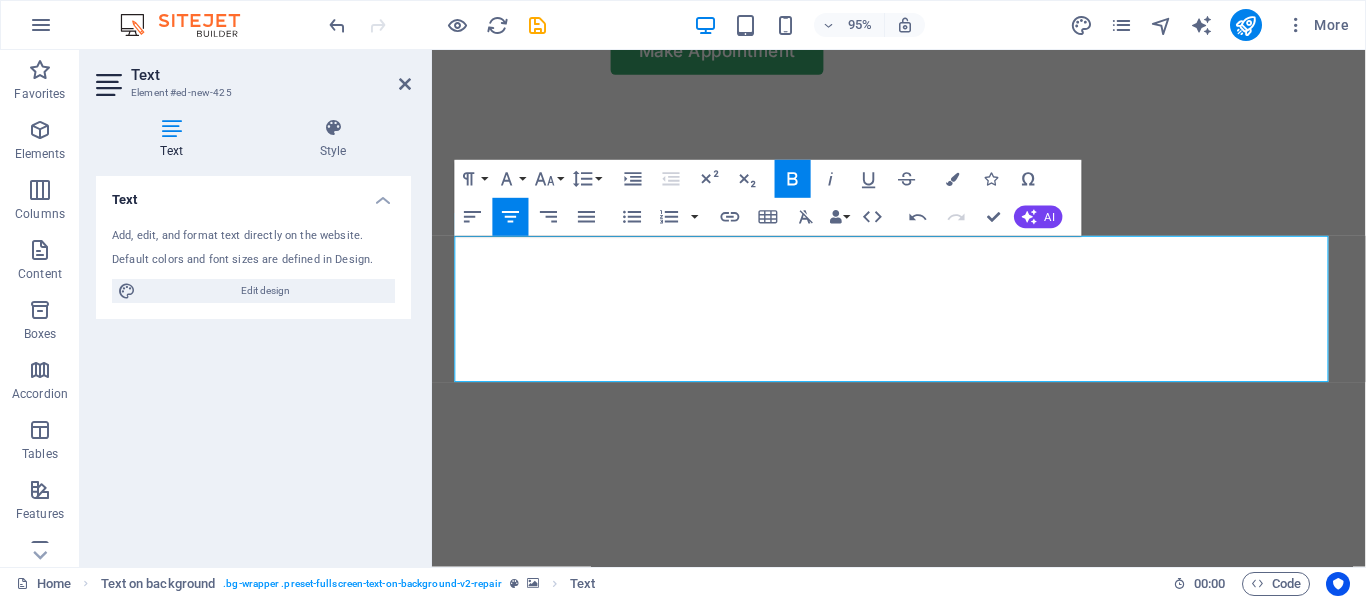 click at bounding box center [916, 98] 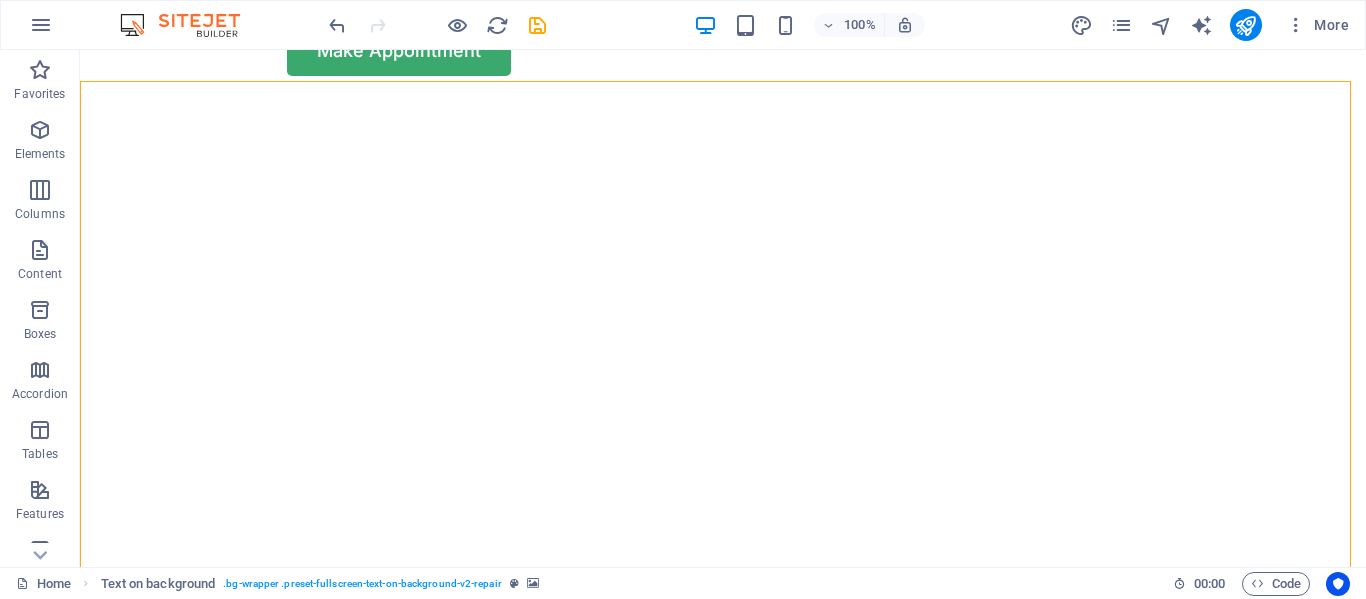 scroll, scrollTop: 63, scrollLeft: 0, axis: vertical 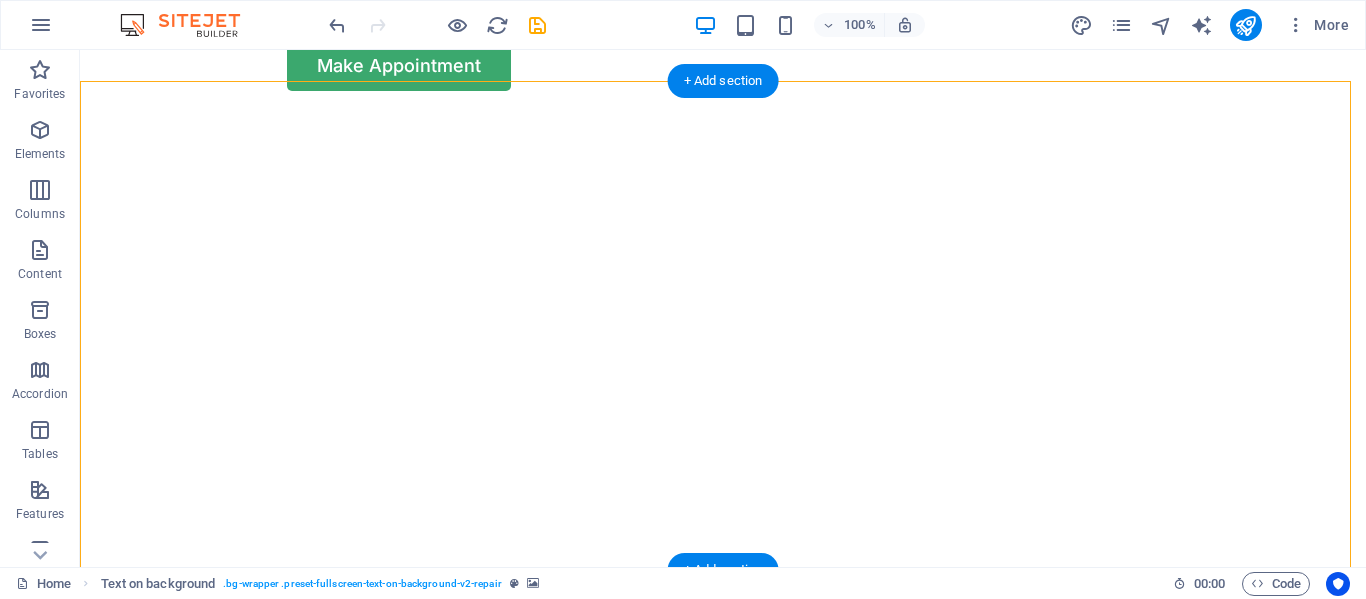 drag, startPoint x: 1051, startPoint y: 516, endPoint x: 1049, endPoint y: 480, distance: 36.05551 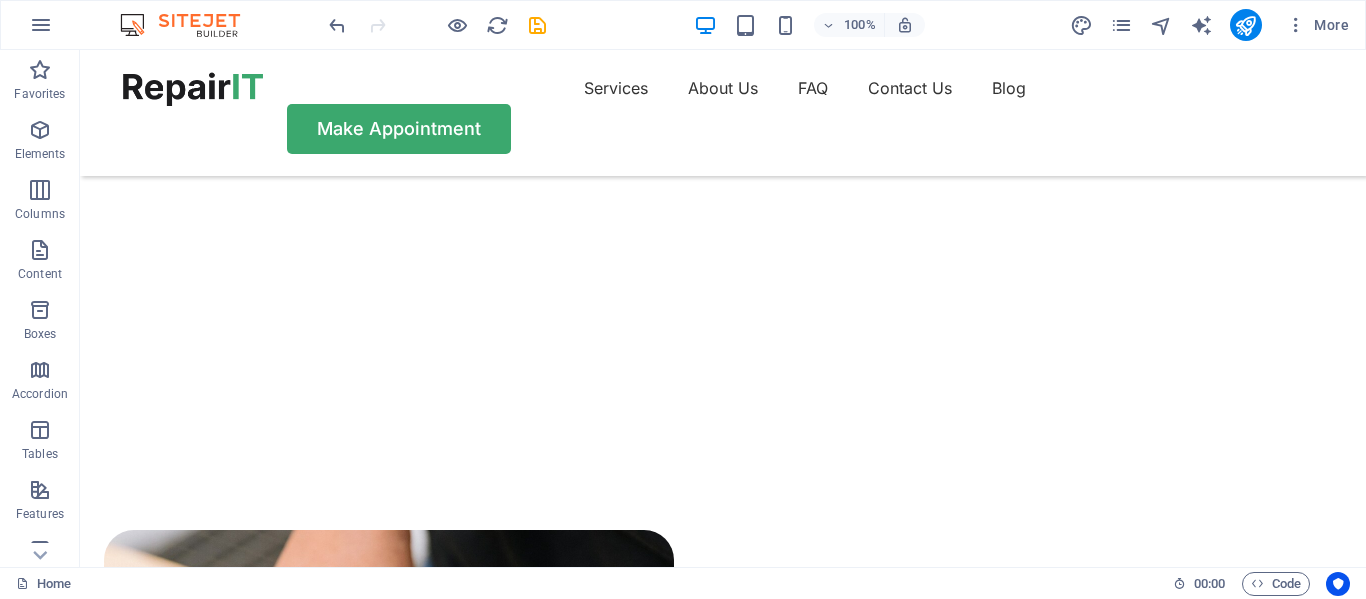 scroll, scrollTop: 309, scrollLeft: 0, axis: vertical 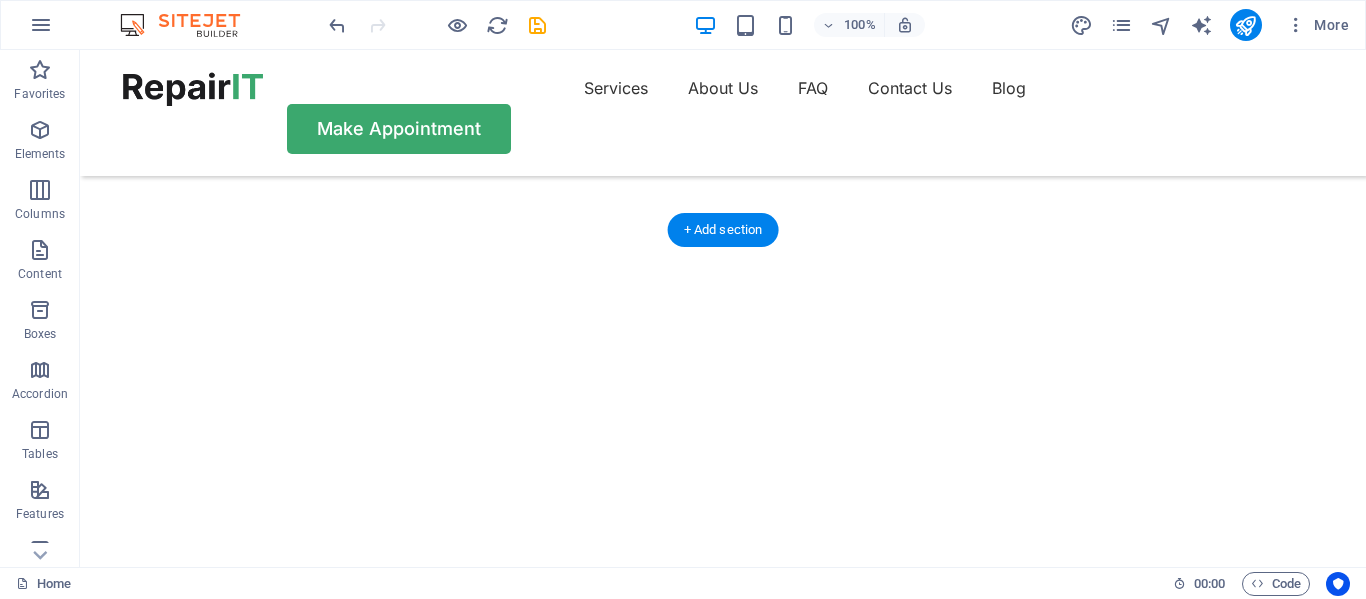 drag, startPoint x: 1149, startPoint y: 221, endPoint x: 1146, endPoint y: 210, distance: 11.401754 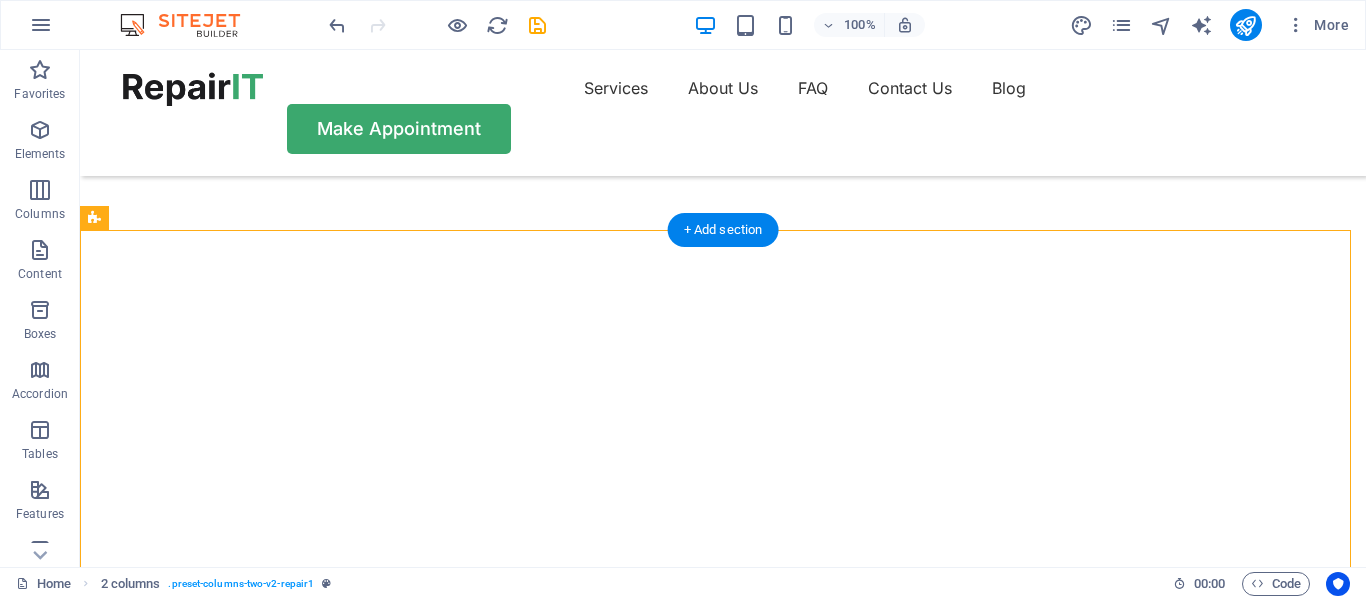 drag, startPoint x: 644, startPoint y: 455, endPoint x: 643, endPoint y: 362, distance: 93.00538 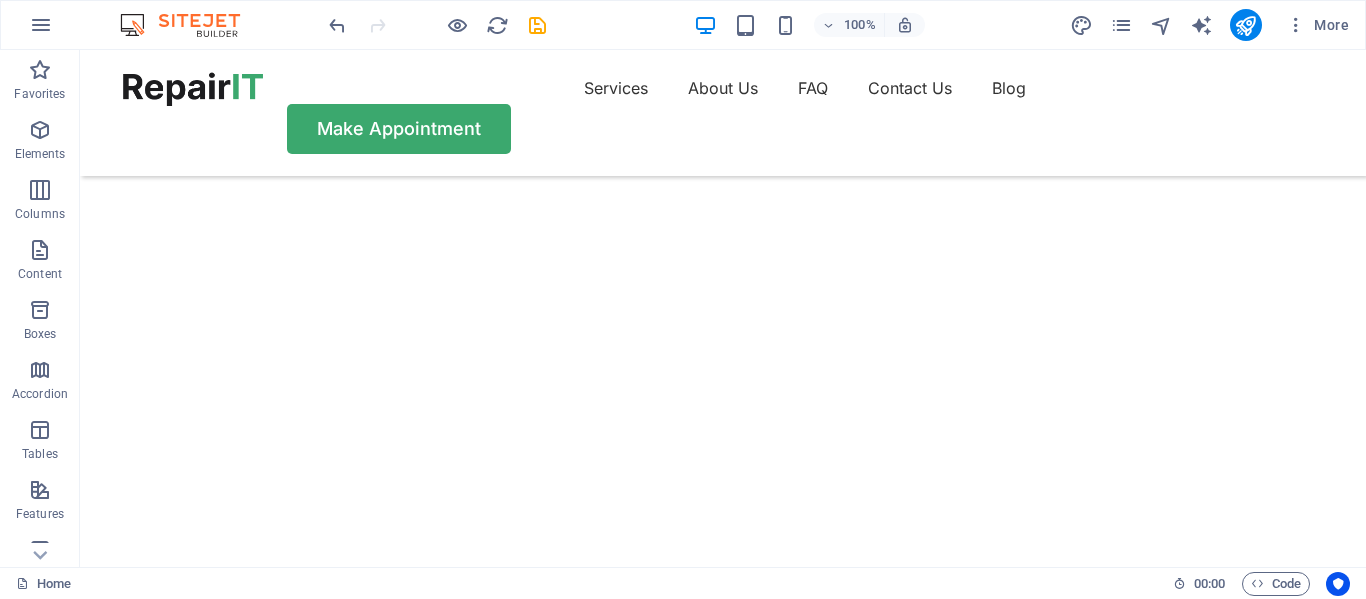 scroll, scrollTop: 61, scrollLeft: 0, axis: vertical 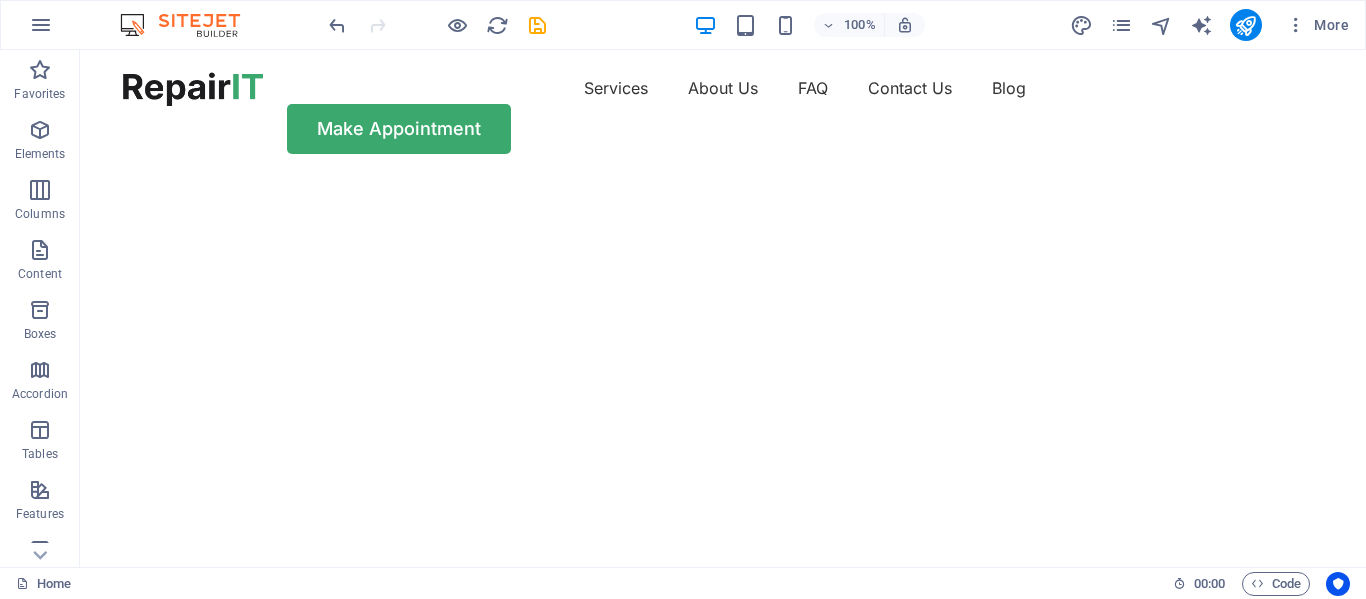 drag, startPoint x: 1358, startPoint y: 86, endPoint x: 1445, endPoint y: 71, distance: 88.28363 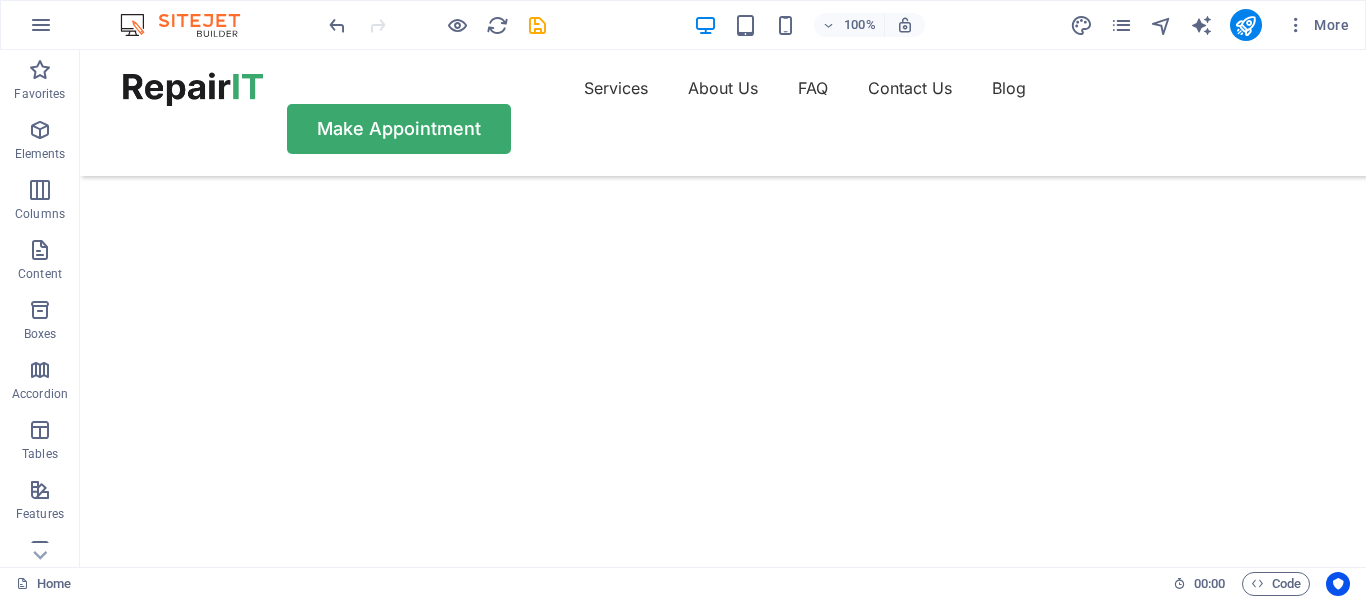 scroll, scrollTop: 462, scrollLeft: 0, axis: vertical 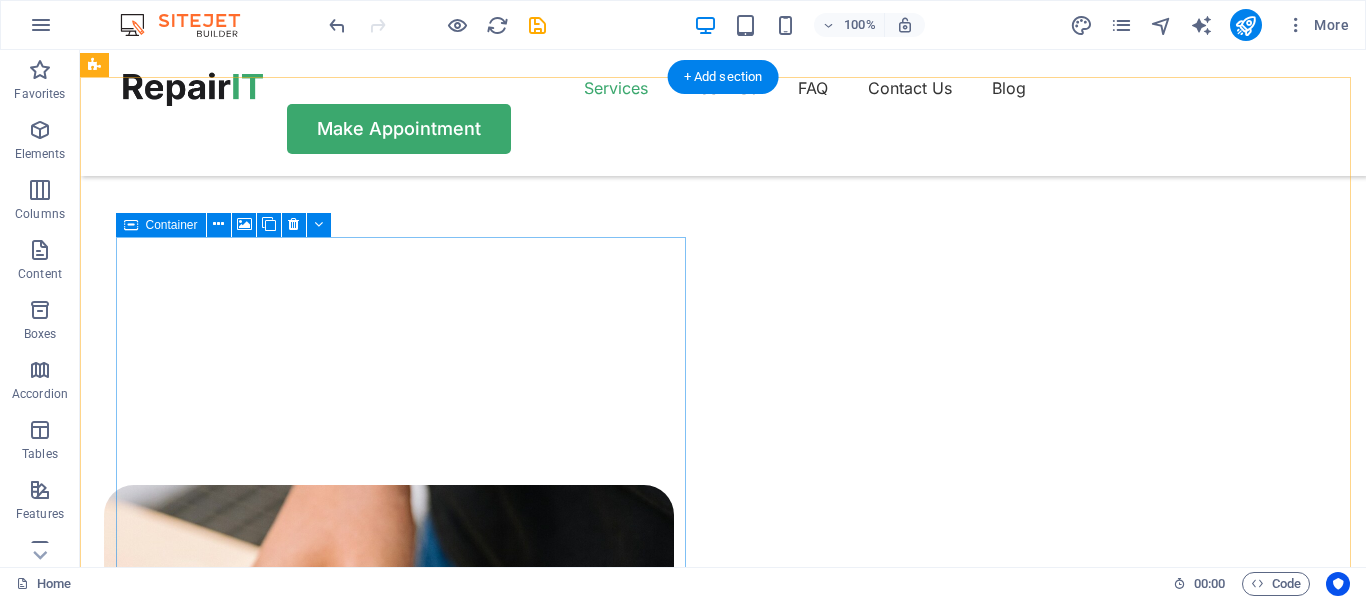 click on "Drop content here or  Add elements  Paste clipboard" at bounding box center (389, 1196) 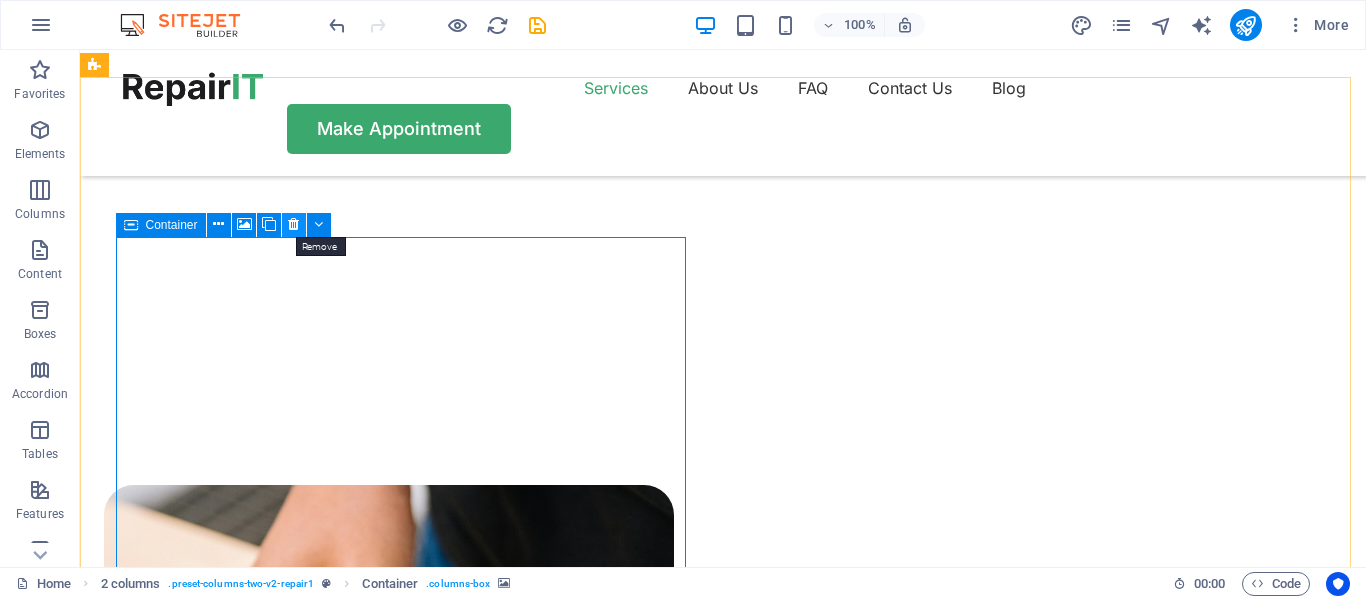 click at bounding box center (293, 224) 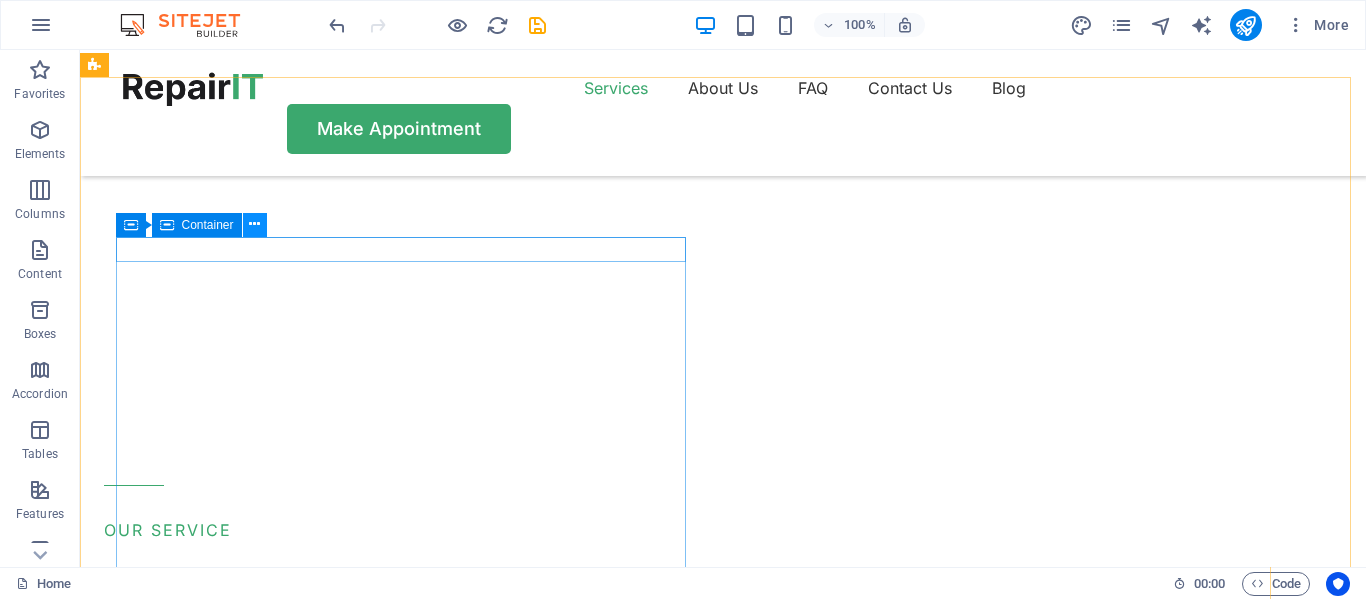click at bounding box center (254, 224) 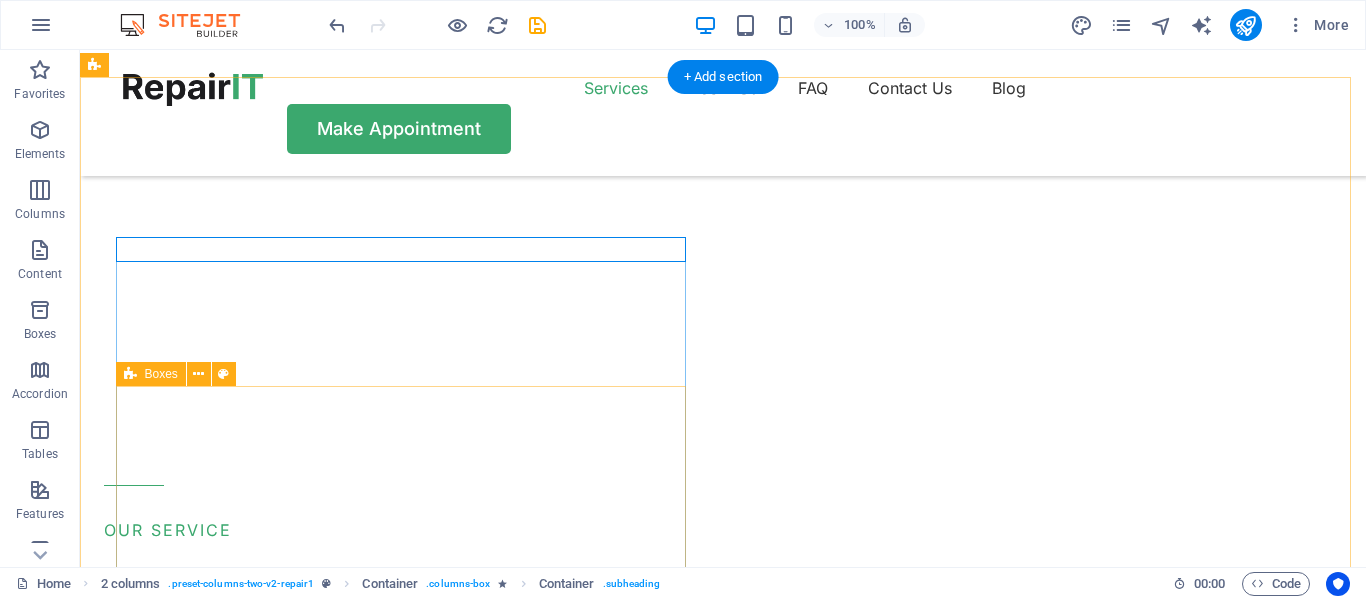 click on "Computer cleaning & repair Turpis nisl praesent tempor congue magna neque amet. Mobile cleaning & repair Turpis nisl praesent tempor congue magna neque amet. Data recovery Turpis nisl praesent tempor congue magna neque amet." at bounding box center (389, 981) 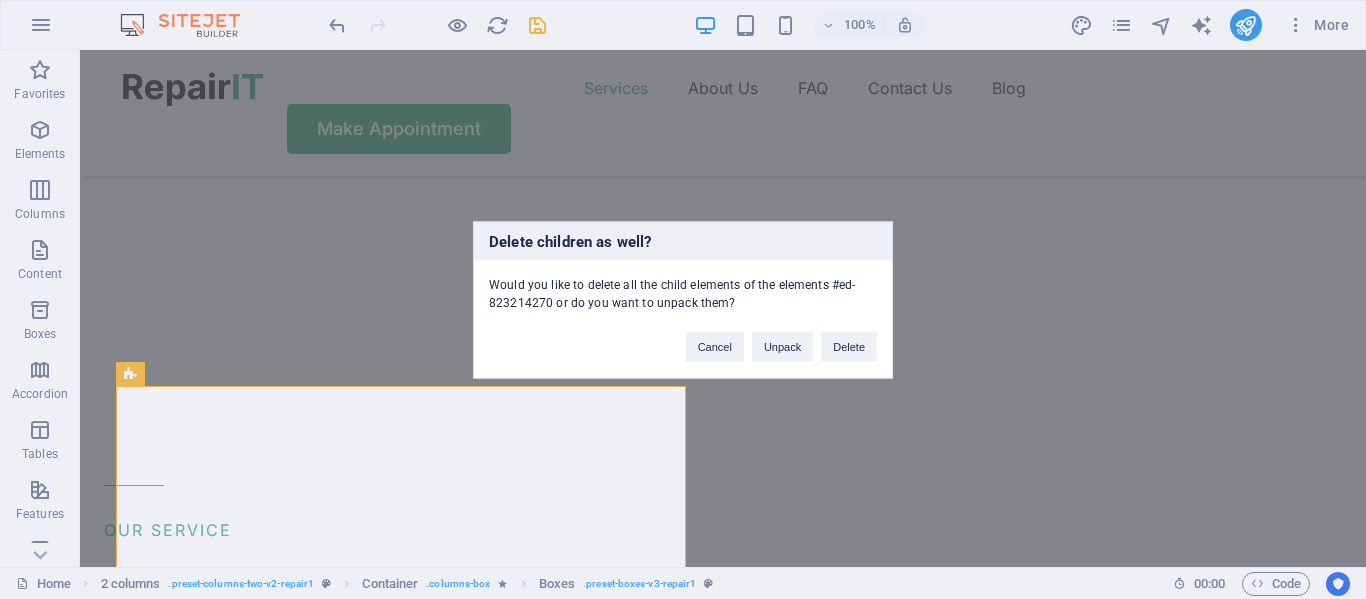 type 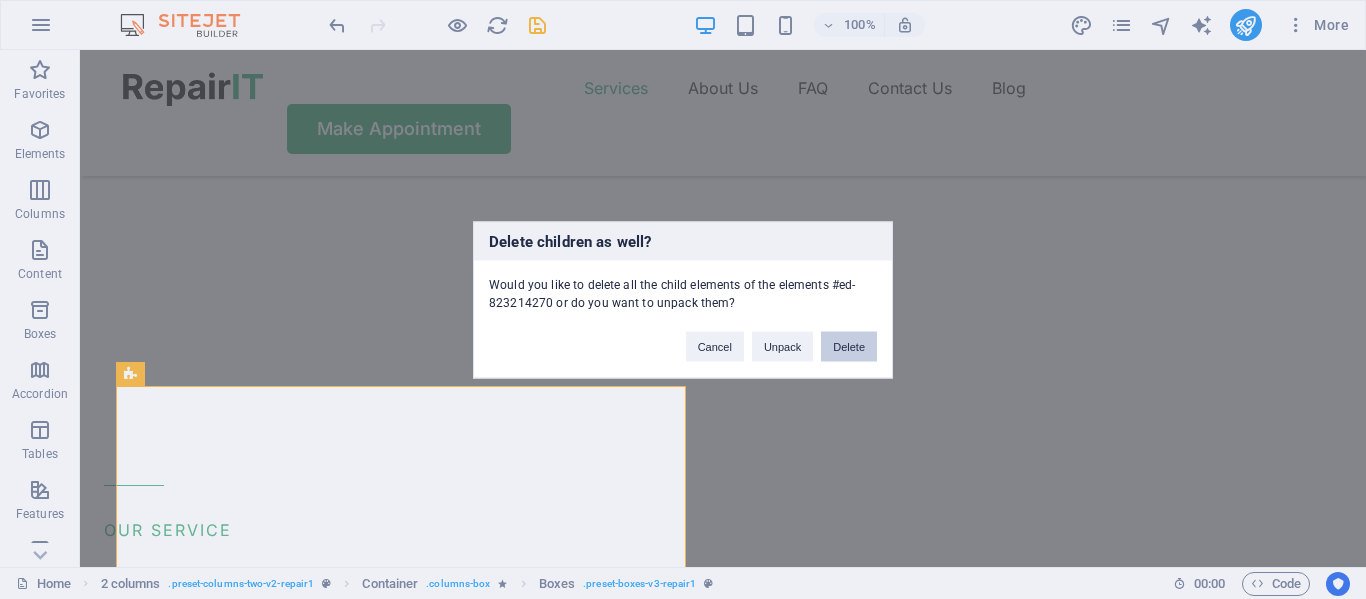 click on "Delete" at bounding box center [849, 346] 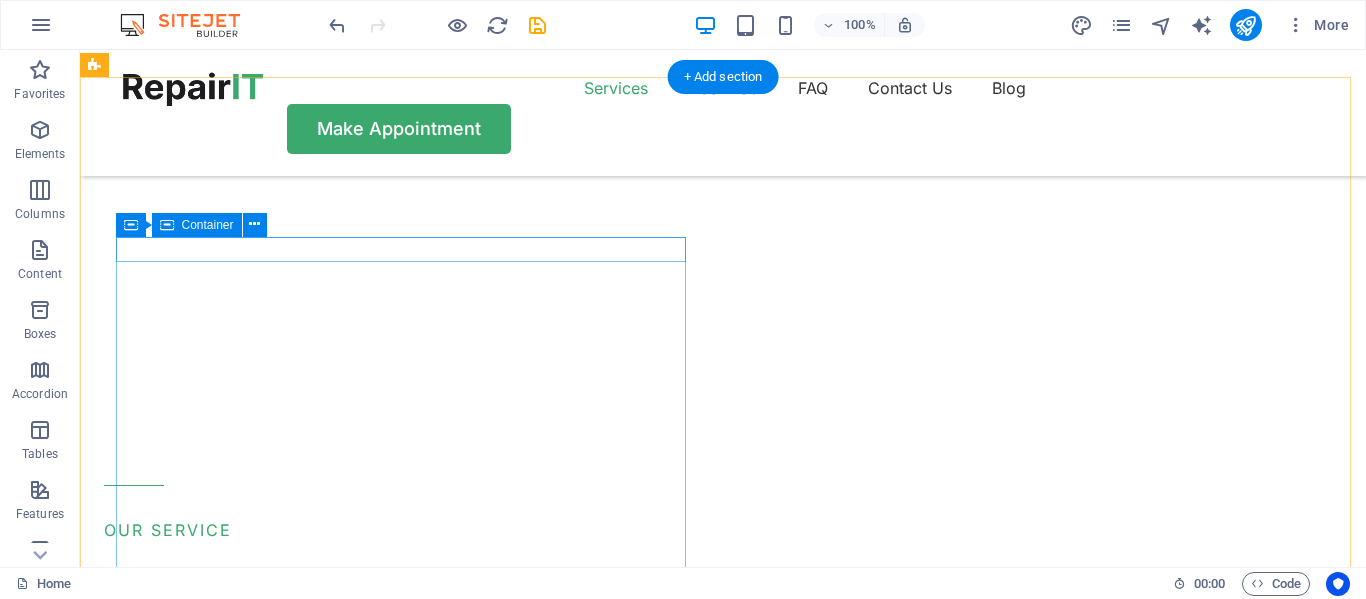 click on "OUR SERVICE" at bounding box center (389, 514) 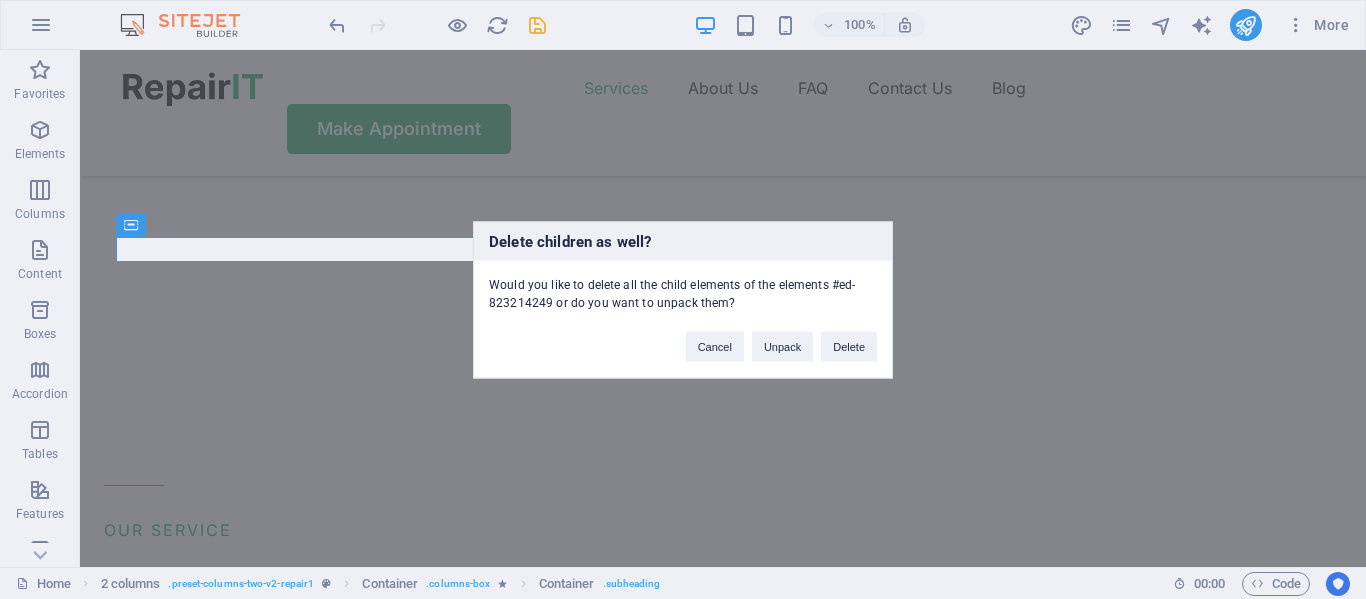type 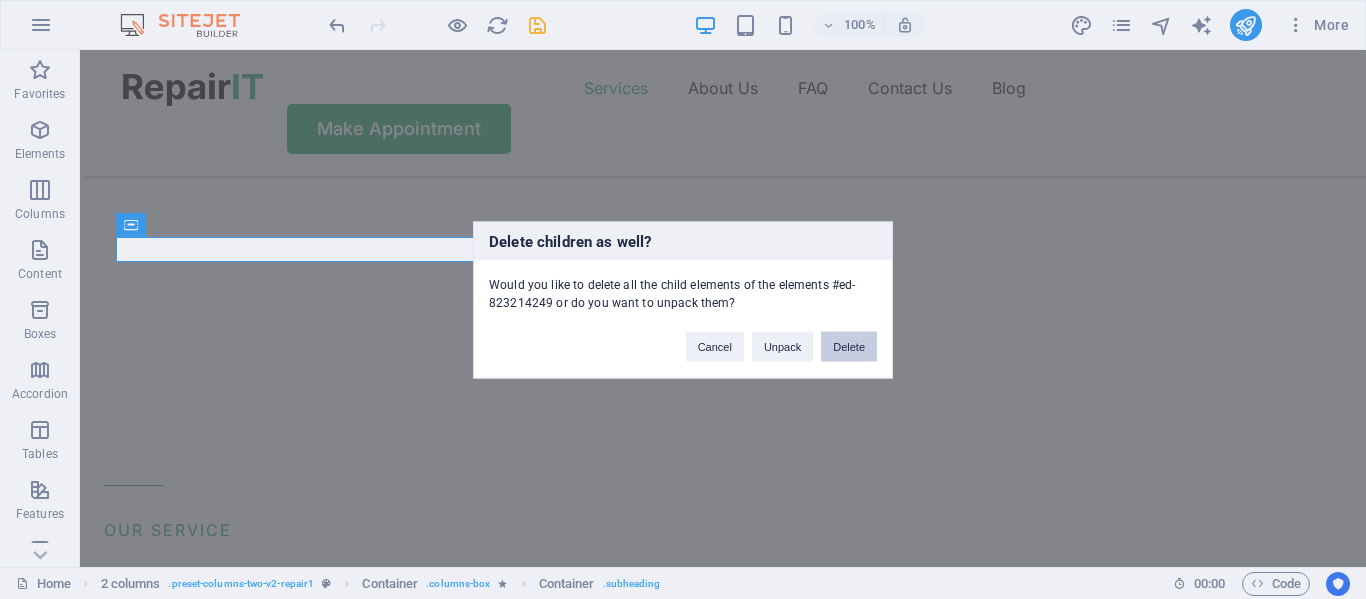click on "Delete" at bounding box center [849, 346] 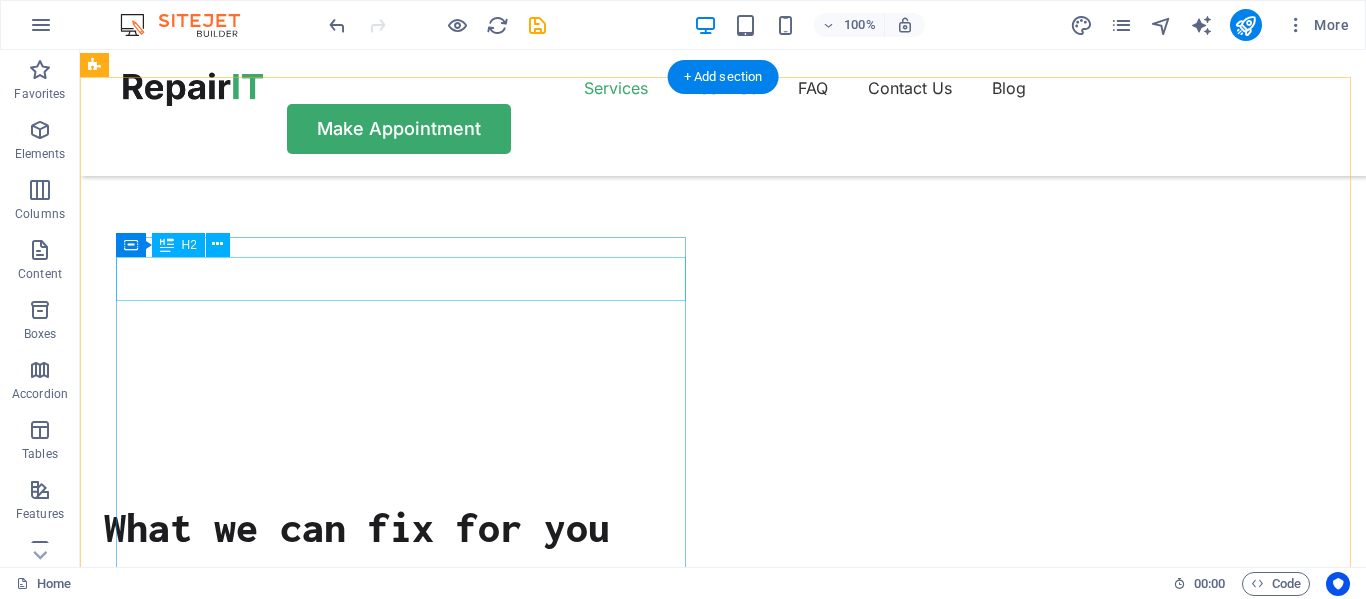 click on "What we can fix for you" at bounding box center (389, 527) 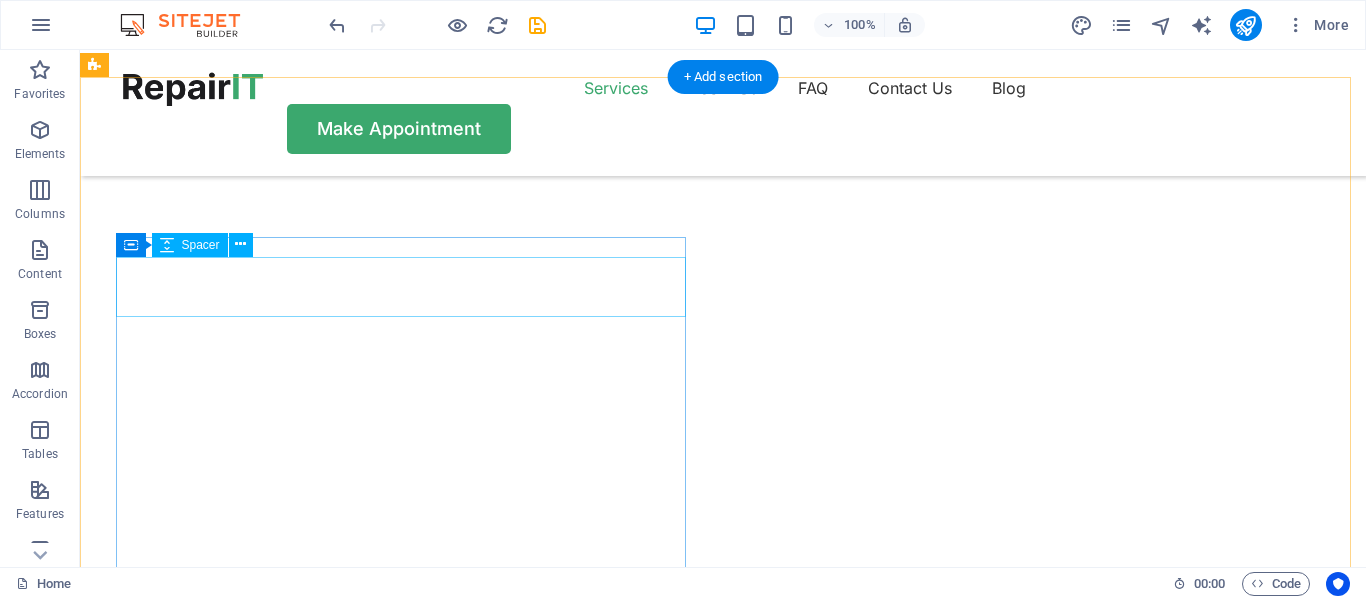 click at bounding box center (389, 535) 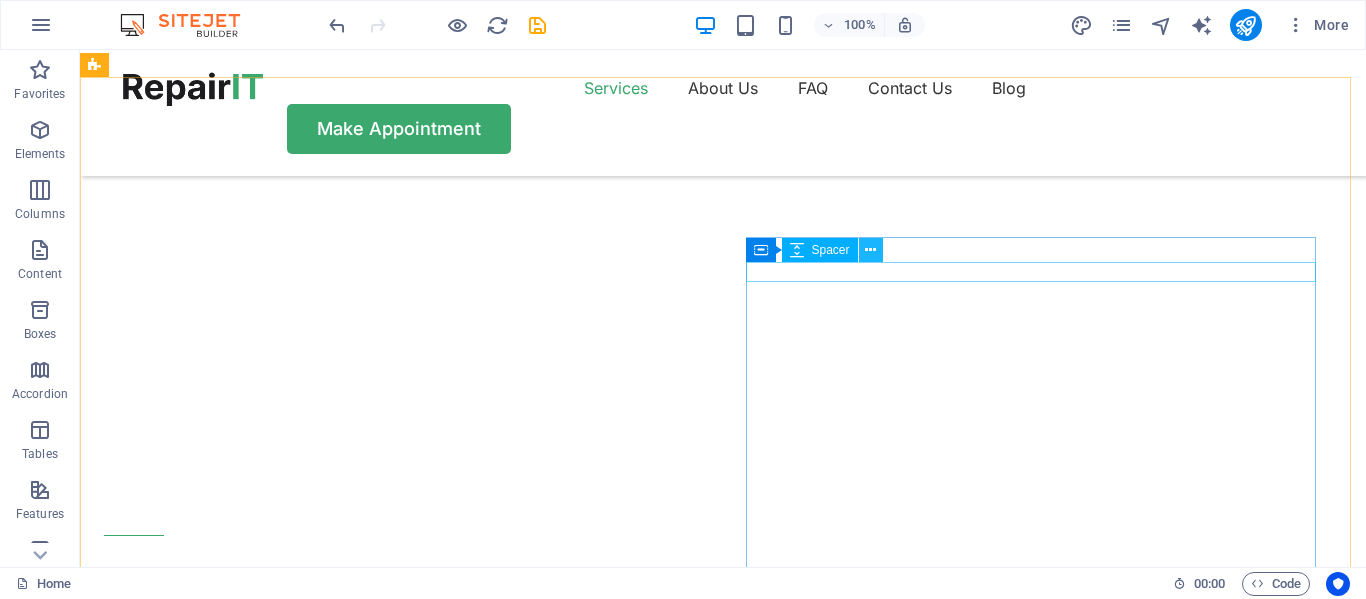 click at bounding box center (871, 250) 